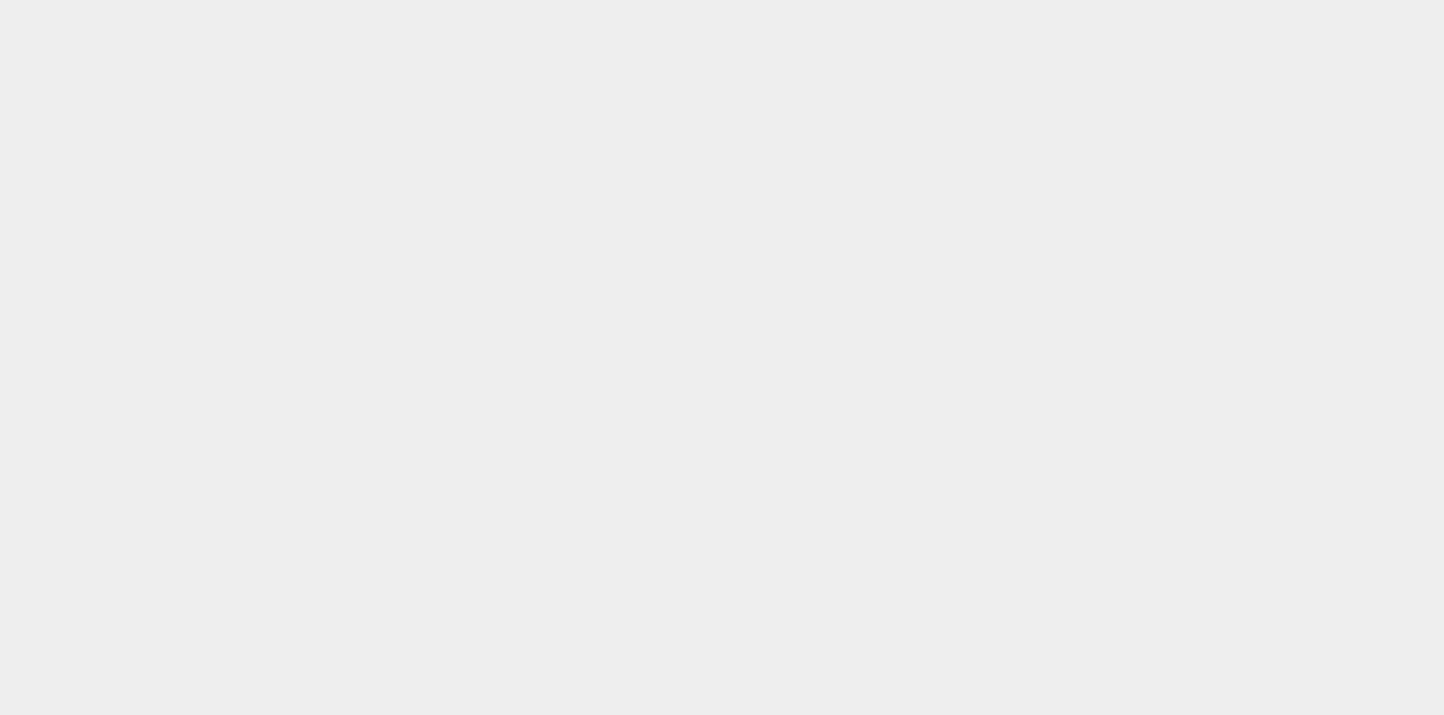 scroll, scrollTop: 0, scrollLeft: 0, axis: both 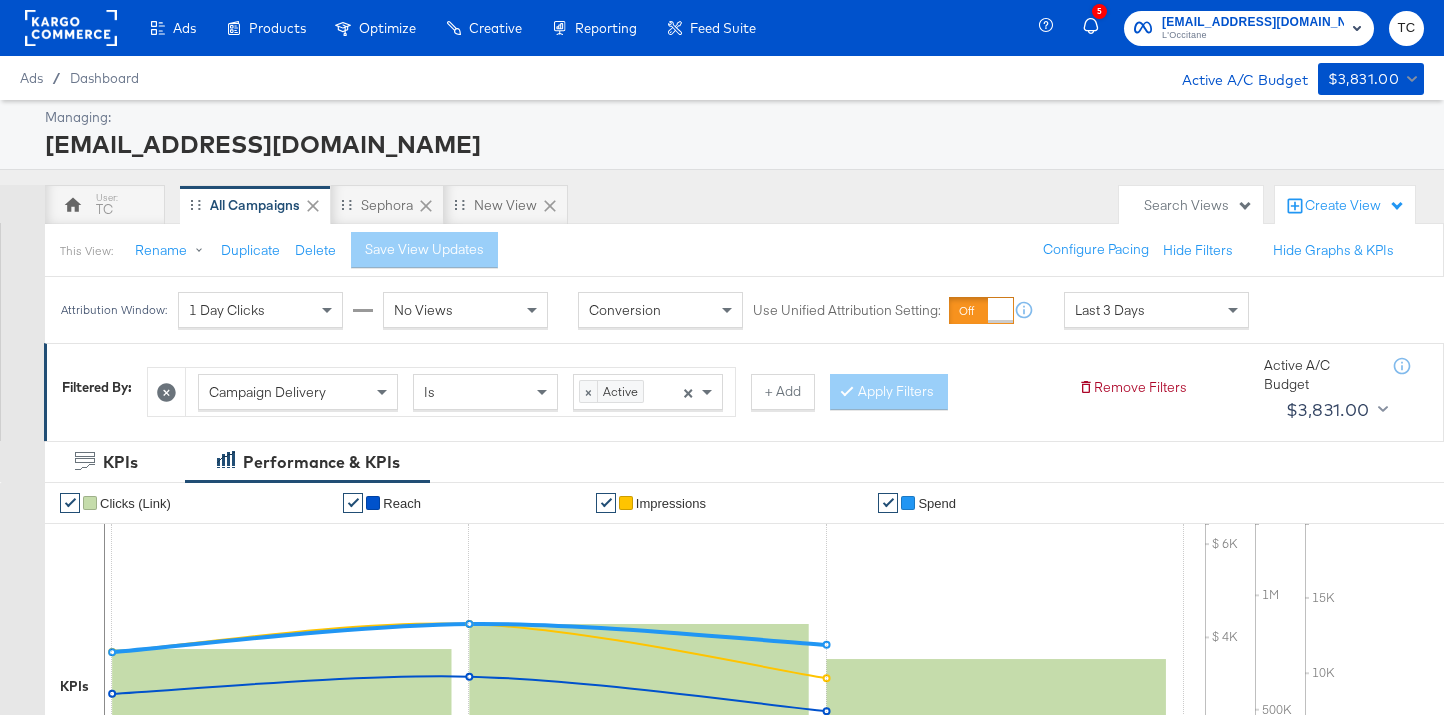 click on "L'Occitane" at bounding box center [1253, 36] 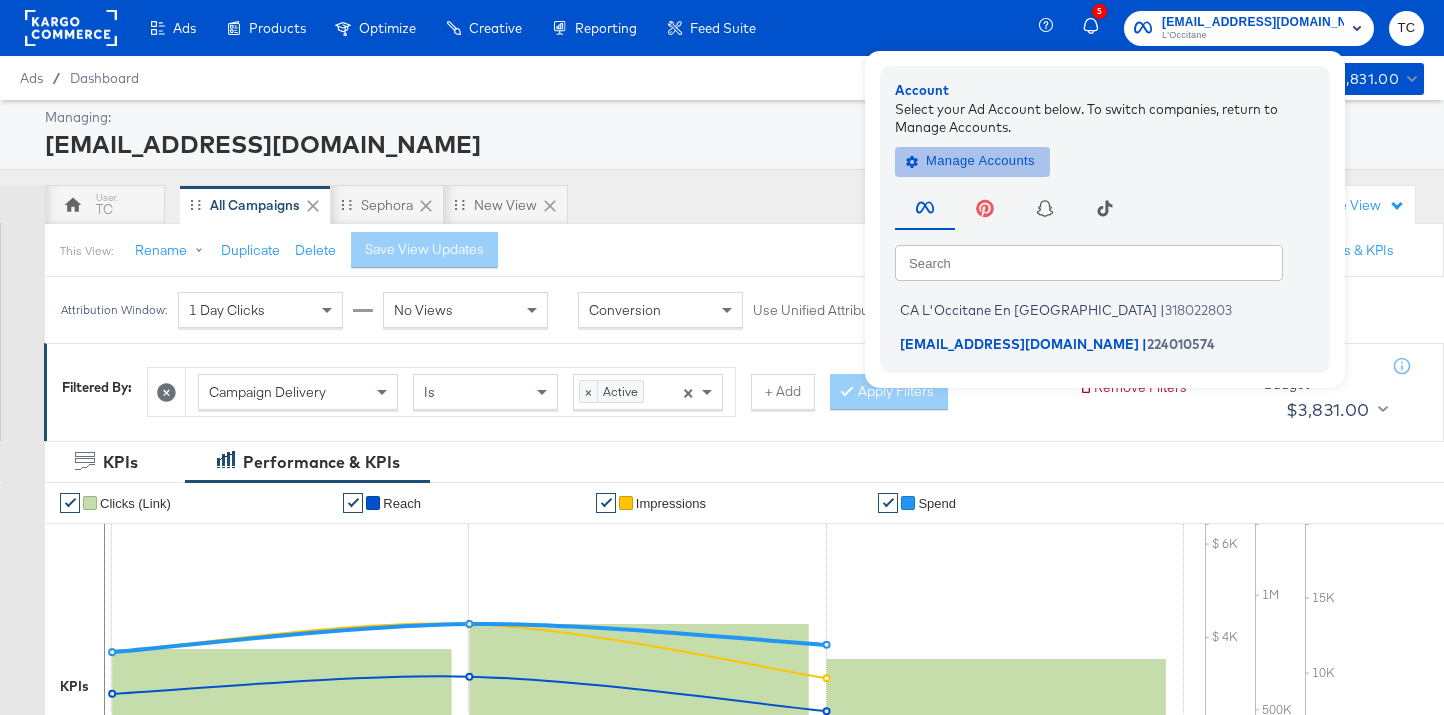 click on "Manage Accounts" at bounding box center (972, 161) 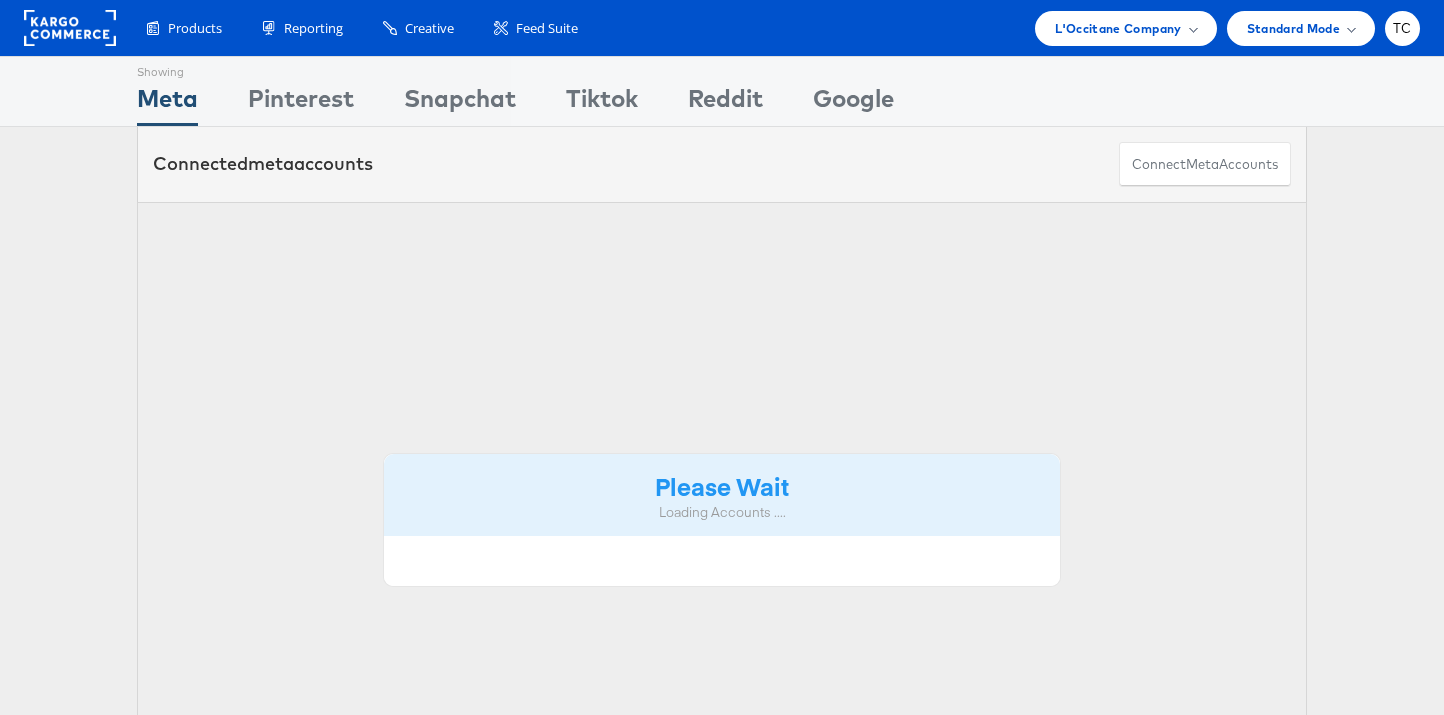 scroll, scrollTop: 0, scrollLeft: 0, axis: both 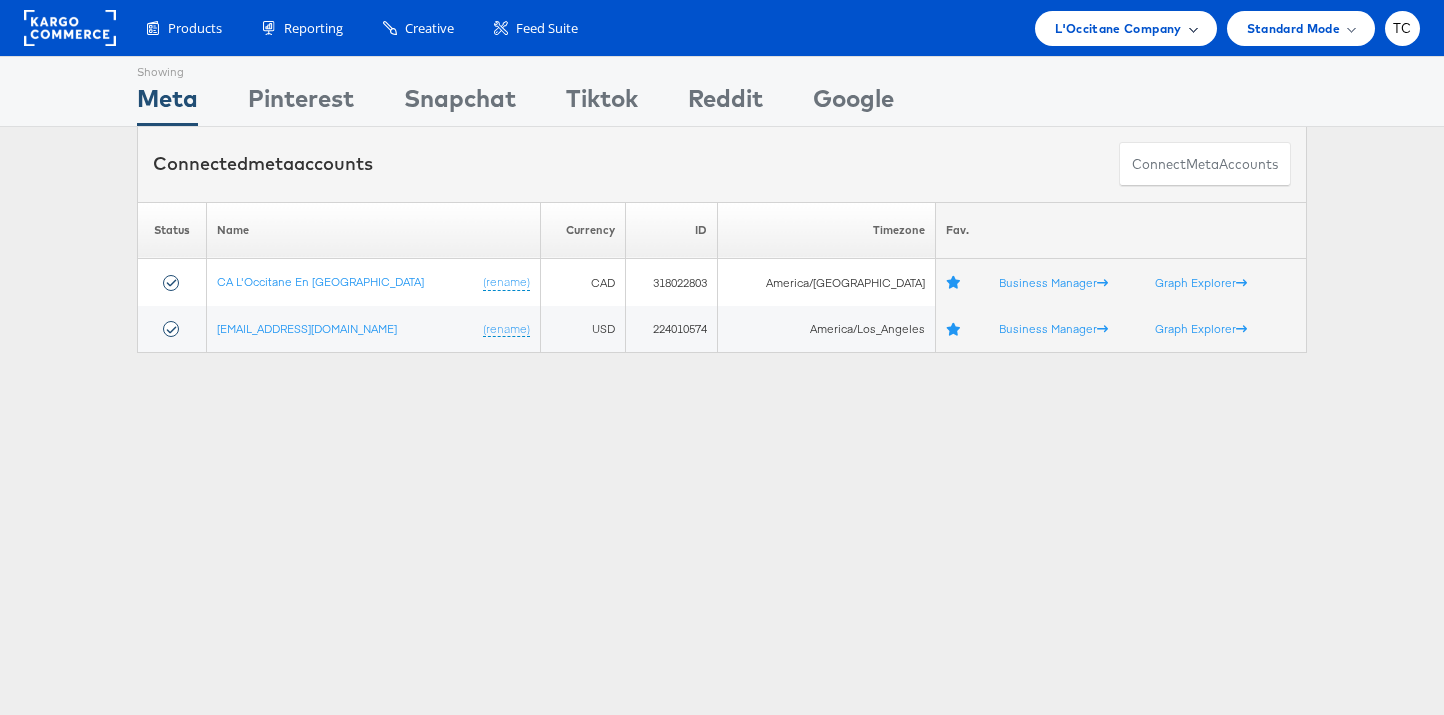 click on "L'Occitane Company" at bounding box center [1125, 28] 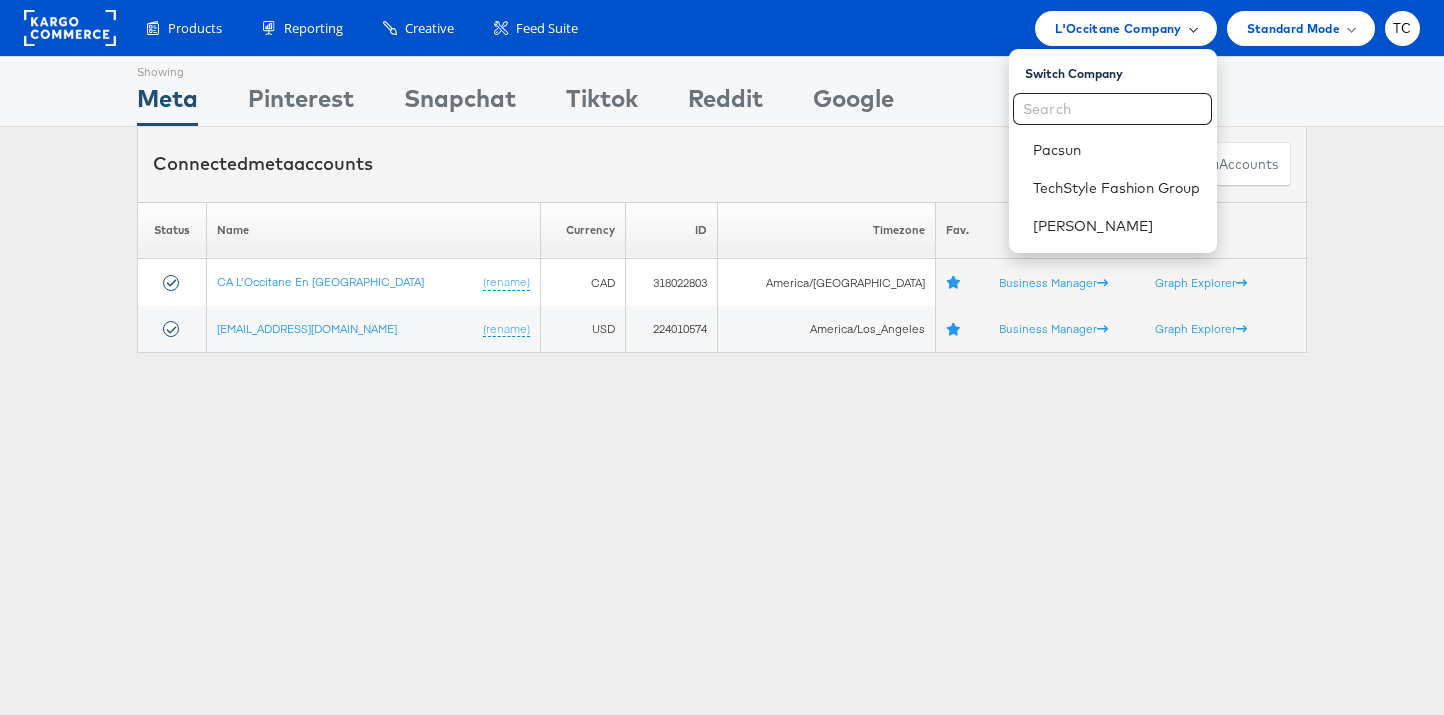 click on "L'Occitane Company" at bounding box center [1118, 28] 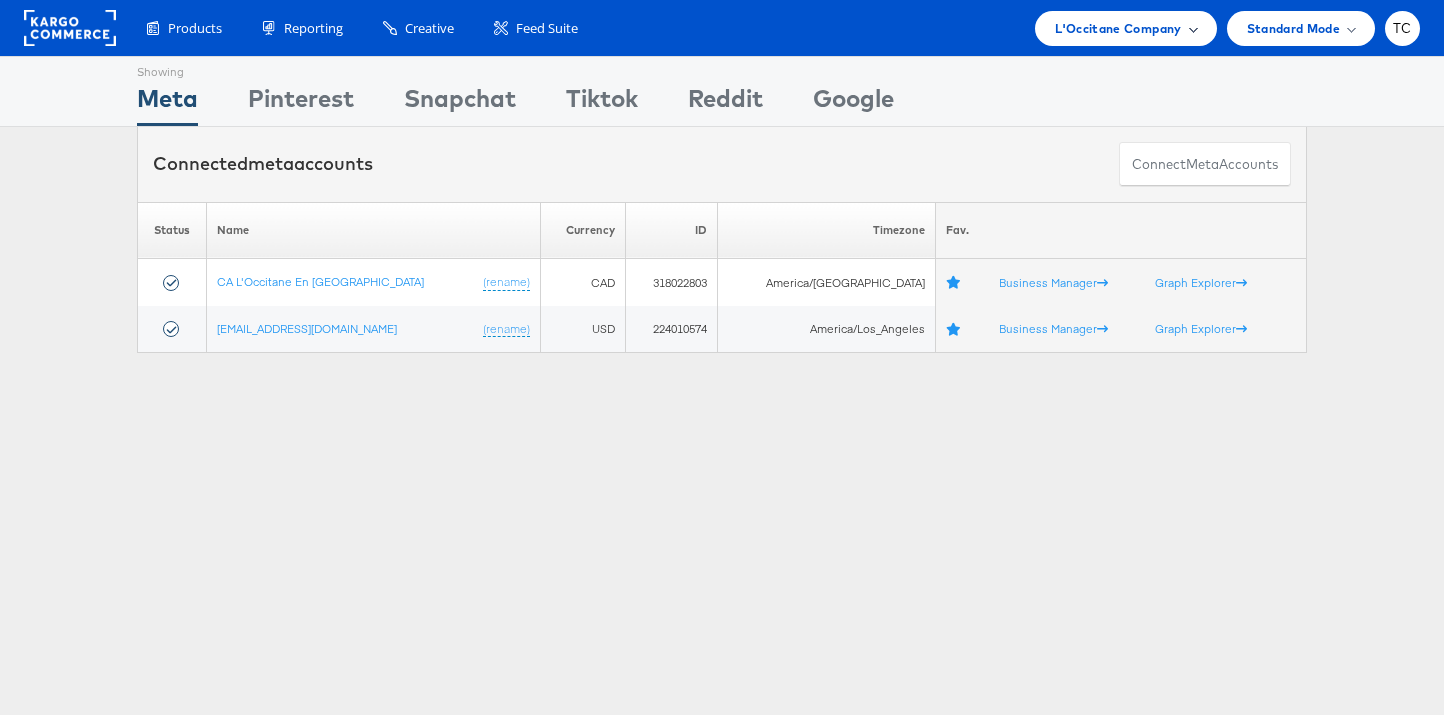 click on "L'Occitane Company" at bounding box center (1118, 28) 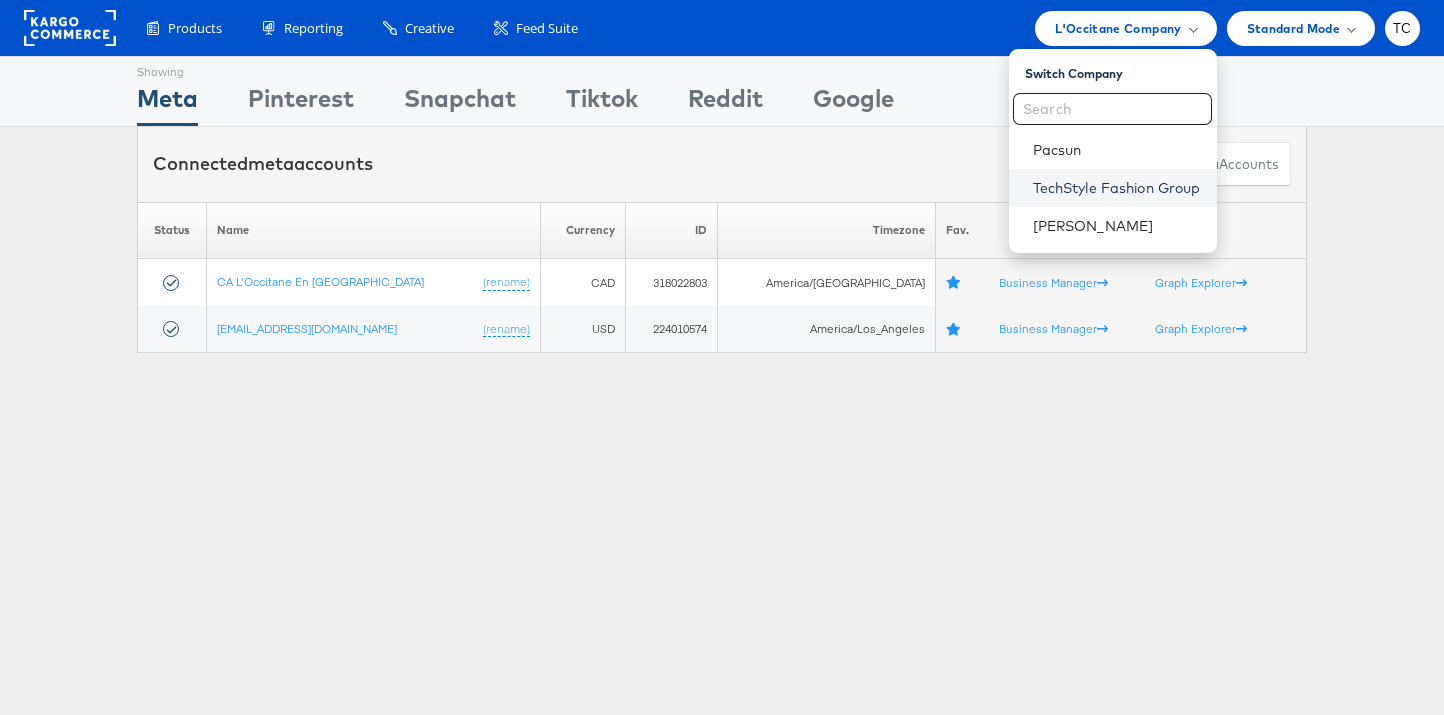 click on "TechStyle Fashion Group" at bounding box center [1117, 188] 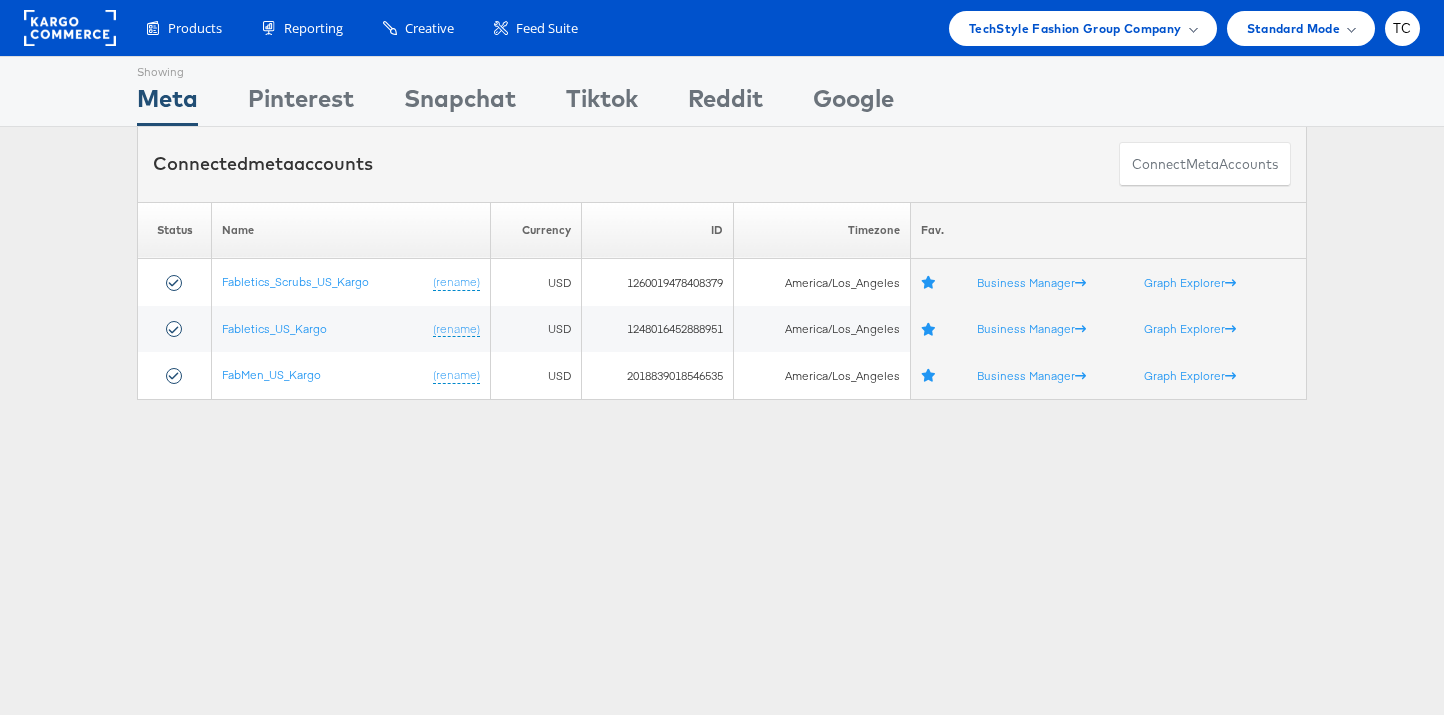 scroll, scrollTop: 0, scrollLeft: 0, axis: both 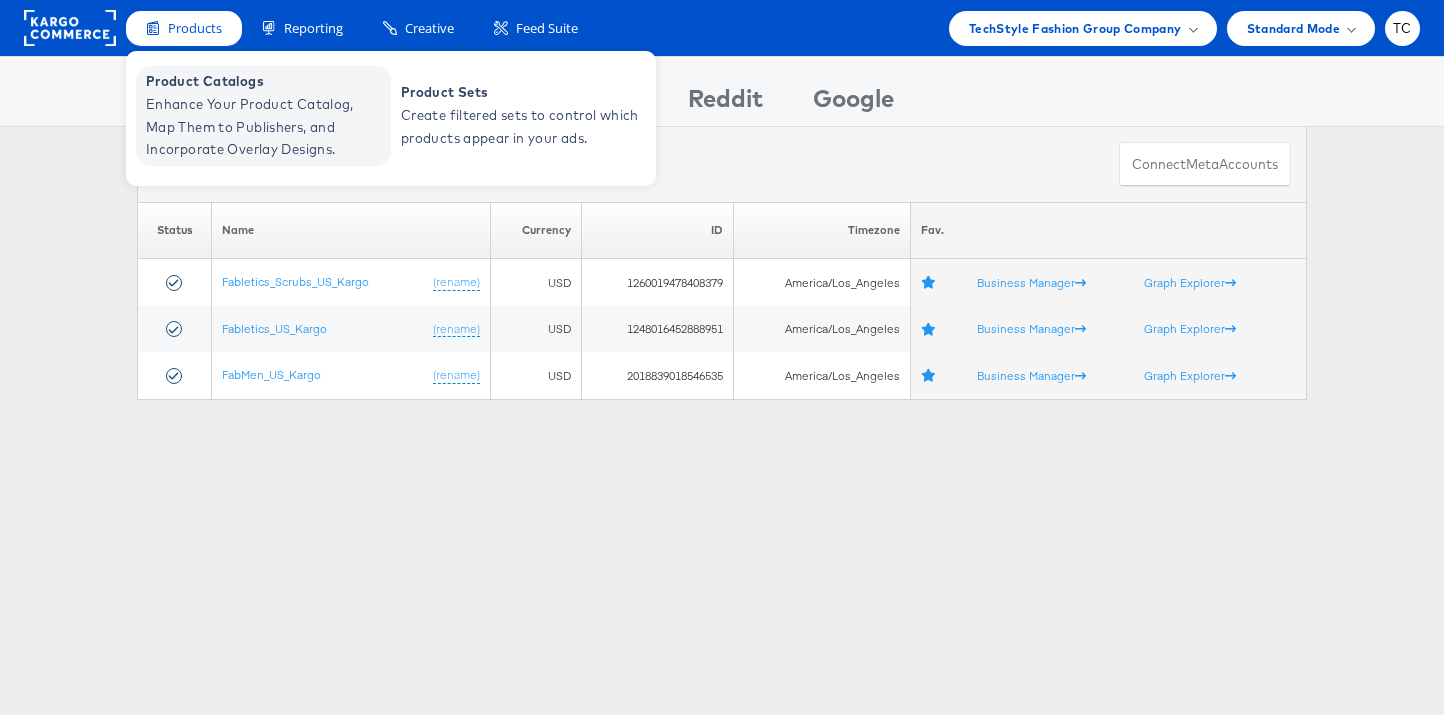 click on "Enhance Your Product Catalog, Map Them to Publishers, and Incorporate Overlay Designs." at bounding box center [266, 127] 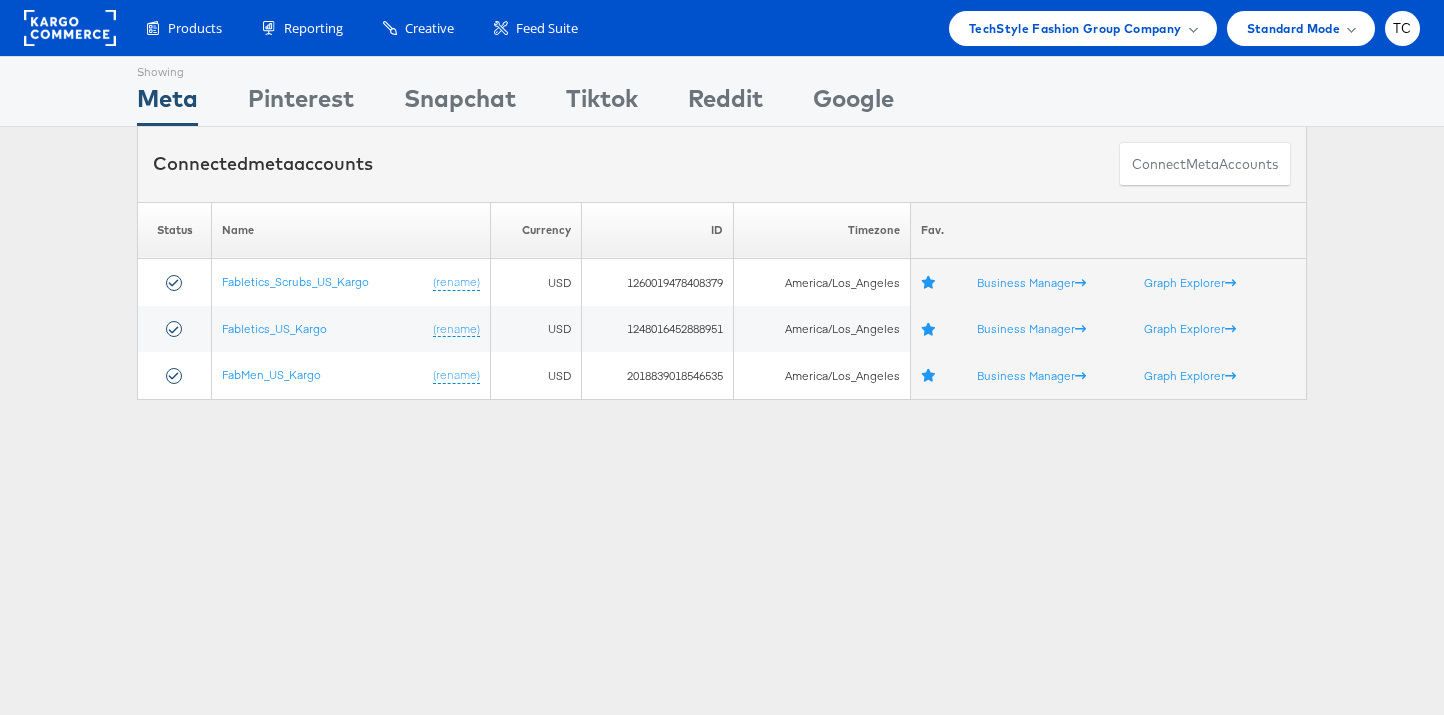 scroll, scrollTop: 0, scrollLeft: 0, axis: both 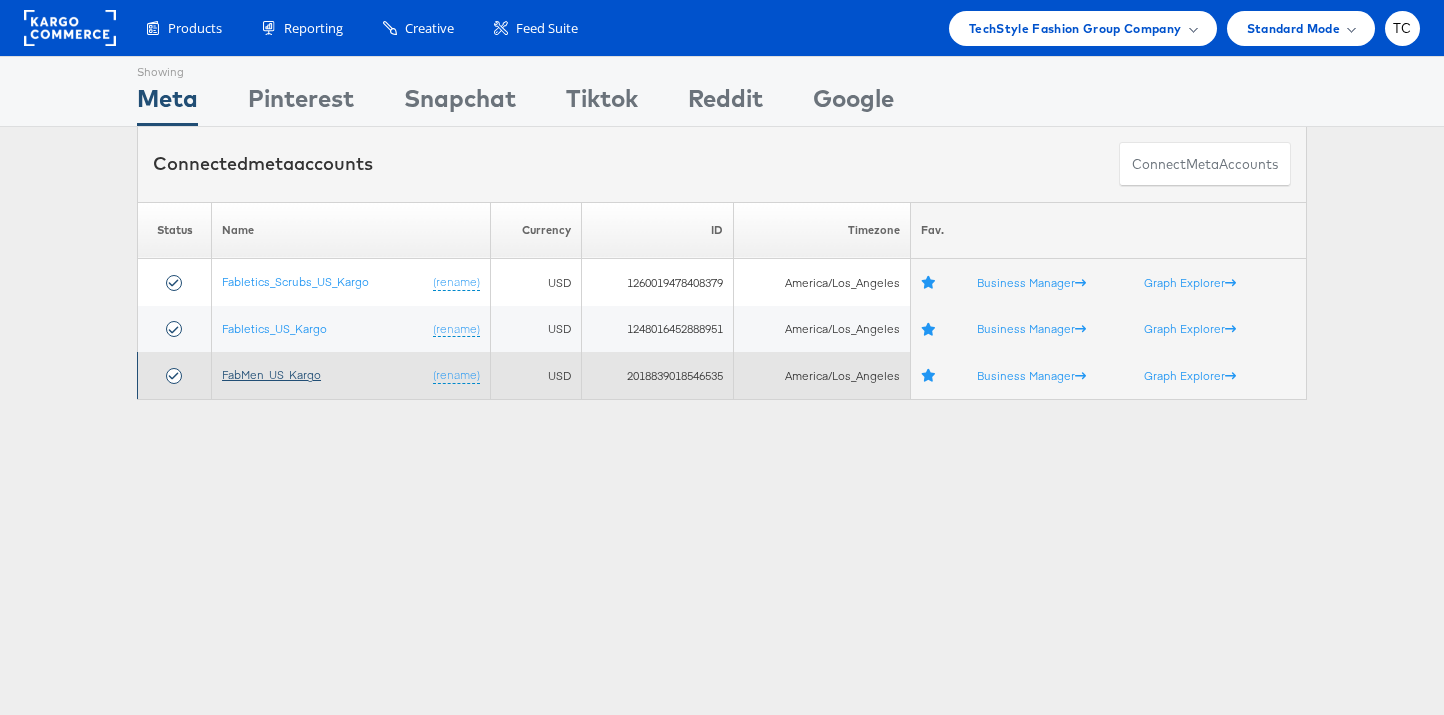 click on "FabMen_US_Kargo" at bounding box center (271, 374) 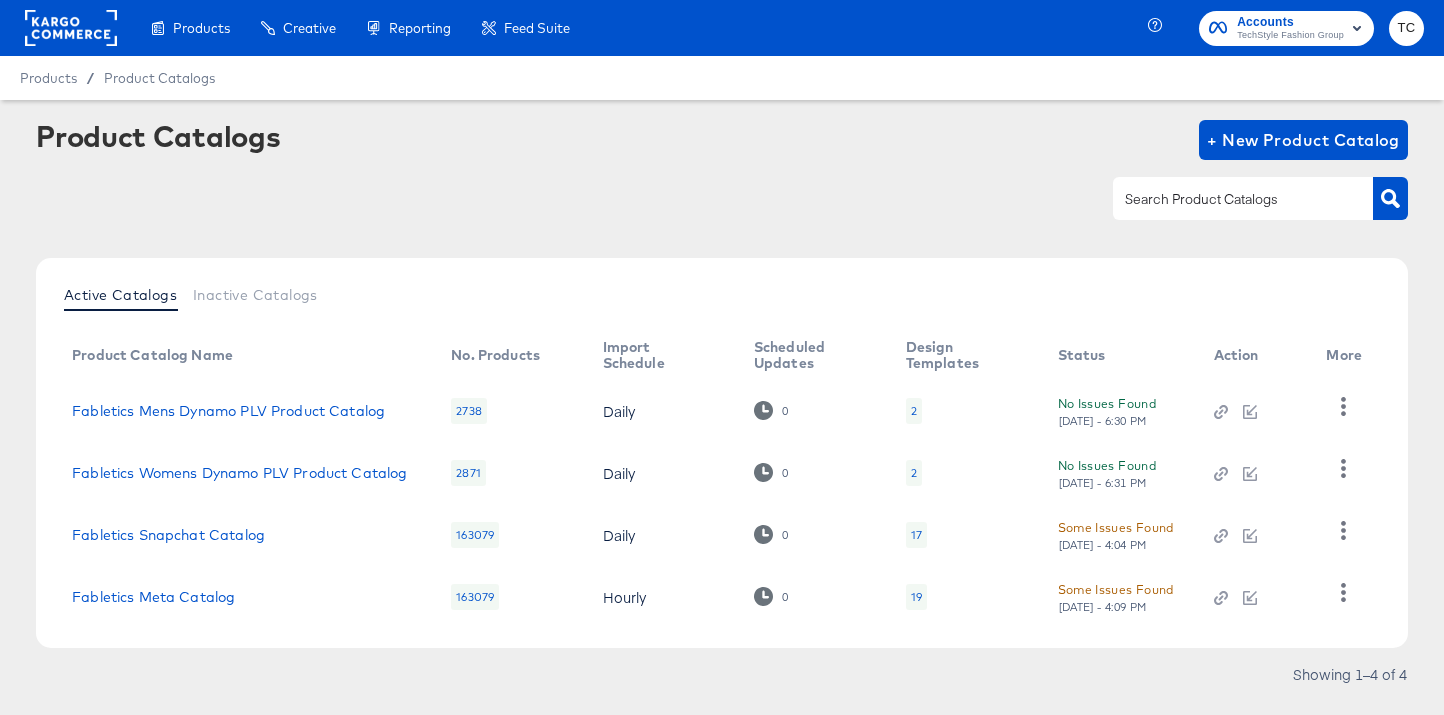 scroll, scrollTop: 0, scrollLeft: 0, axis: both 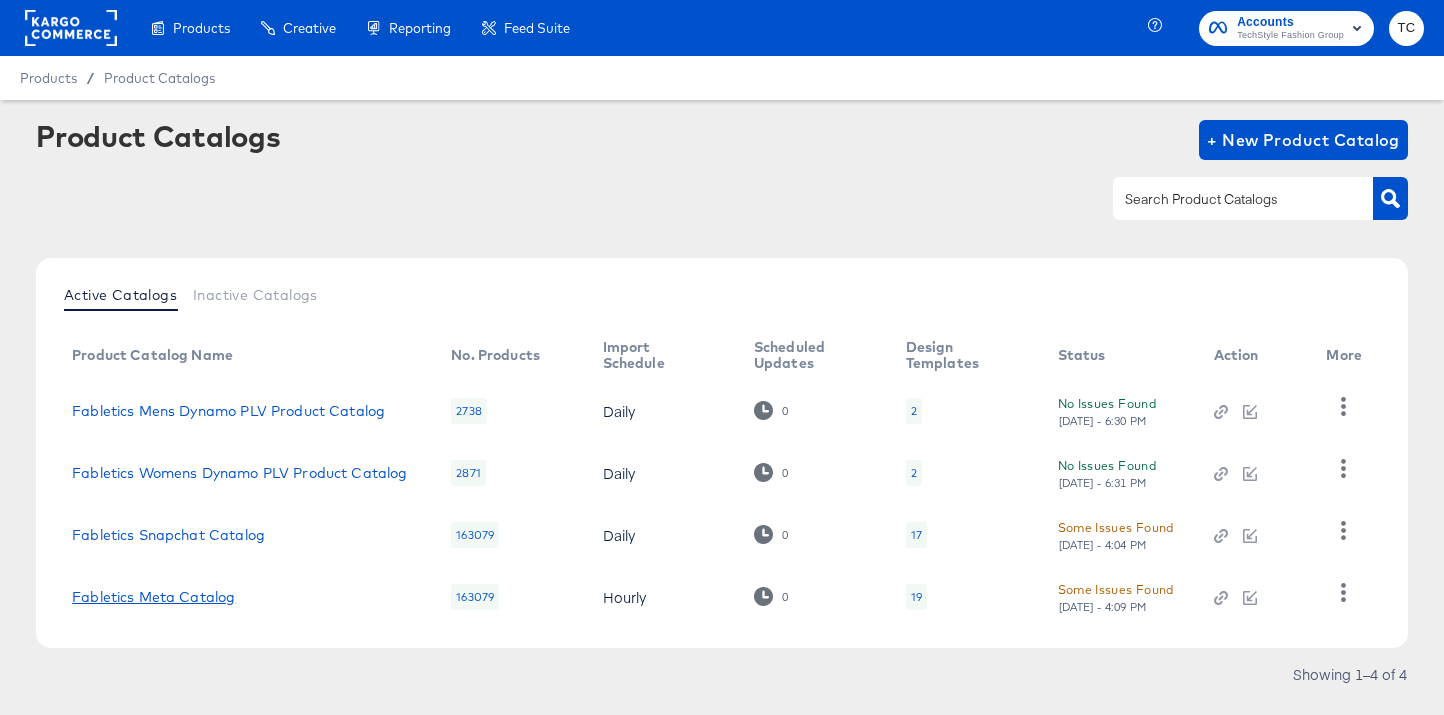 click on "Fabletics Meta Catalog" at bounding box center (153, 597) 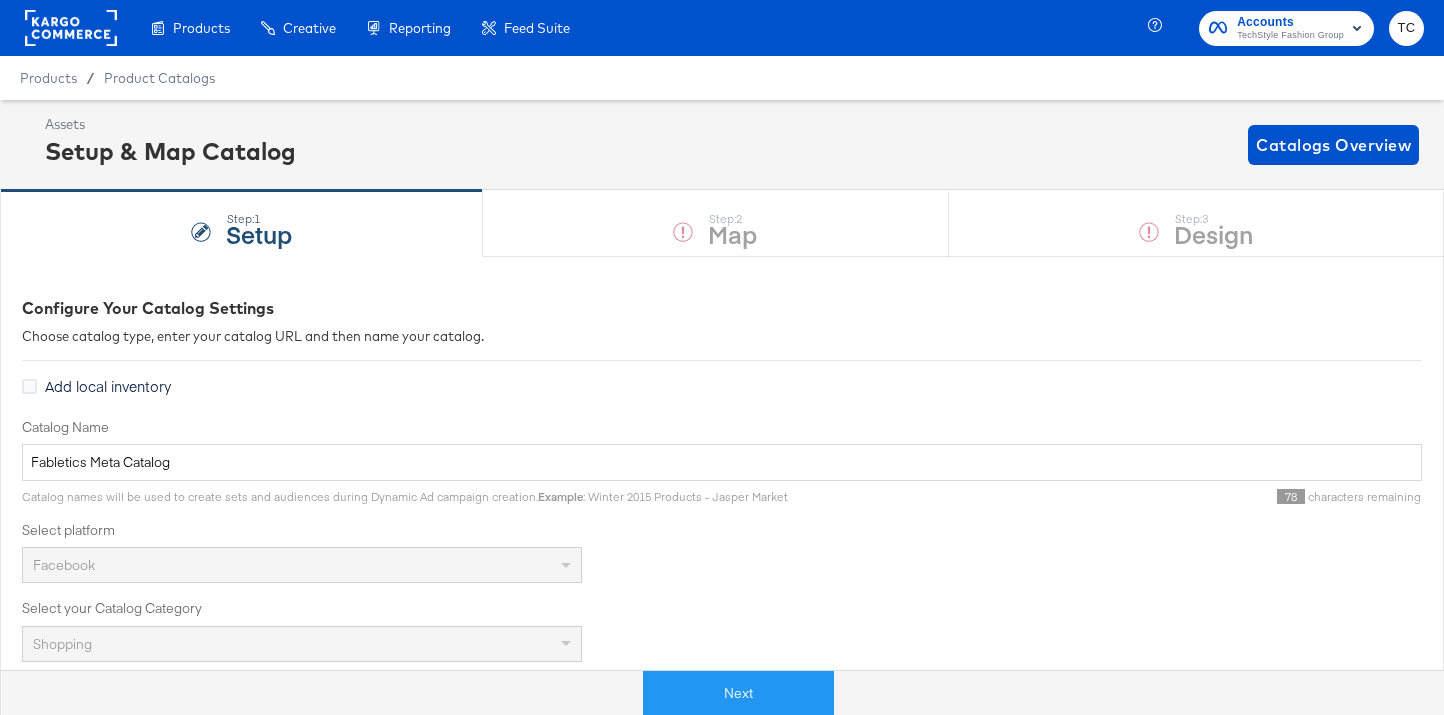 click on "Next" at bounding box center [738, 685] 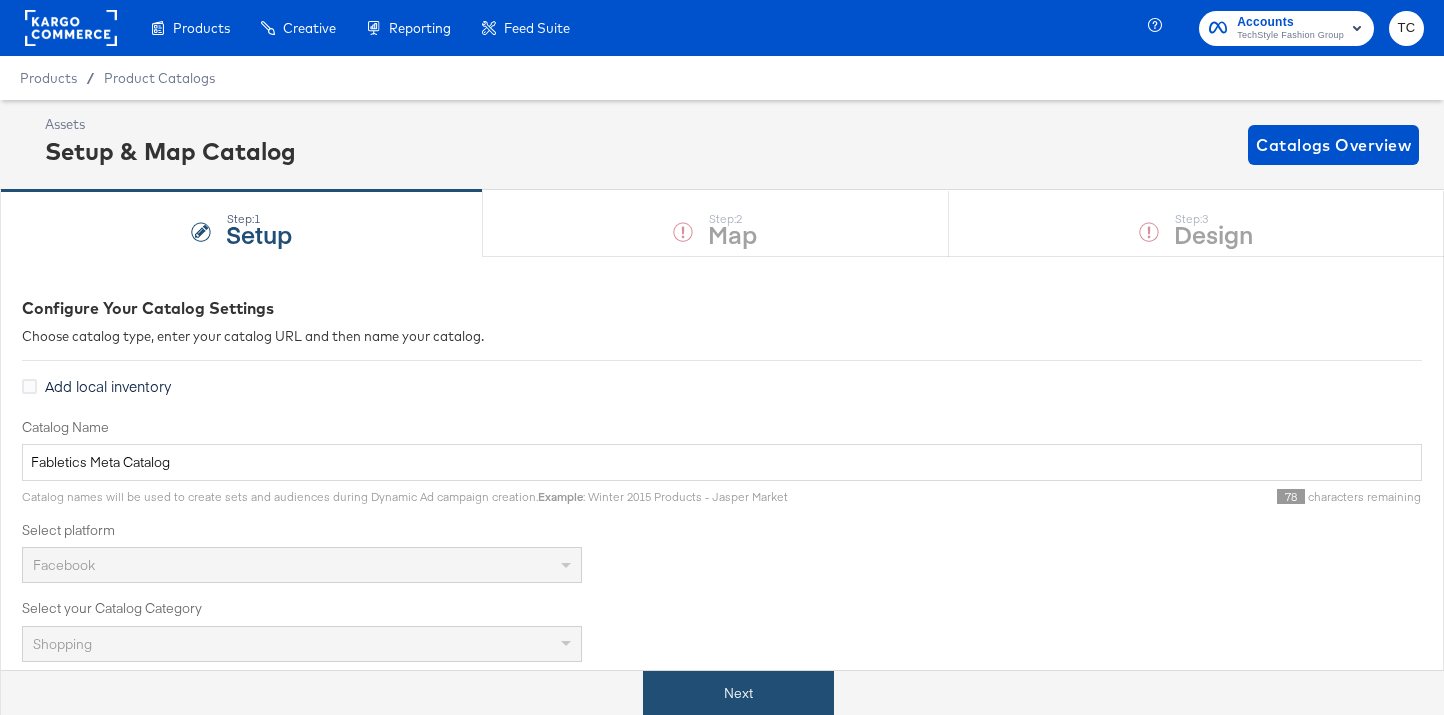 click on "Next" at bounding box center (738, 693) 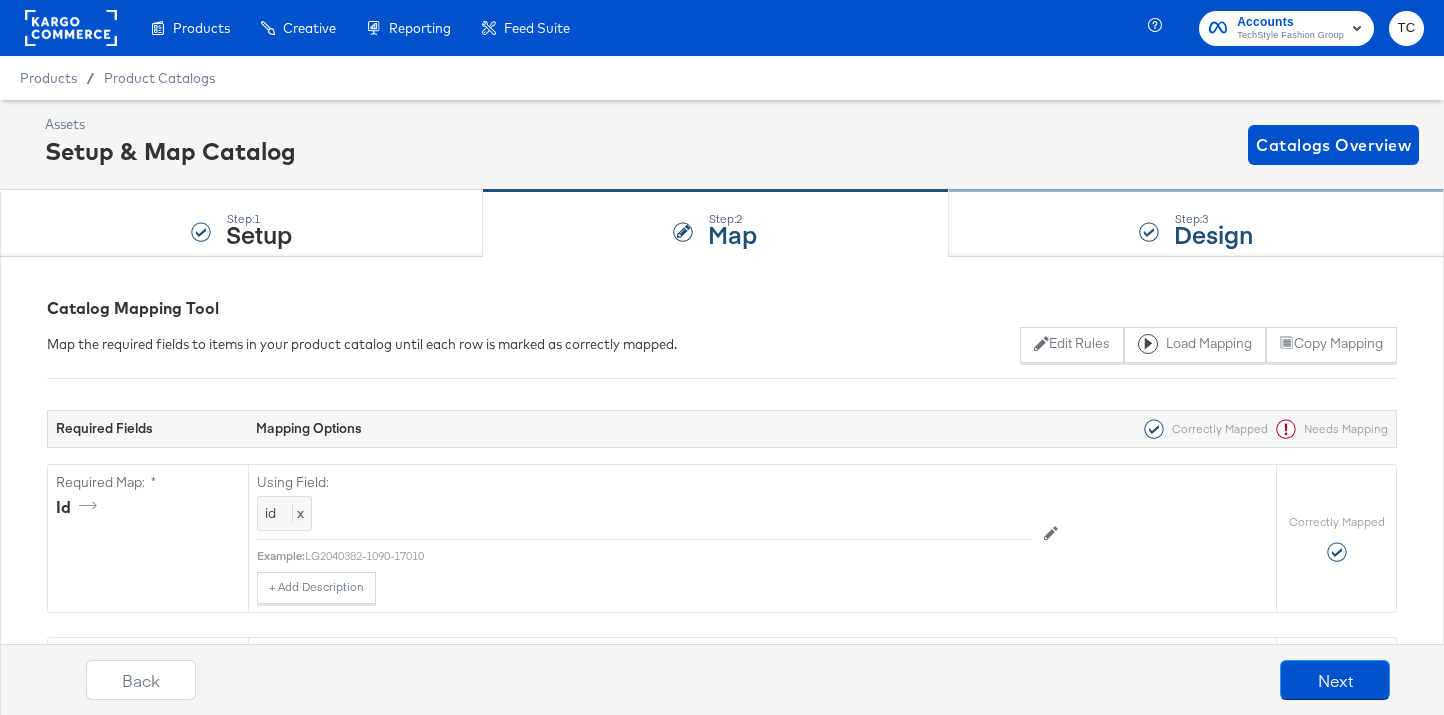 click on "Step:  3   Design" at bounding box center [1196, 224] 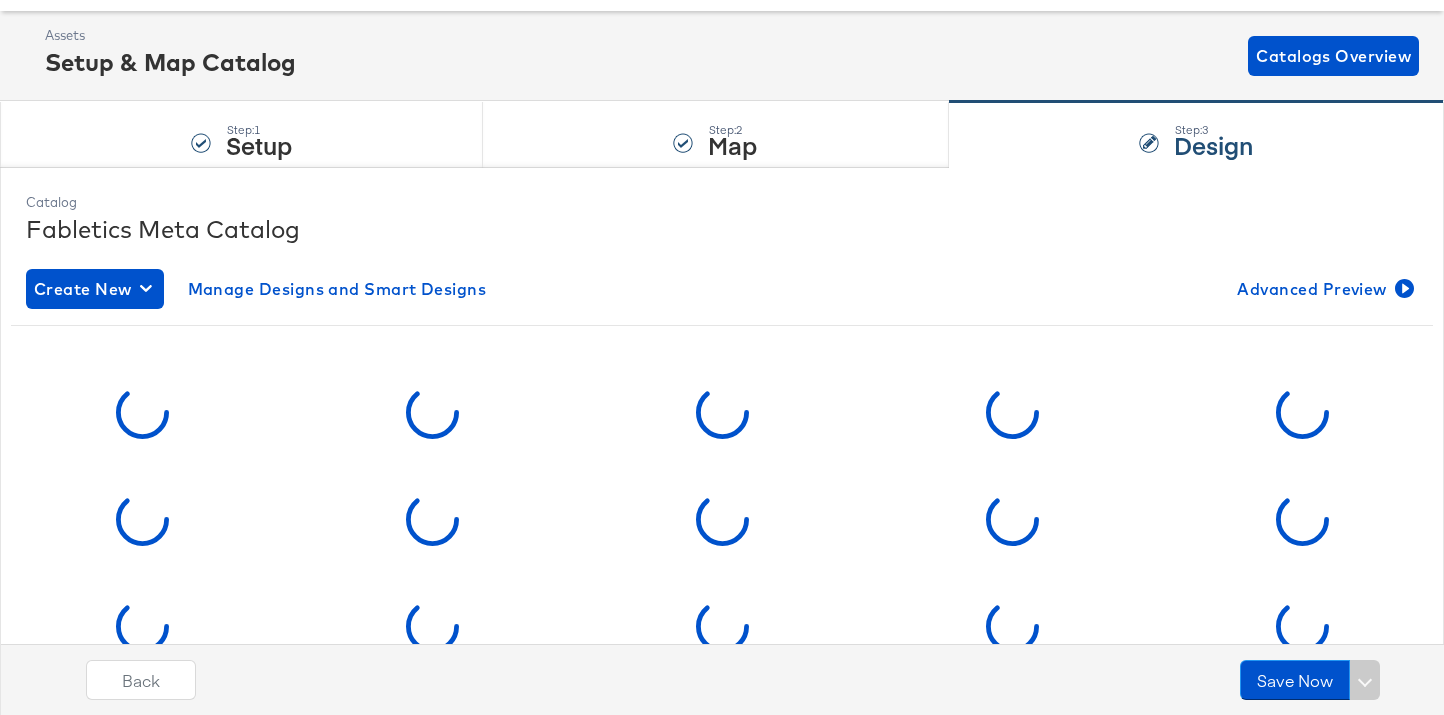 scroll, scrollTop: 276, scrollLeft: 0, axis: vertical 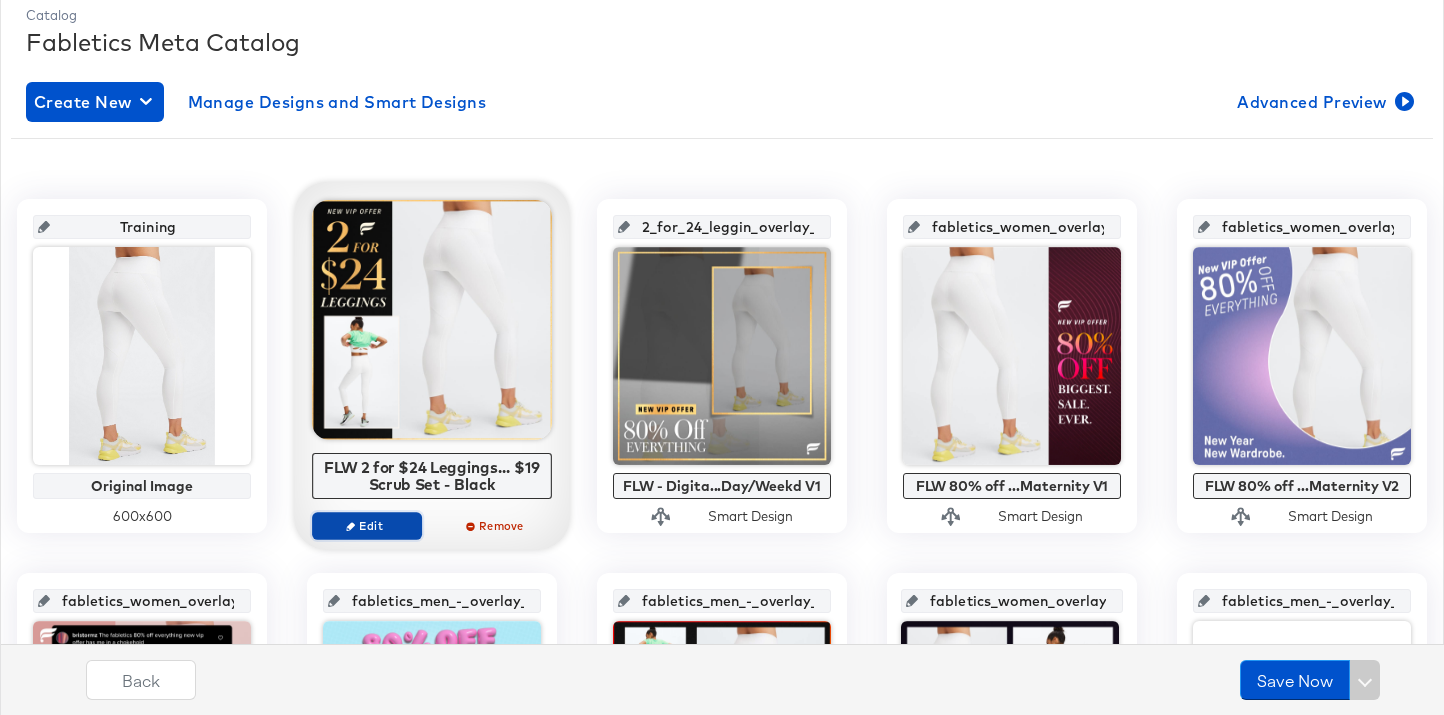 click on "Edit" at bounding box center (367, 525) 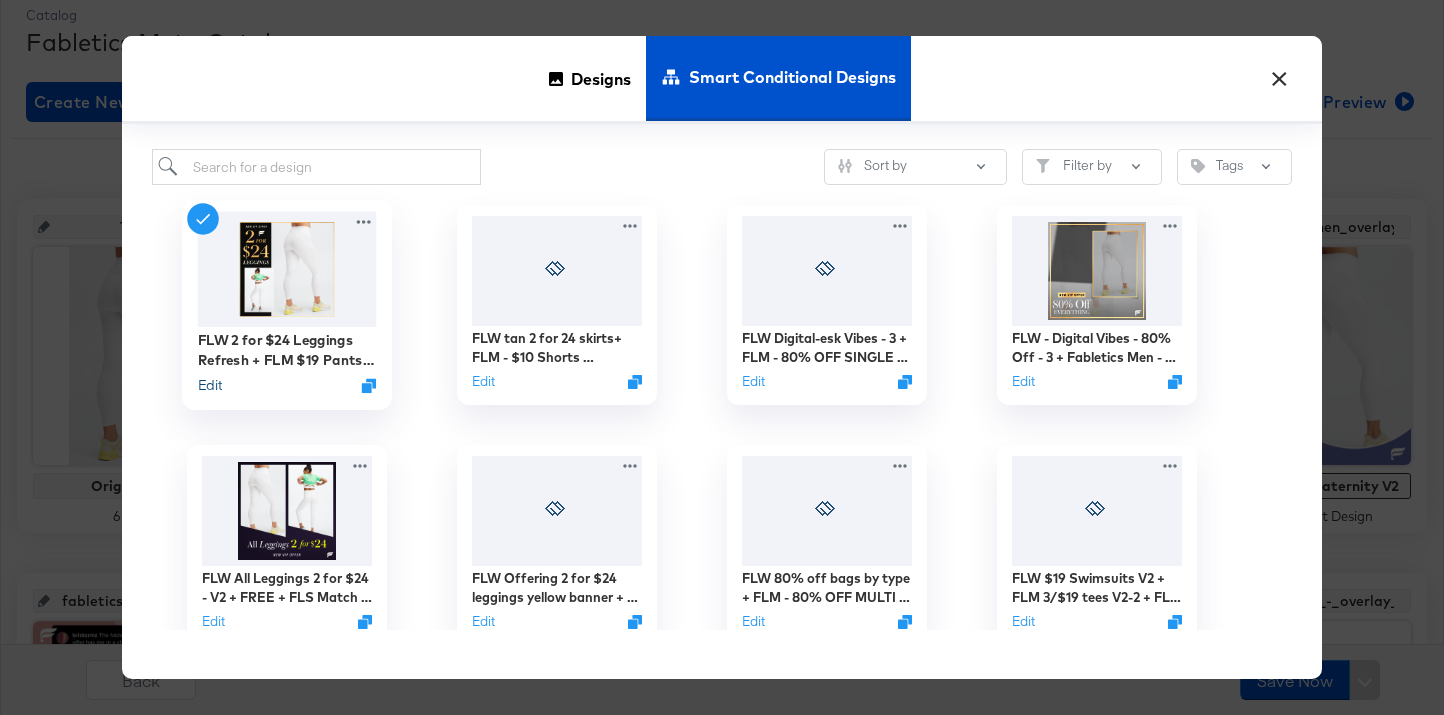click on "Edit" at bounding box center (210, 385) 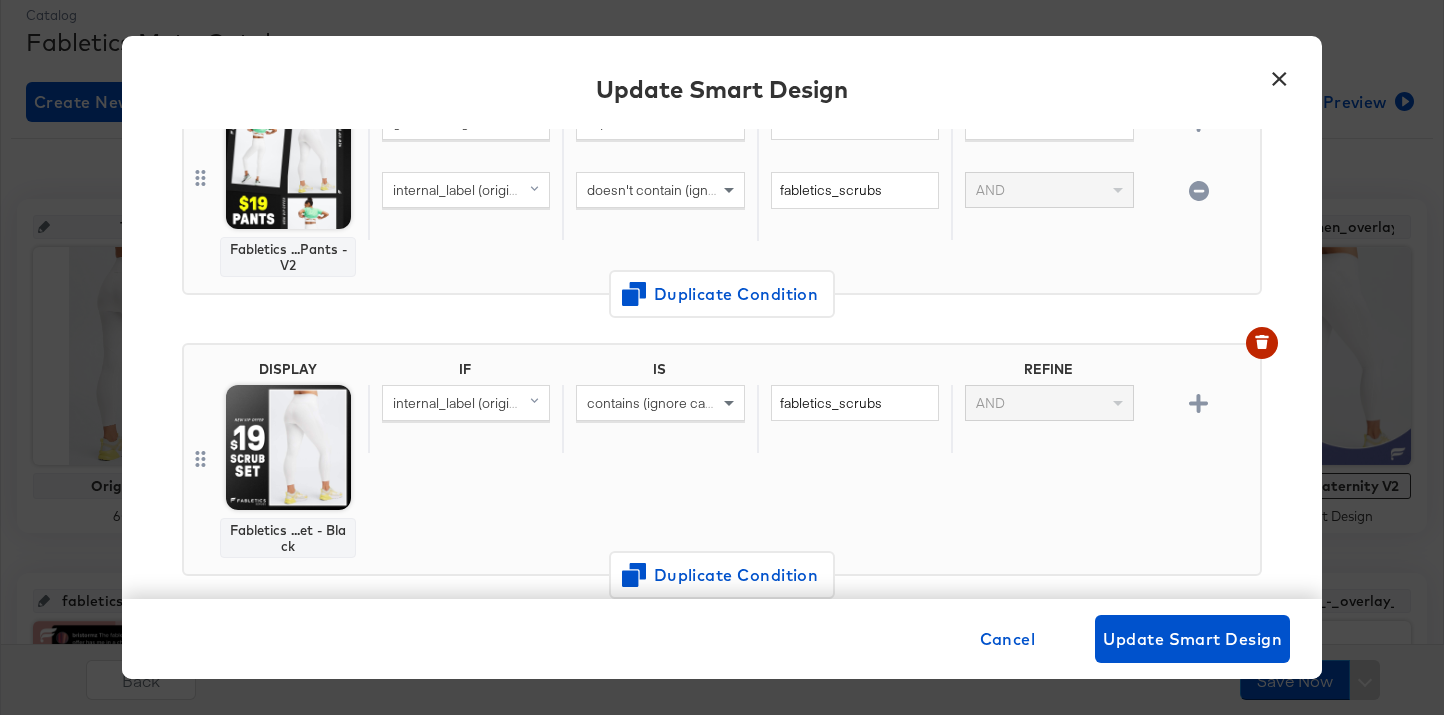 scroll, scrollTop: 441, scrollLeft: 0, axis: vertical 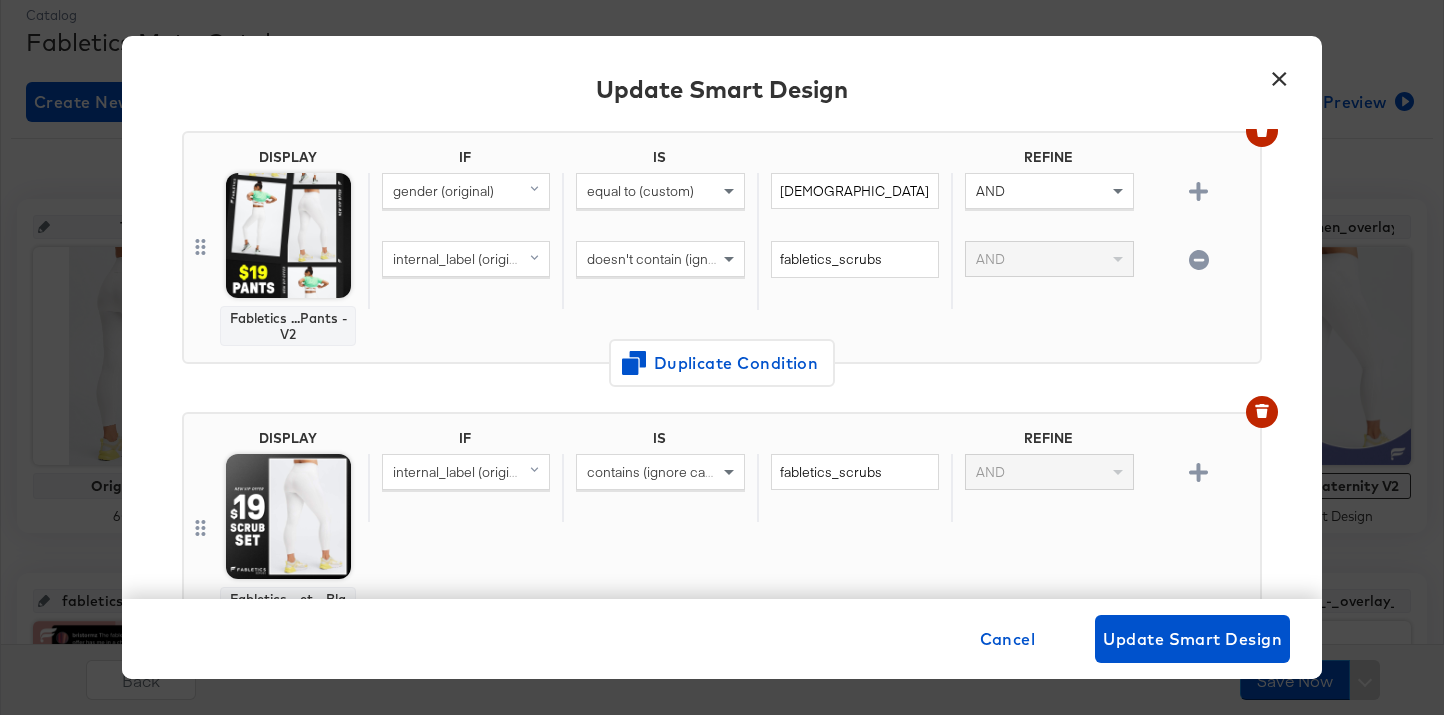 click on "×" at bounding box center (1279, 74) 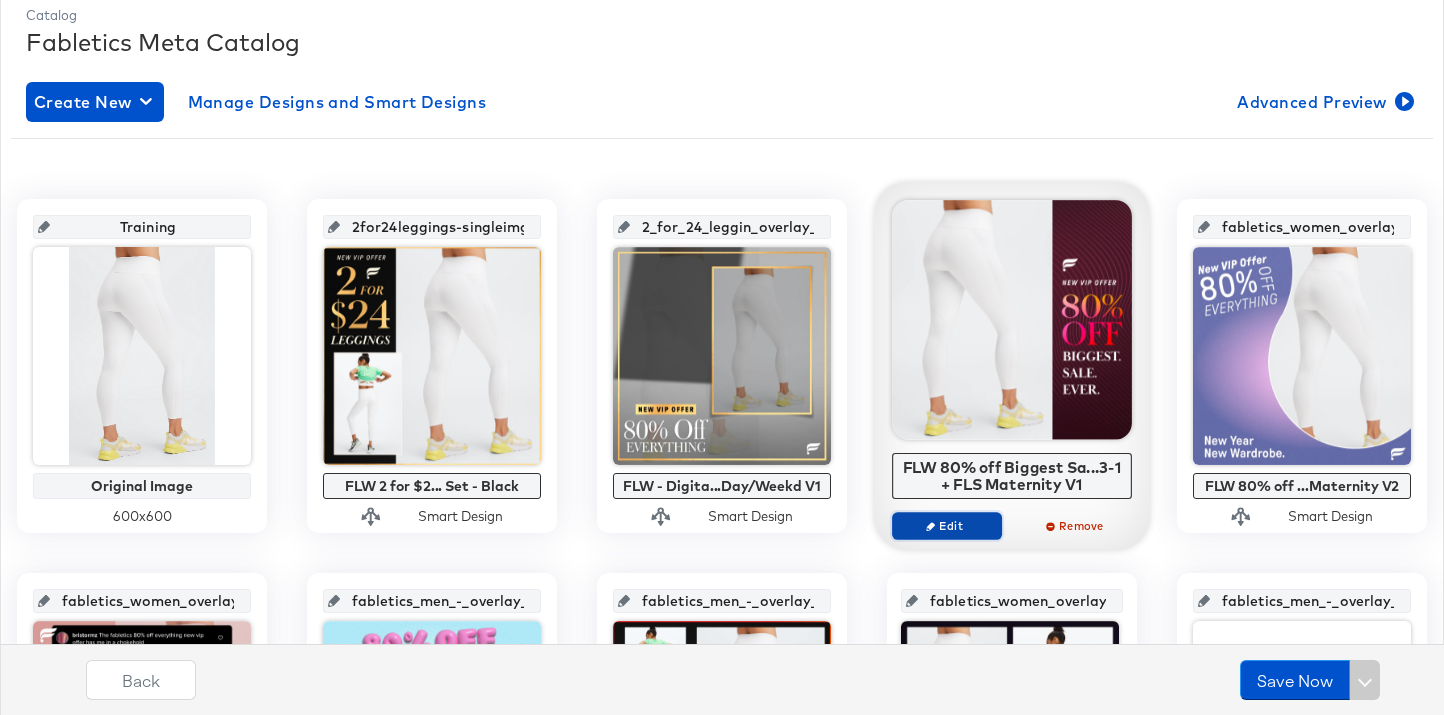 click on "Edit" at bounding box center (947, 525) 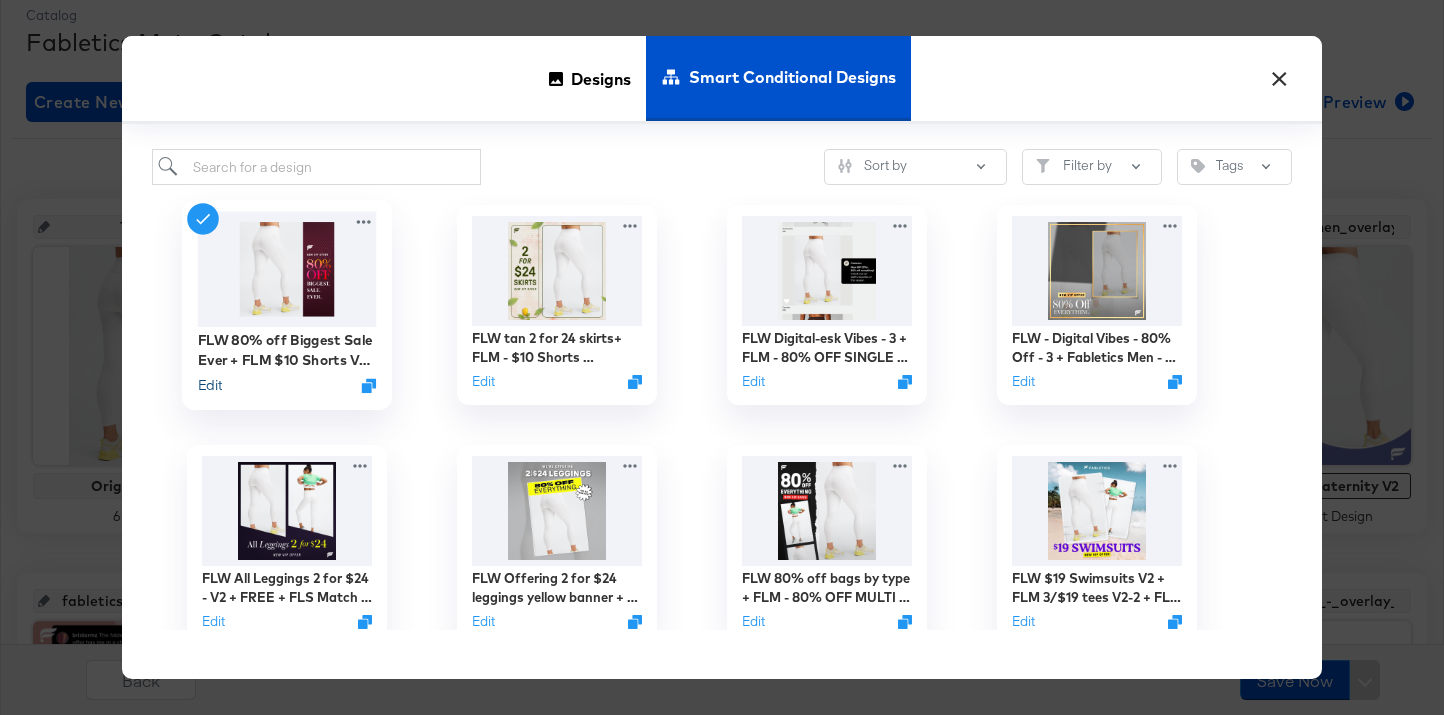 click on "Edit" at bounding box center [210, 385] 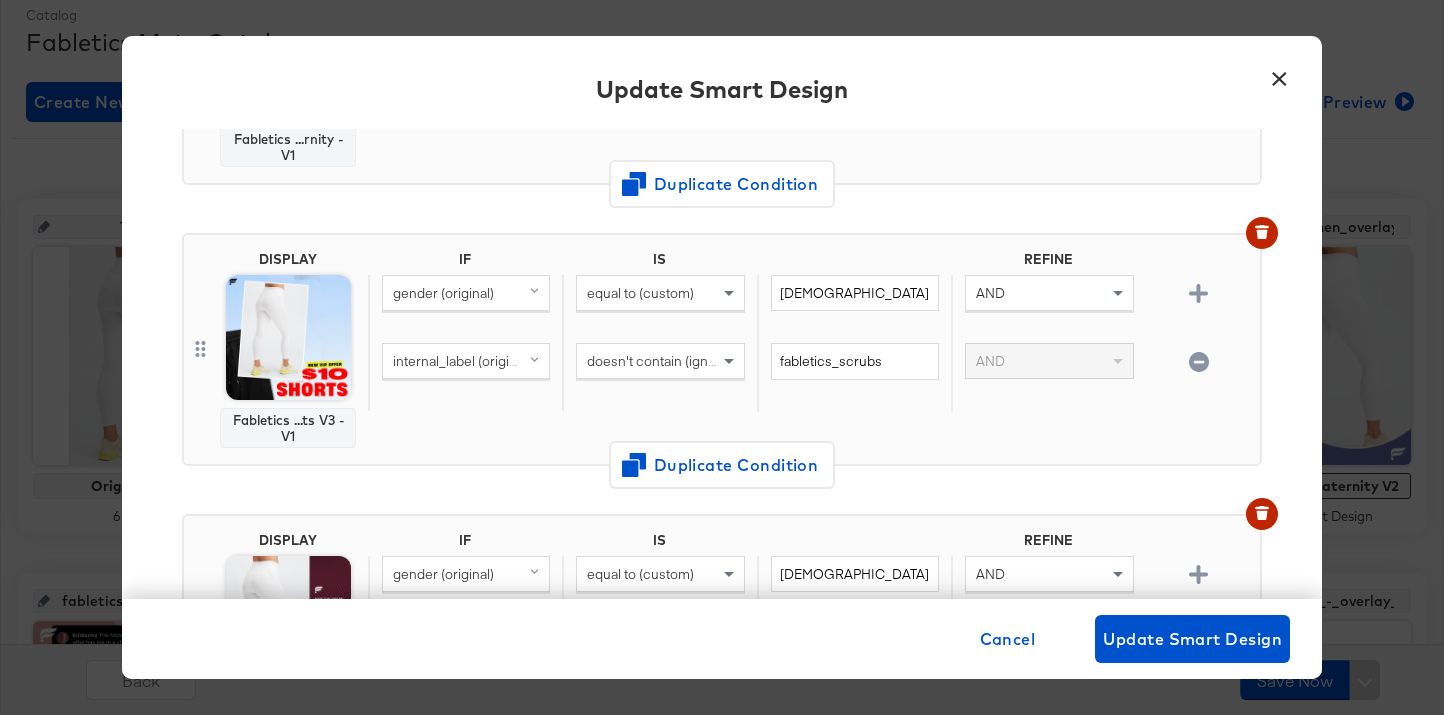 scroll, scrollTop: 372, scrollLeft: 0, axis: vertical 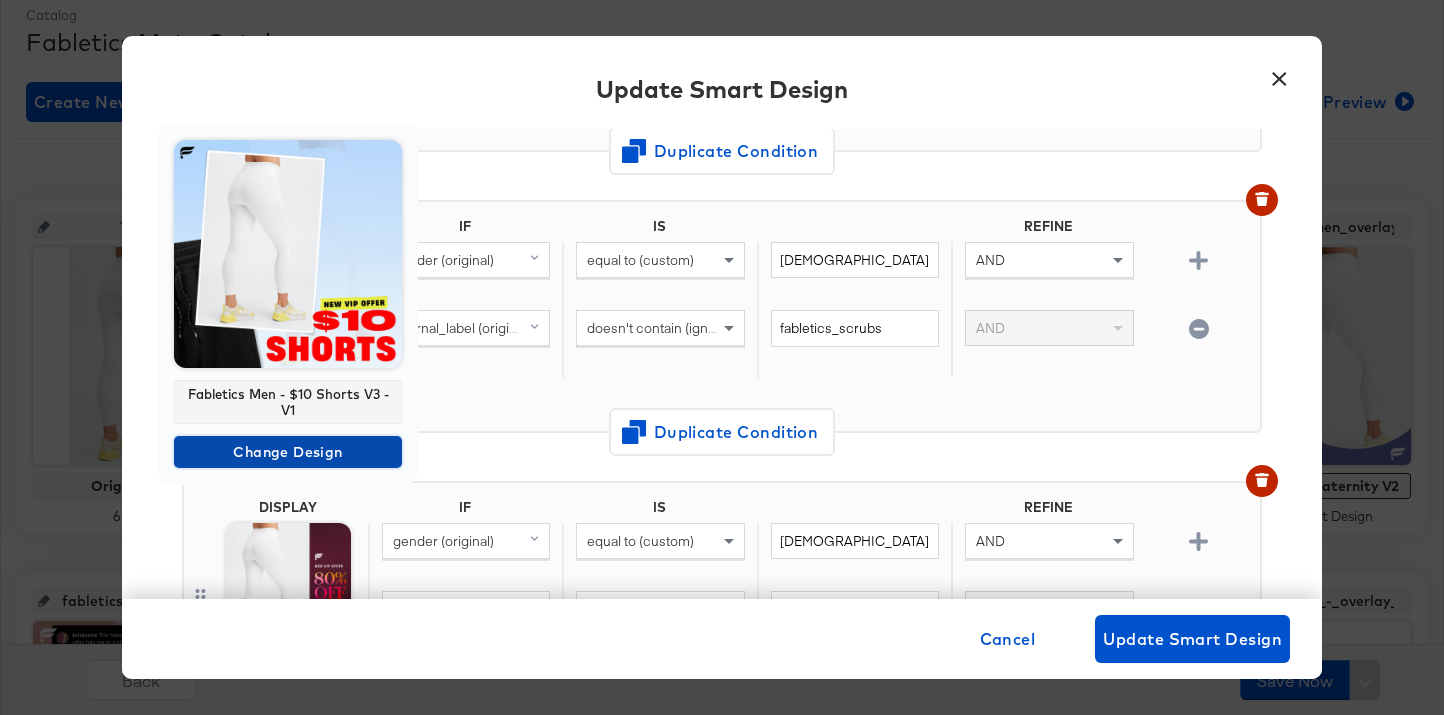 click on "Change Design" at bounding box center [288, 452] 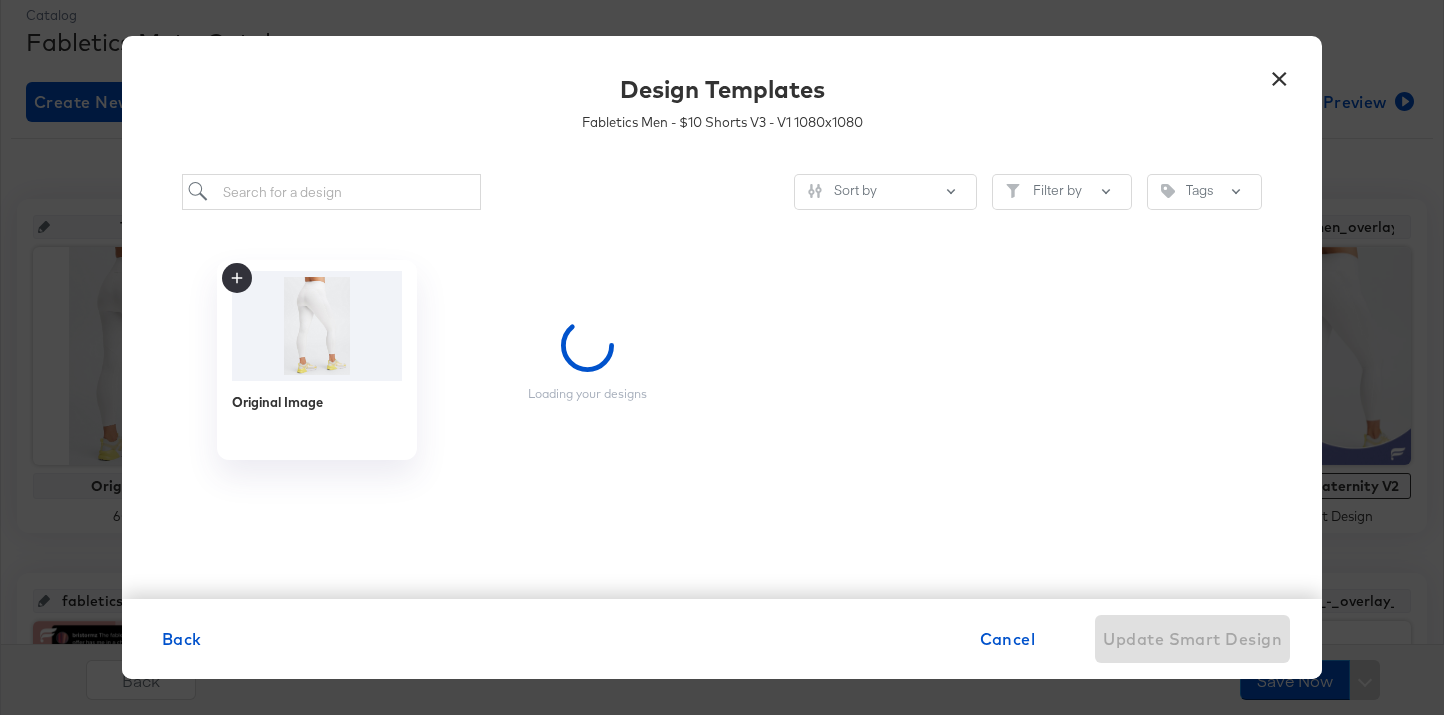 scroll, scrollTop: 0, scrollLeft: 0, axis: both 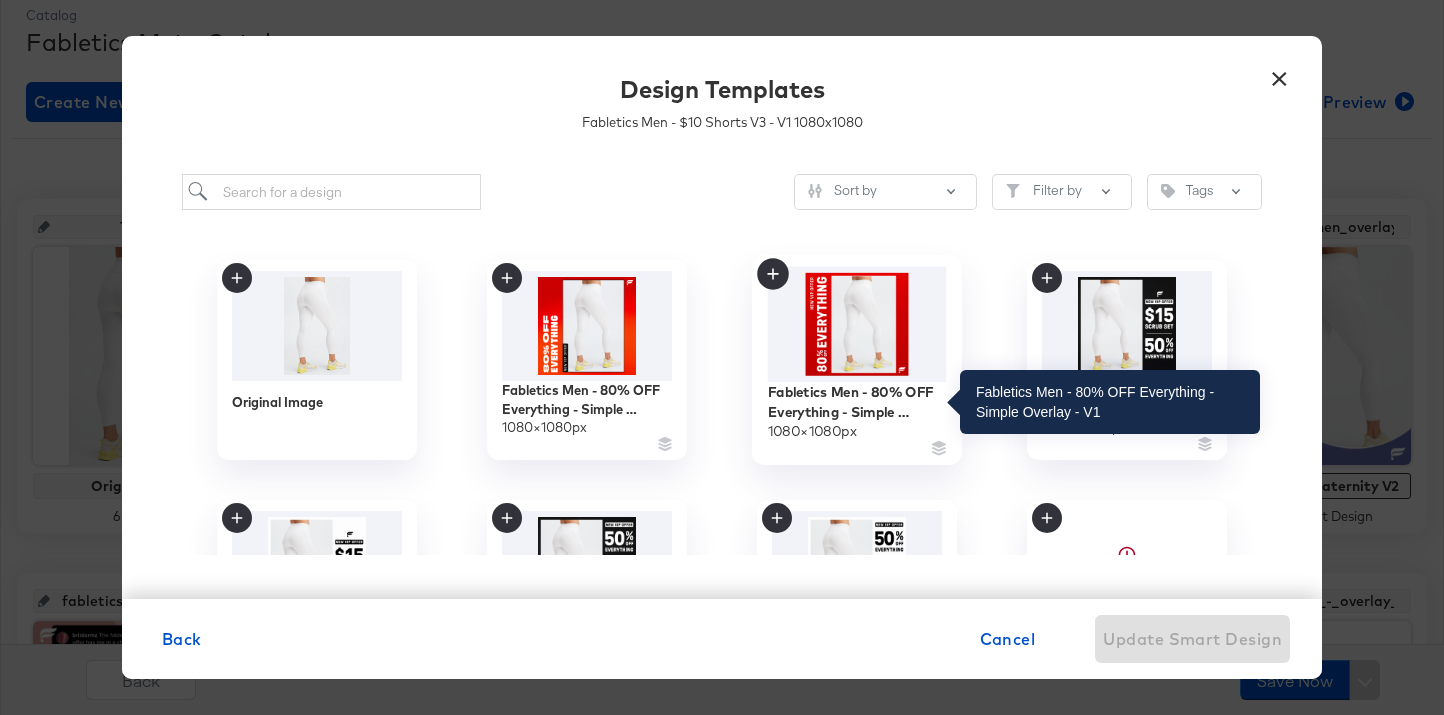 click on "Fabletics Men - 80% OFF Everything - Simple Overlay - V1" at bounding box center [857, 401] 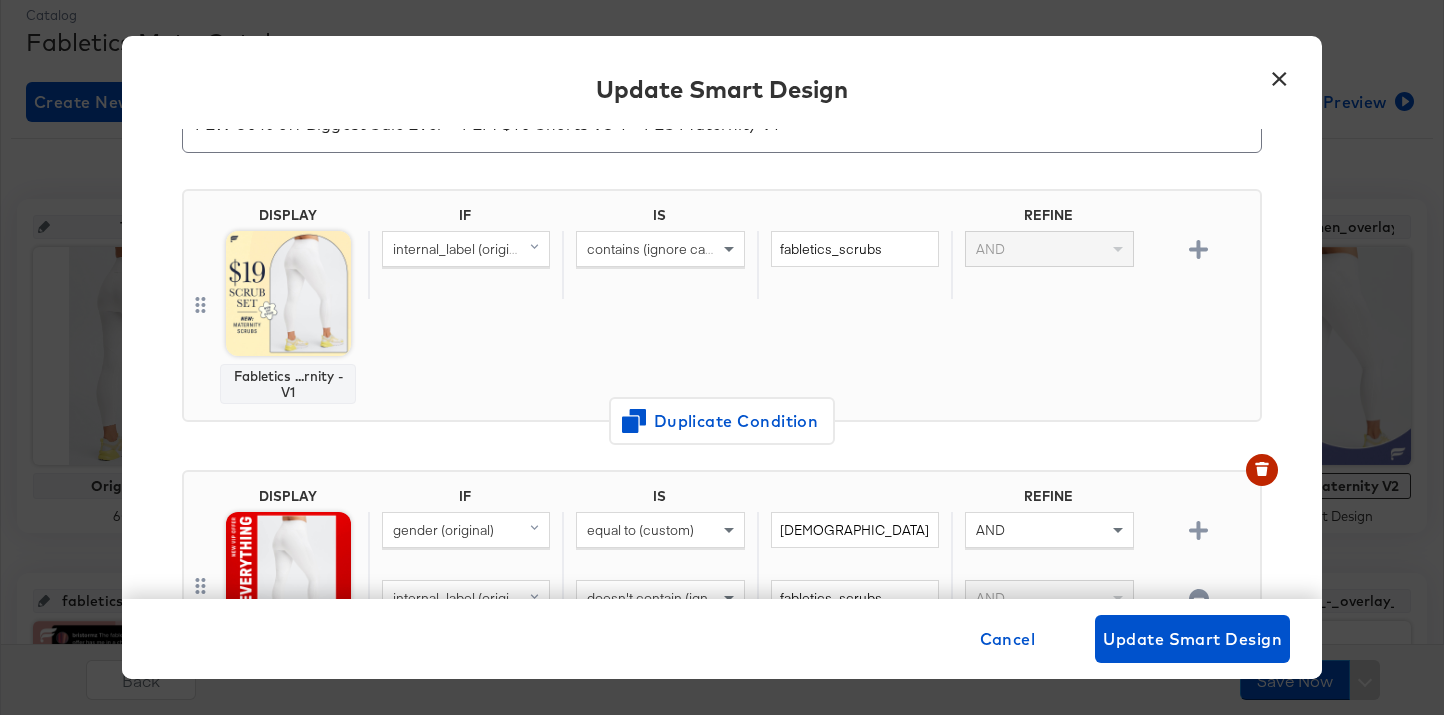 scroll, scrollTop: 0, scrollLeft: 0, axis: both 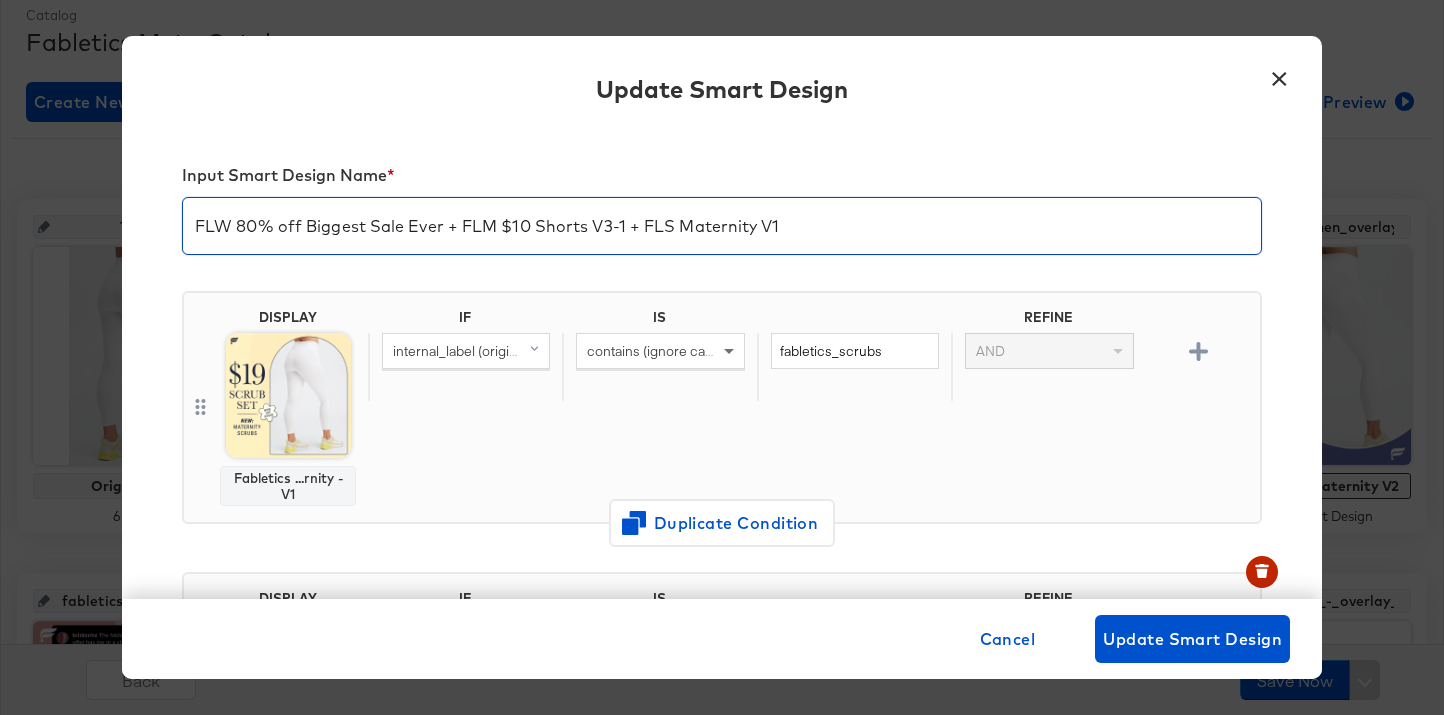 drag, startPoint x: 506, startPoint y: 226, endPoint x: 623, endPoint y: 227, distance: 117.00427 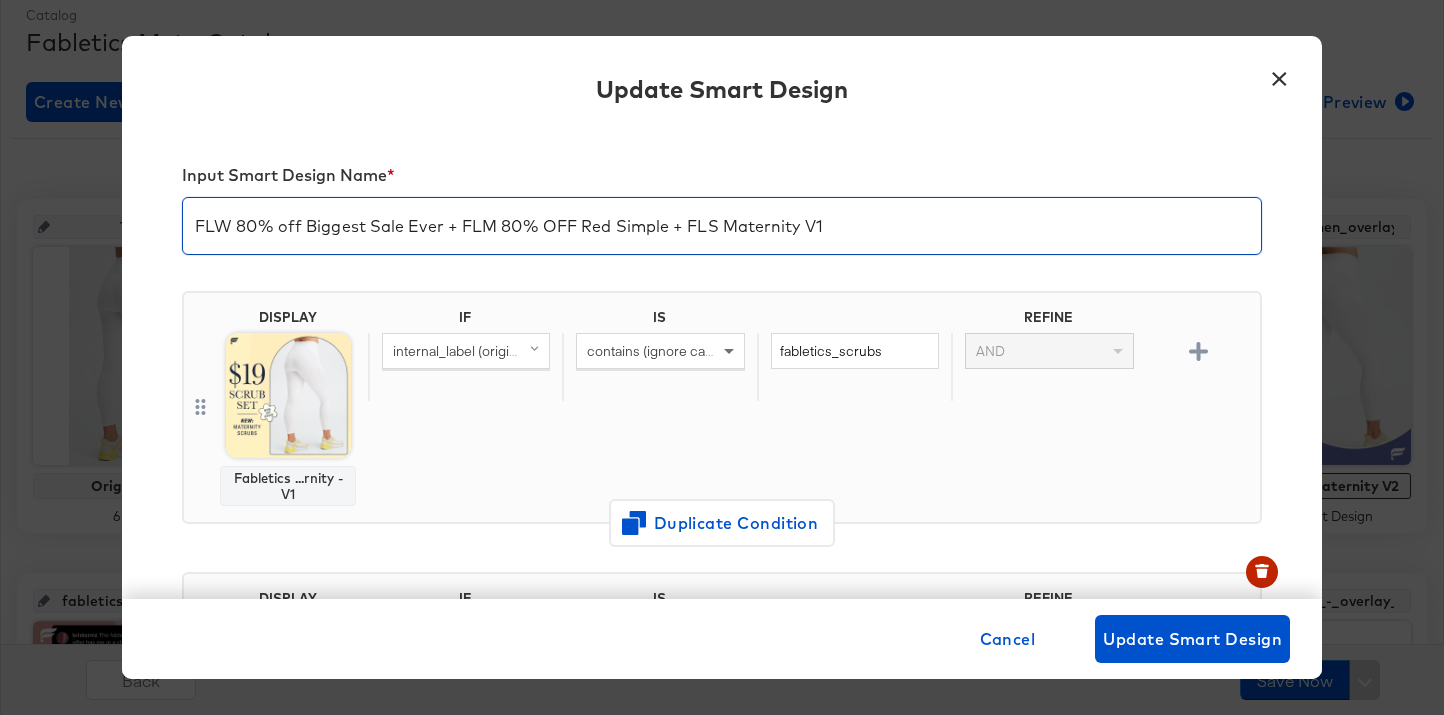 drag, startPoint x: 461, startPoint y: 232, endPoint x: 660, endPoint y: 233, distance: 199.00252 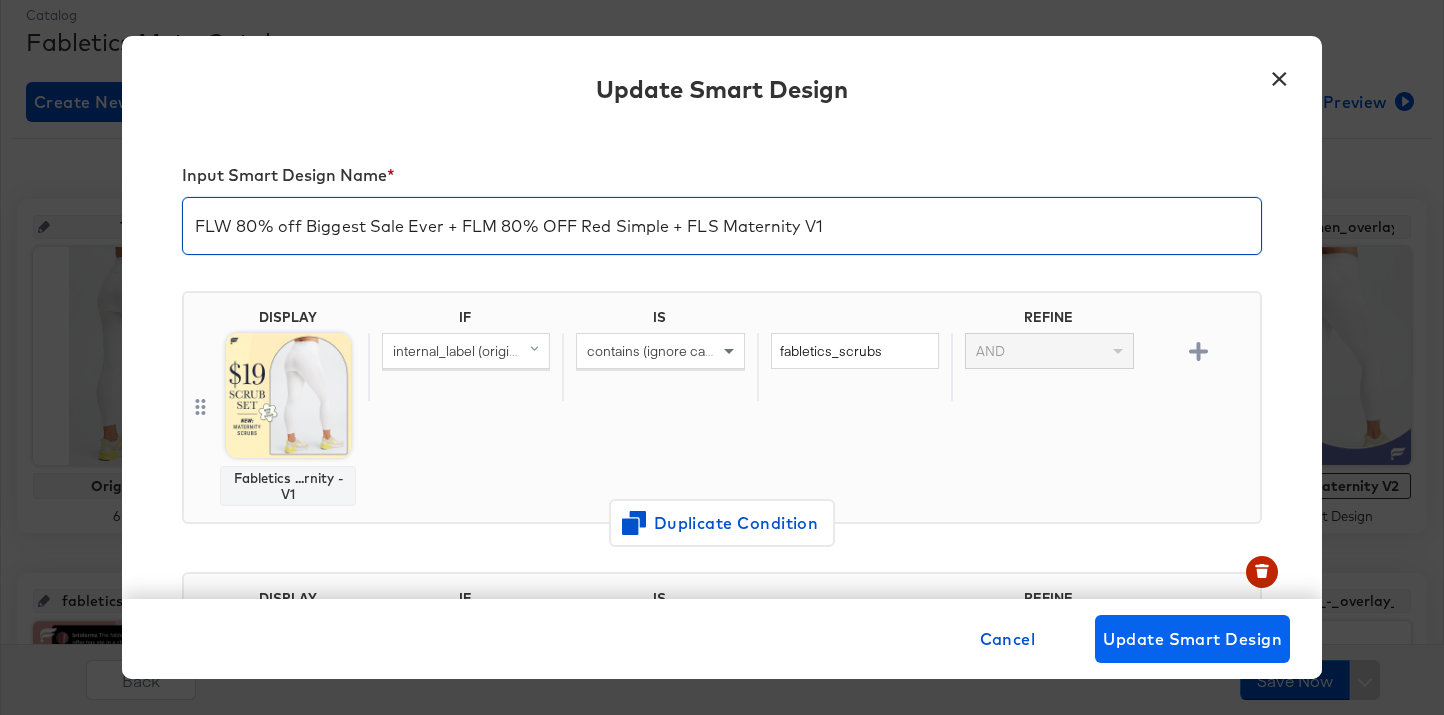 type on "FLW 80% off Biggest Sale Ever + FLM 80% OFF Red Simple + FLS Maternity V1" 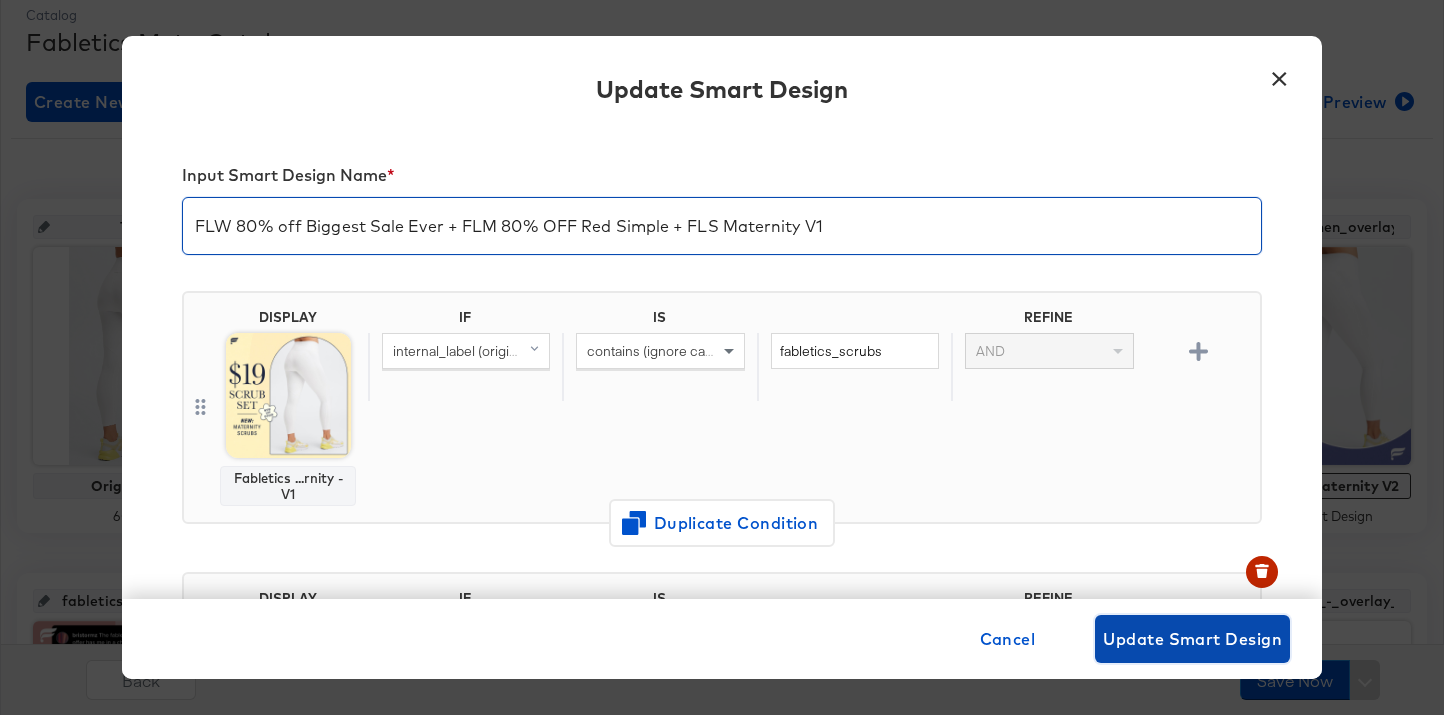 click on "Update Smart Design" at bounding box center [1192, 639] 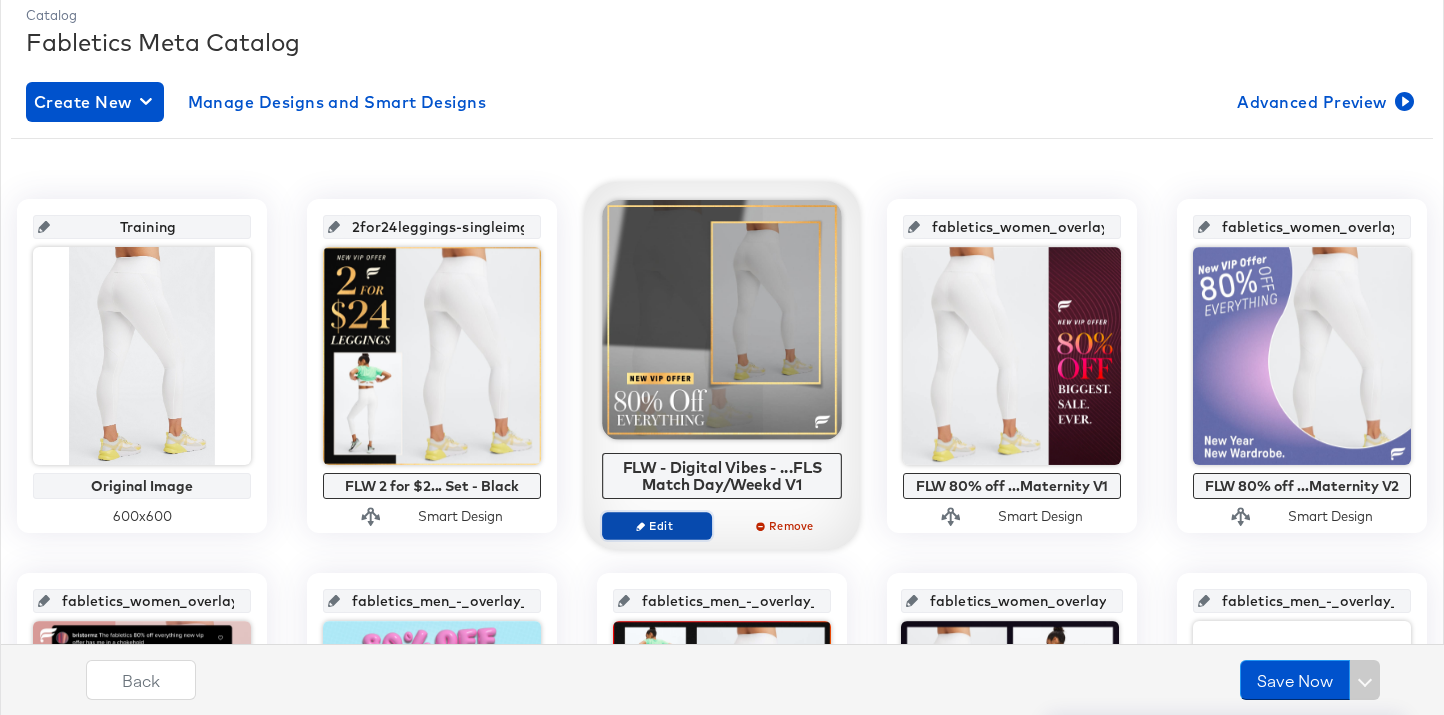 click on "Edit" at bounding box center (657, 525) 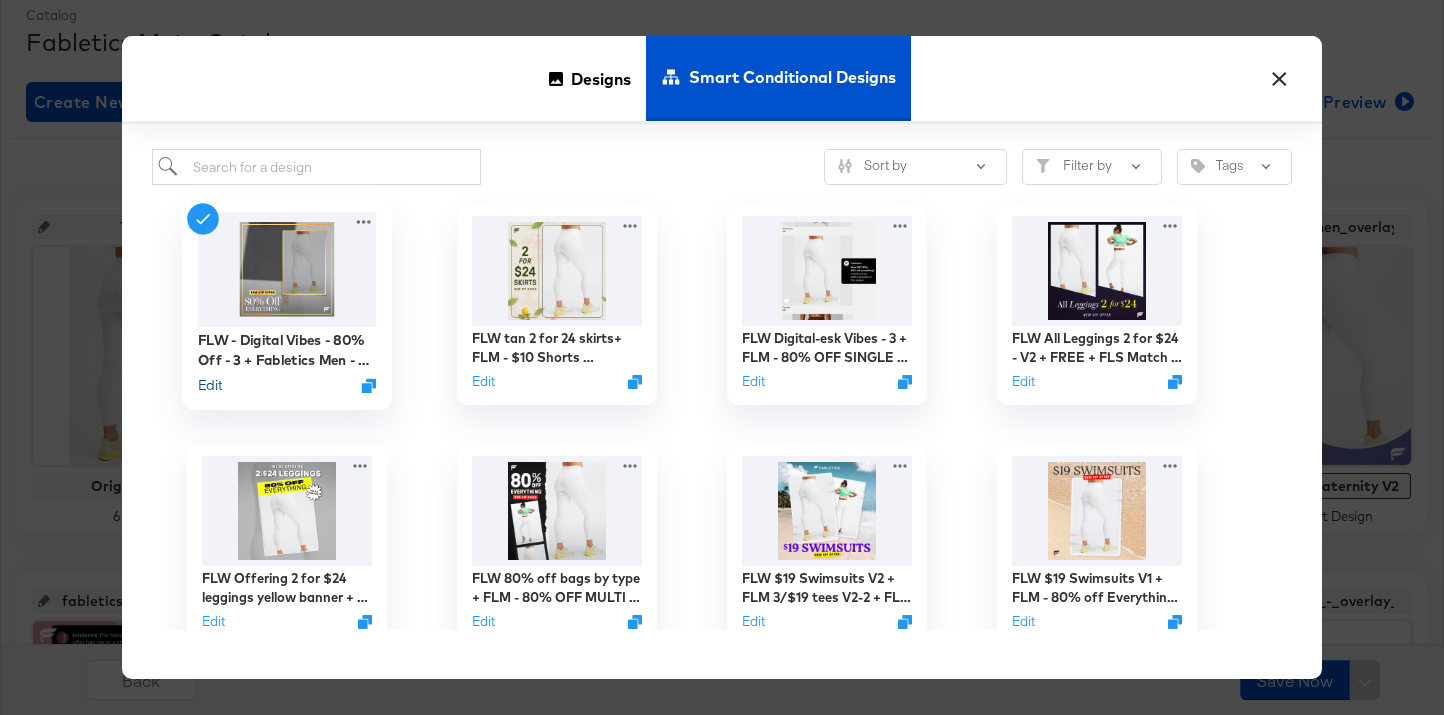 click on "Edit" at bounding box center (210, 385) 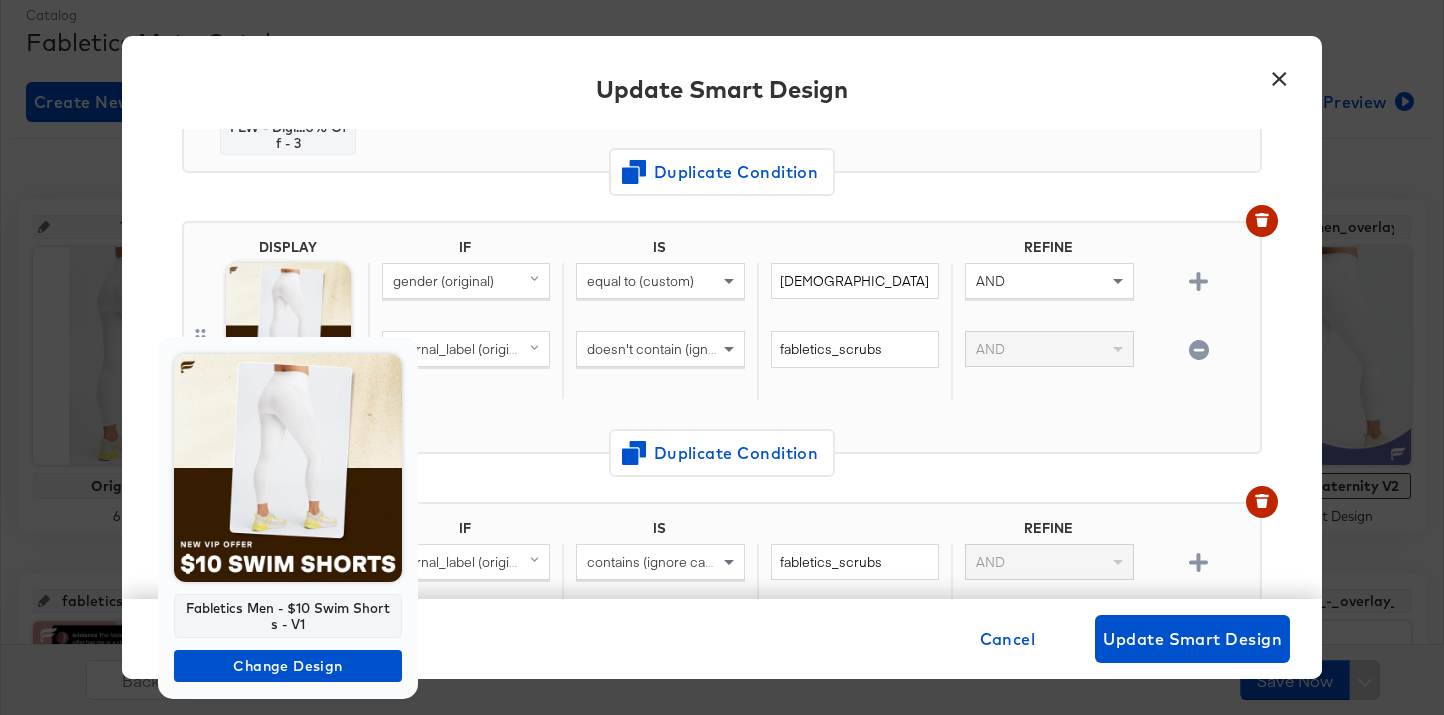 scroll, scrollTop: 0, scrollLeft: 0, axis: both 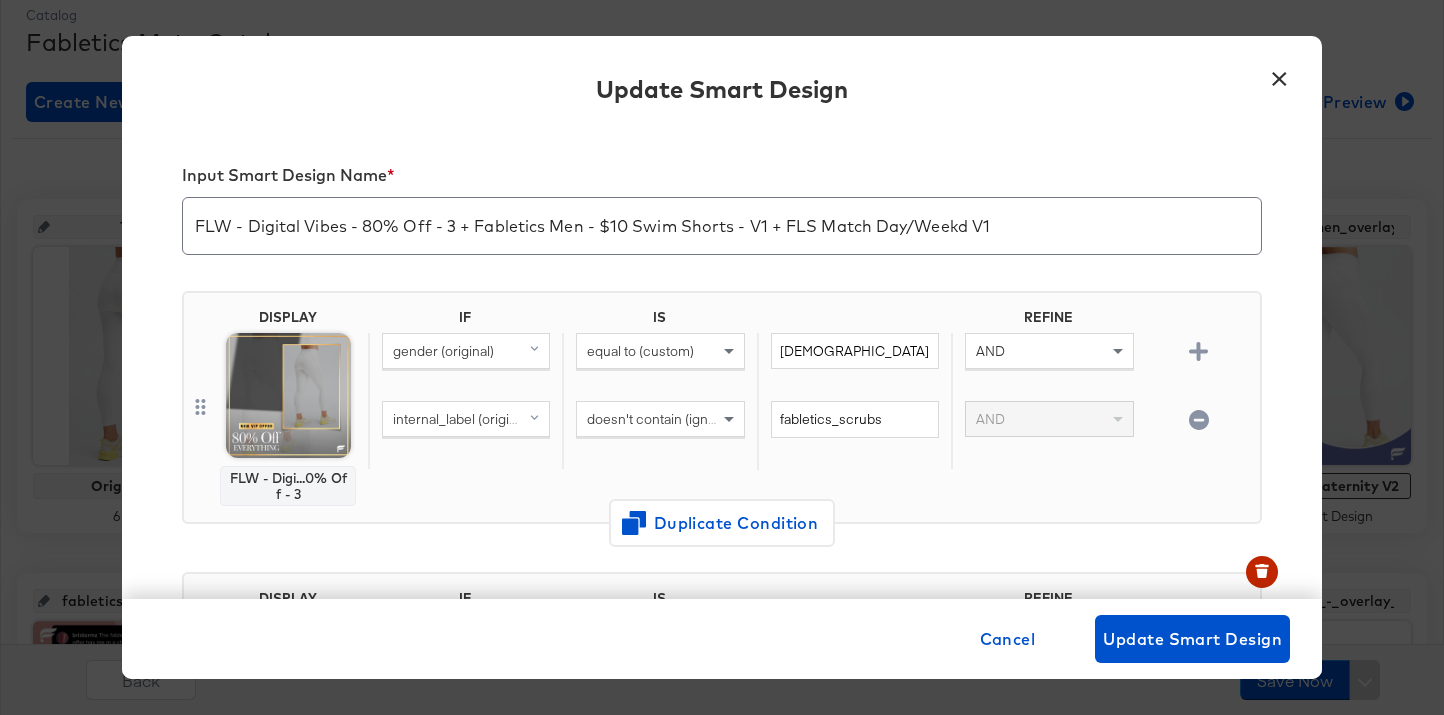 click on "×" at bounding box center [1279, 74] 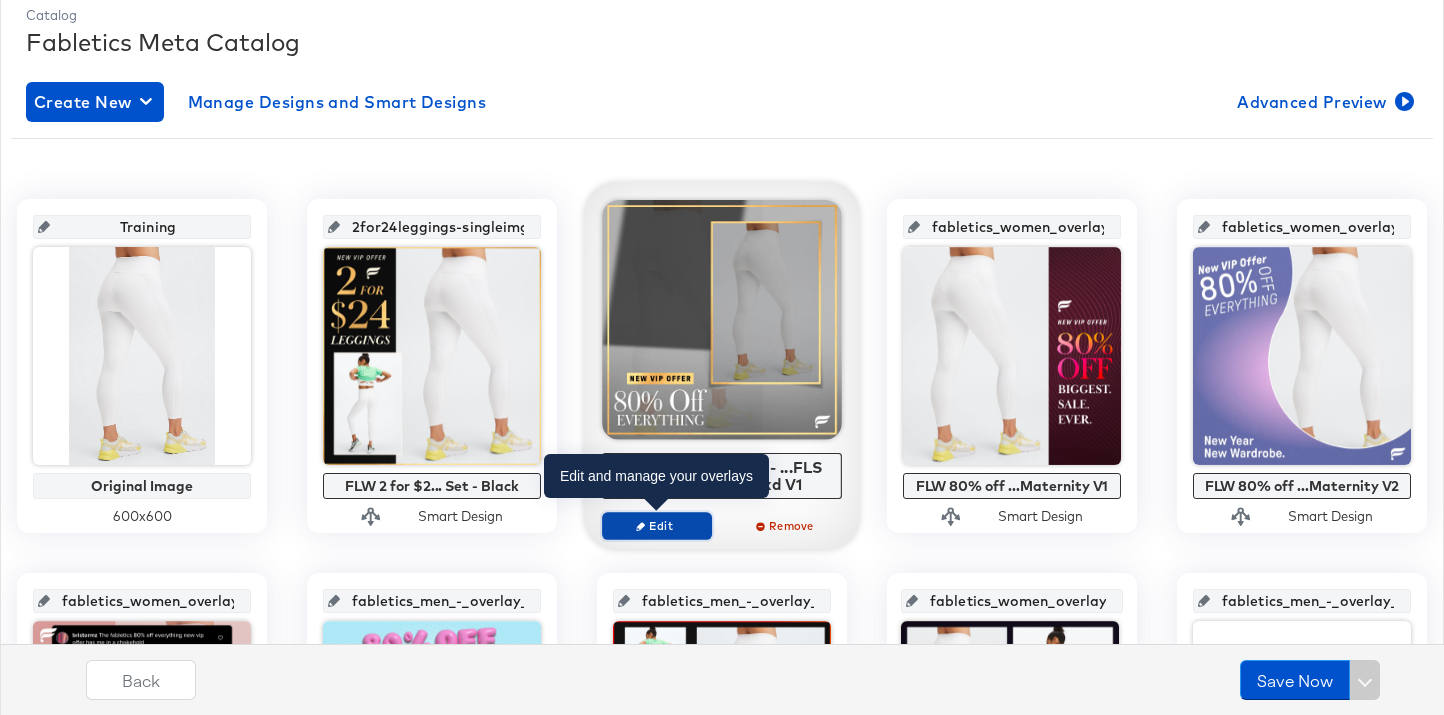 click on "Edit" at bounding box center (657, 525) 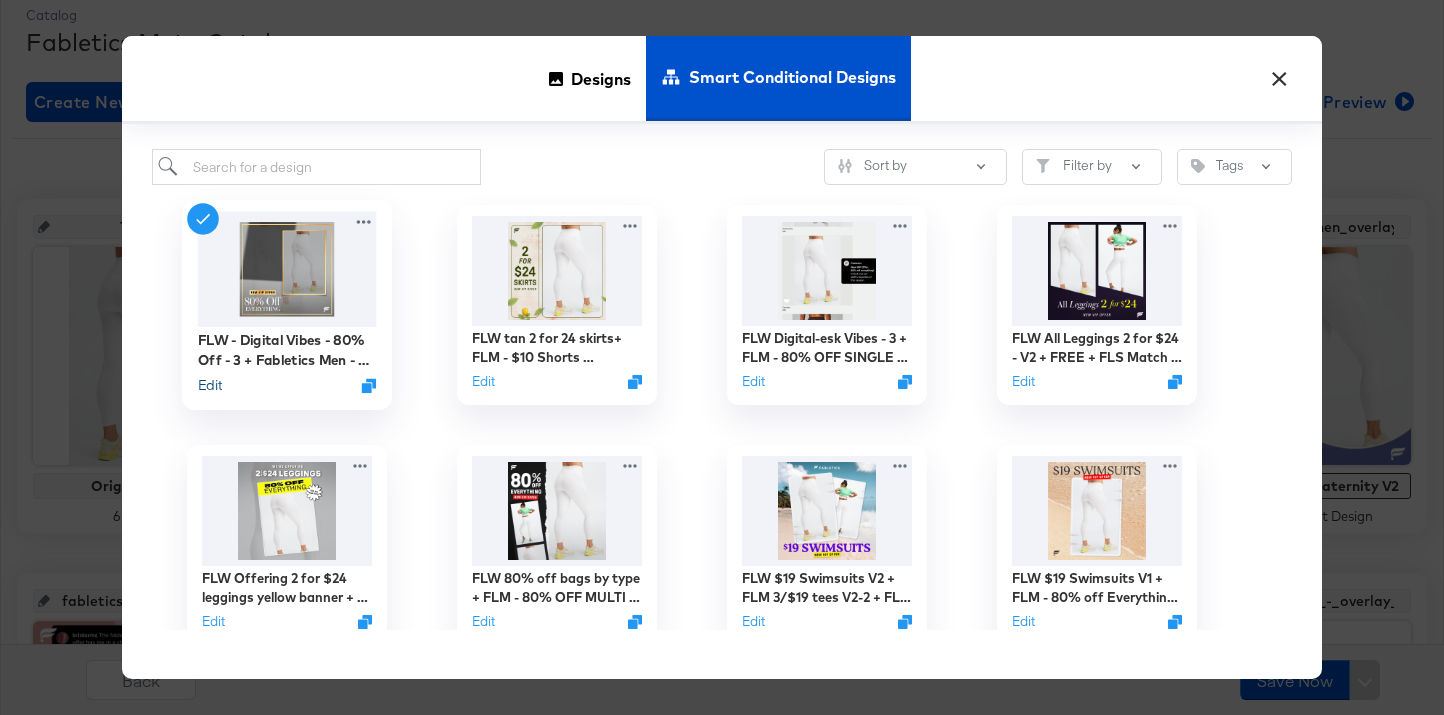 click on "Edit" at bounding box center [210, 385] 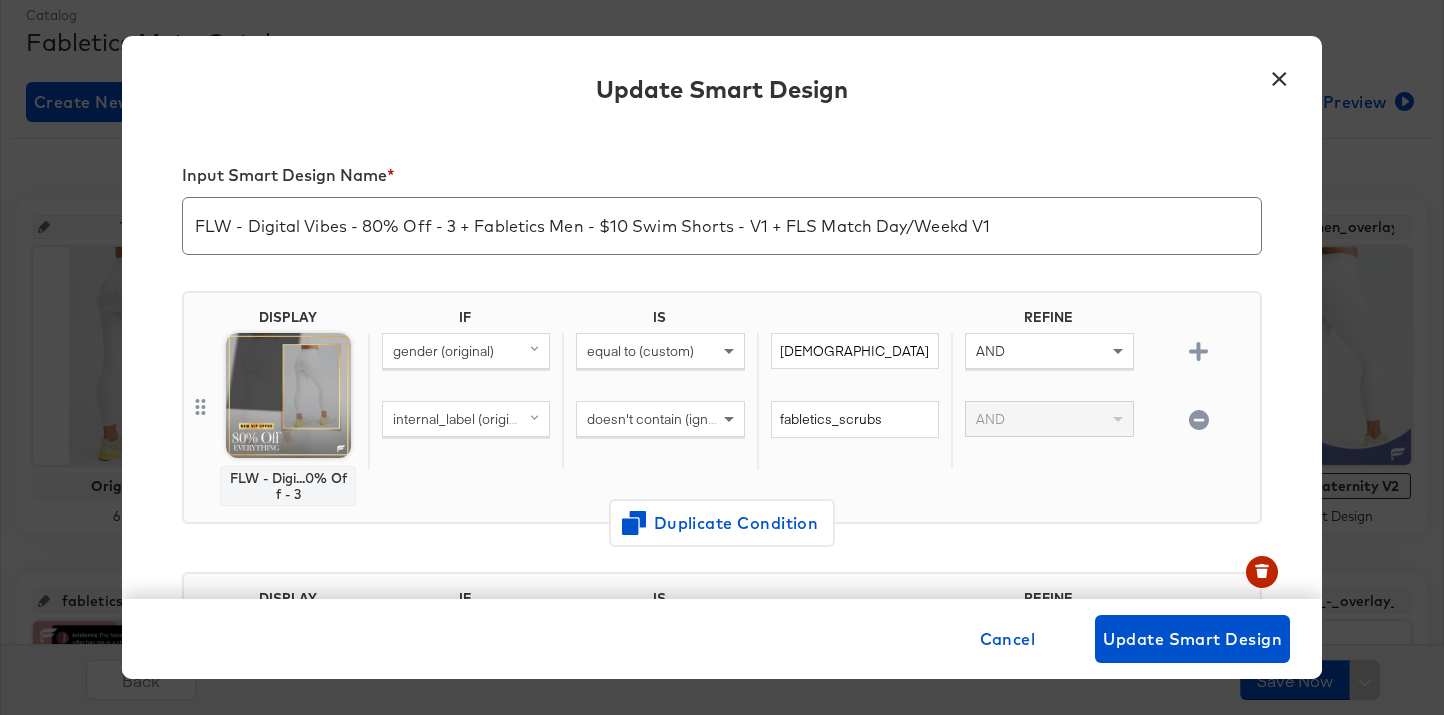 scroll, scrollTop: 417, scrollLeft: 0, axis: vertical 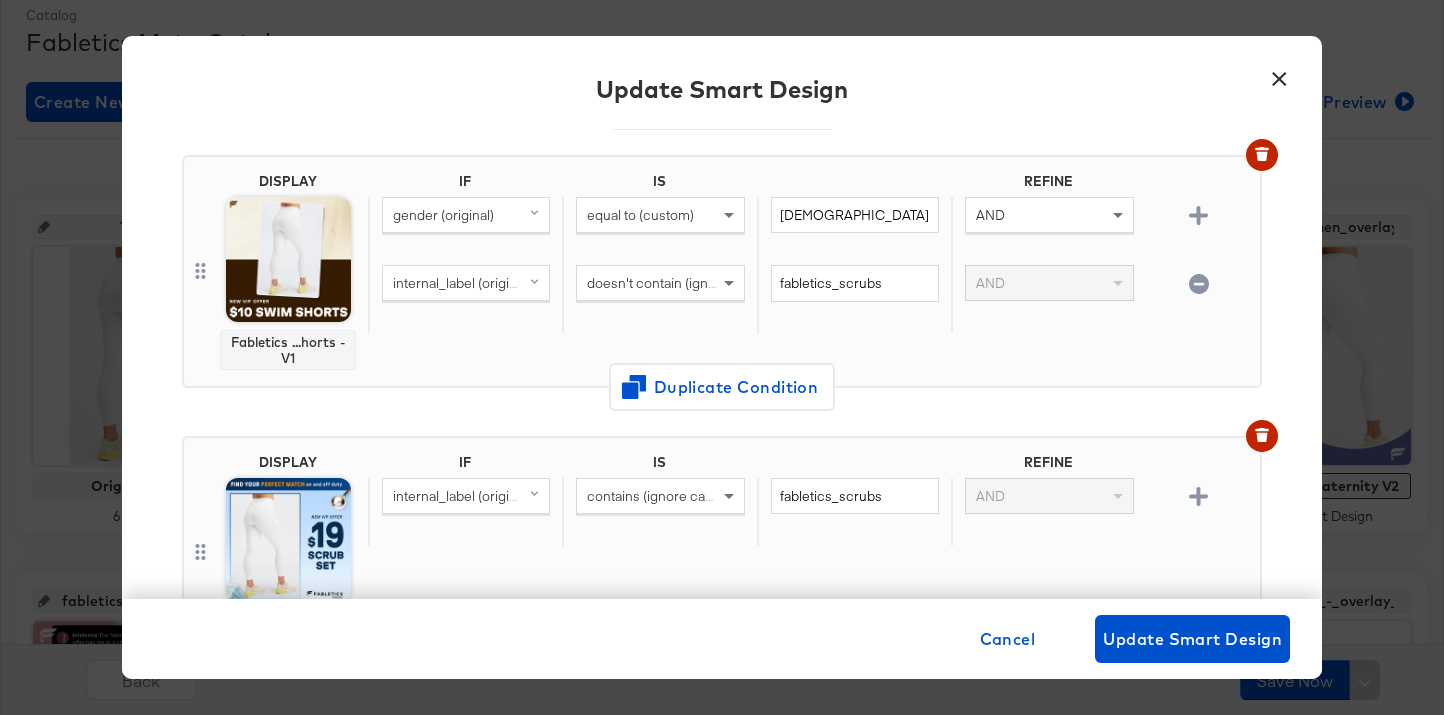 click on "×" at bounding box center [1279, 74] 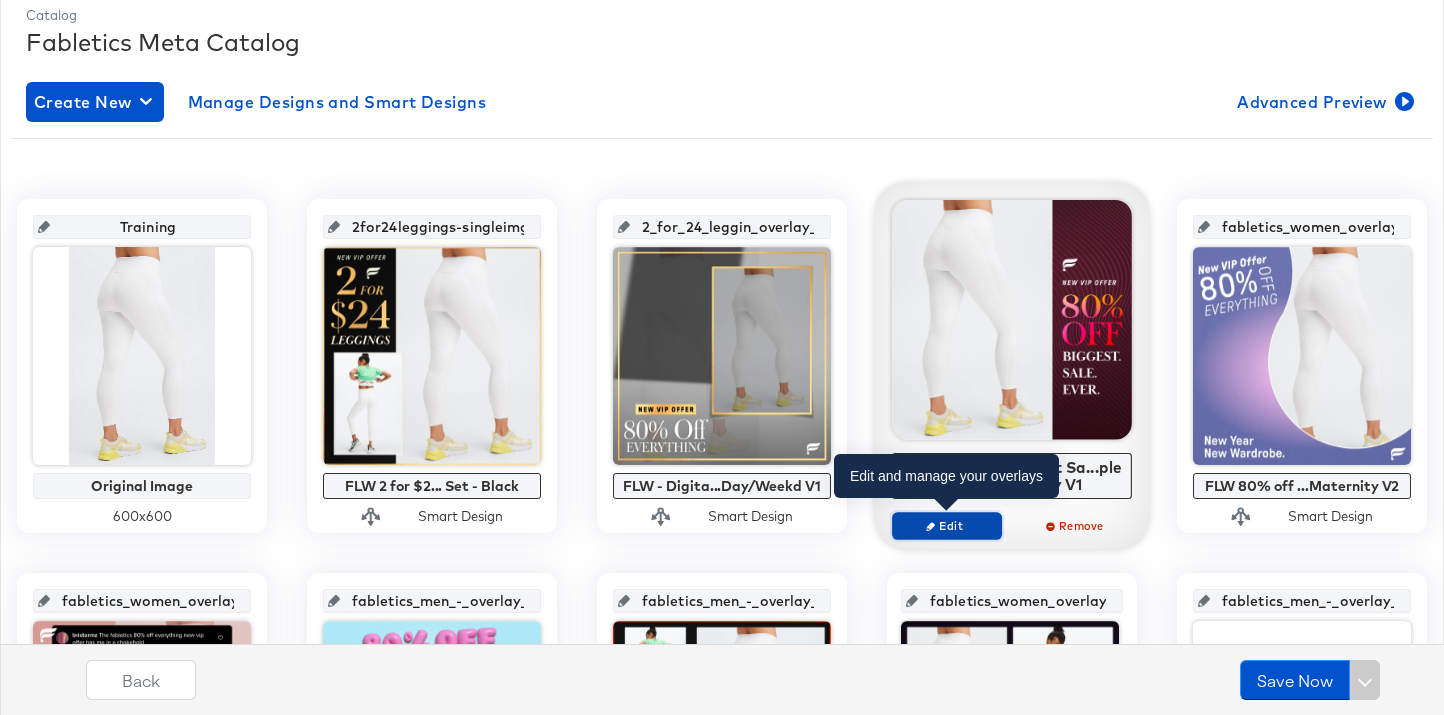 click on "Edit" at bounding box center [947, 525] 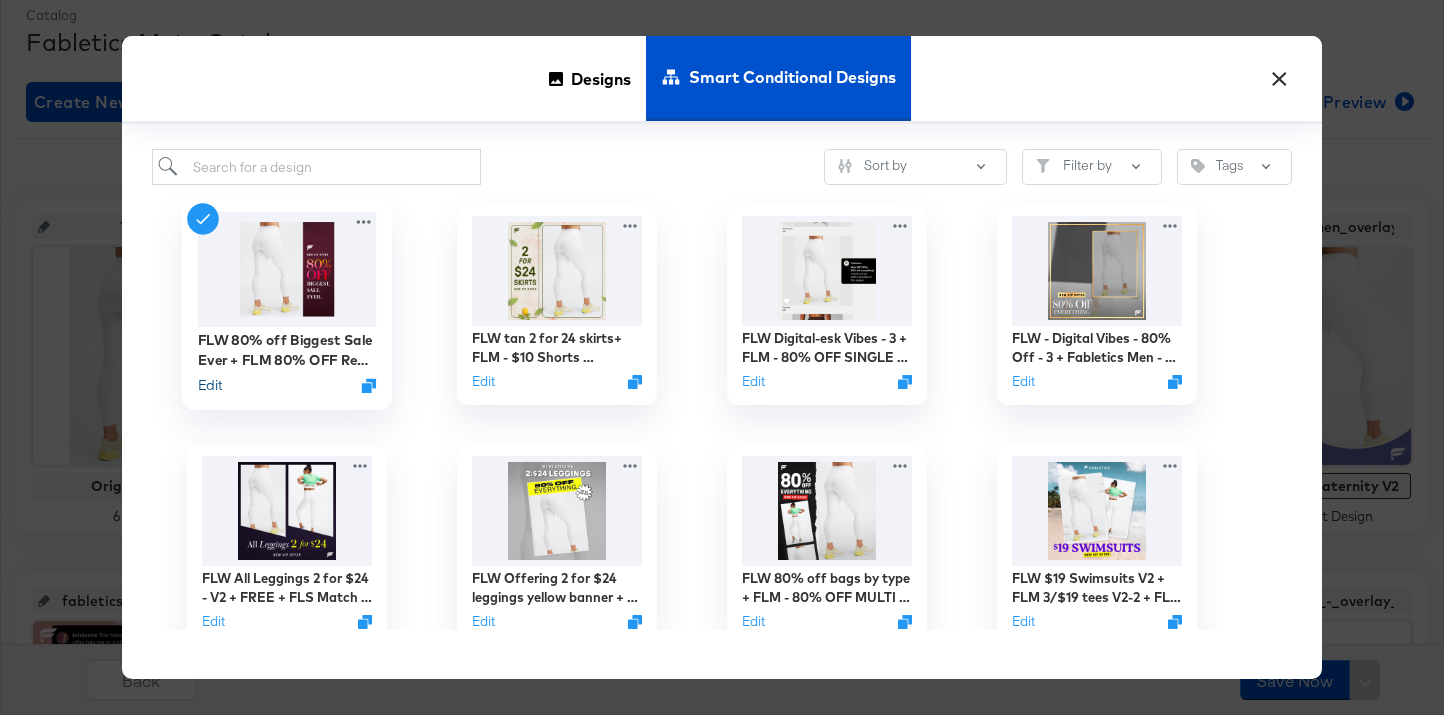 click on "Edit" at bounding box center [210, 385] 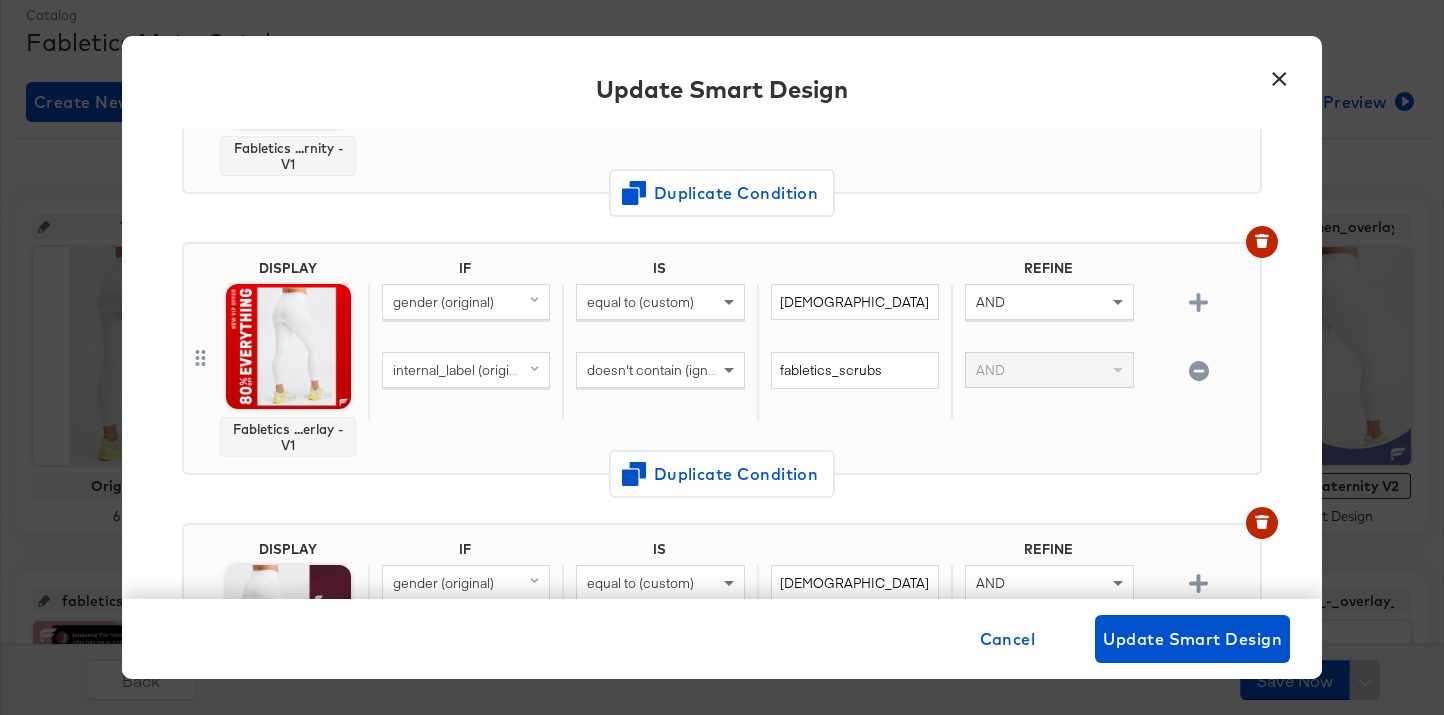 scroll, scrollTop: 353, scrollLeft: 0, axis: vertical 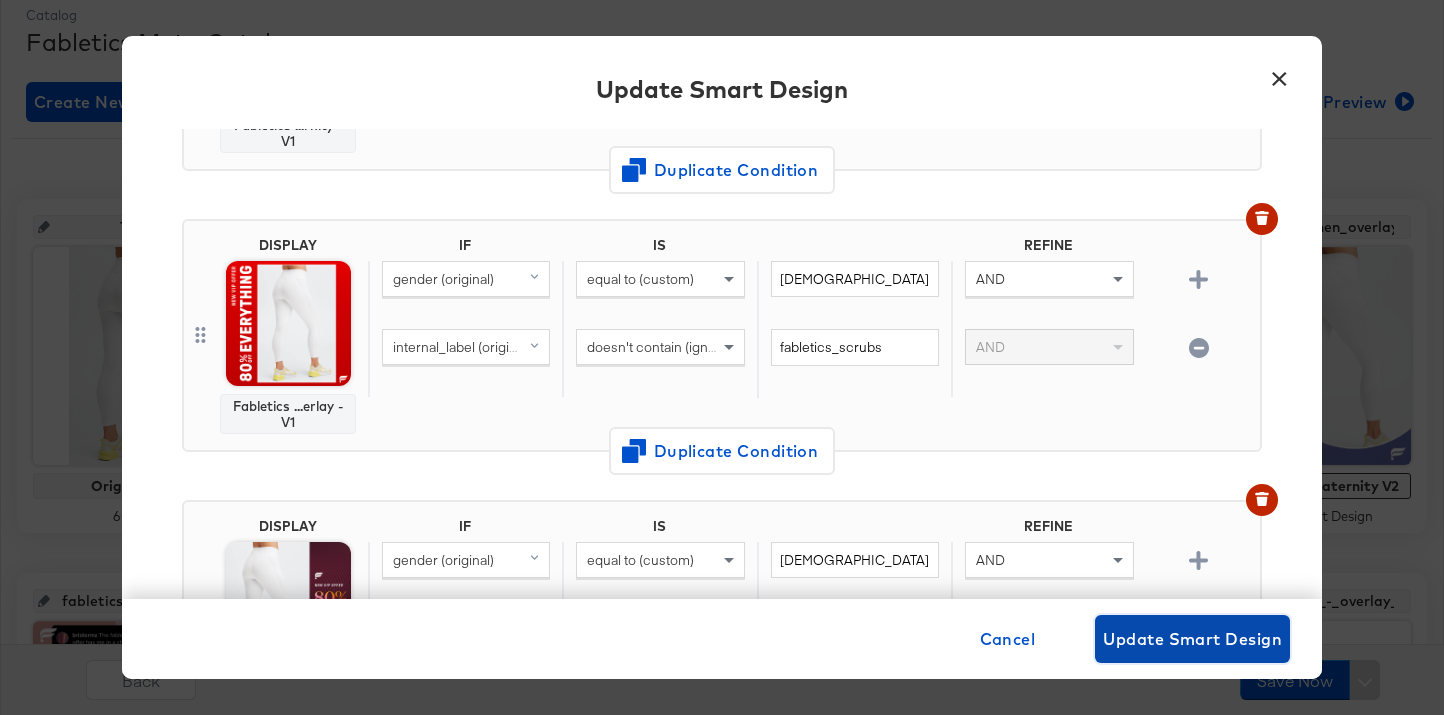 click on "Update Smart Design" at bounding box center (1192, 639) 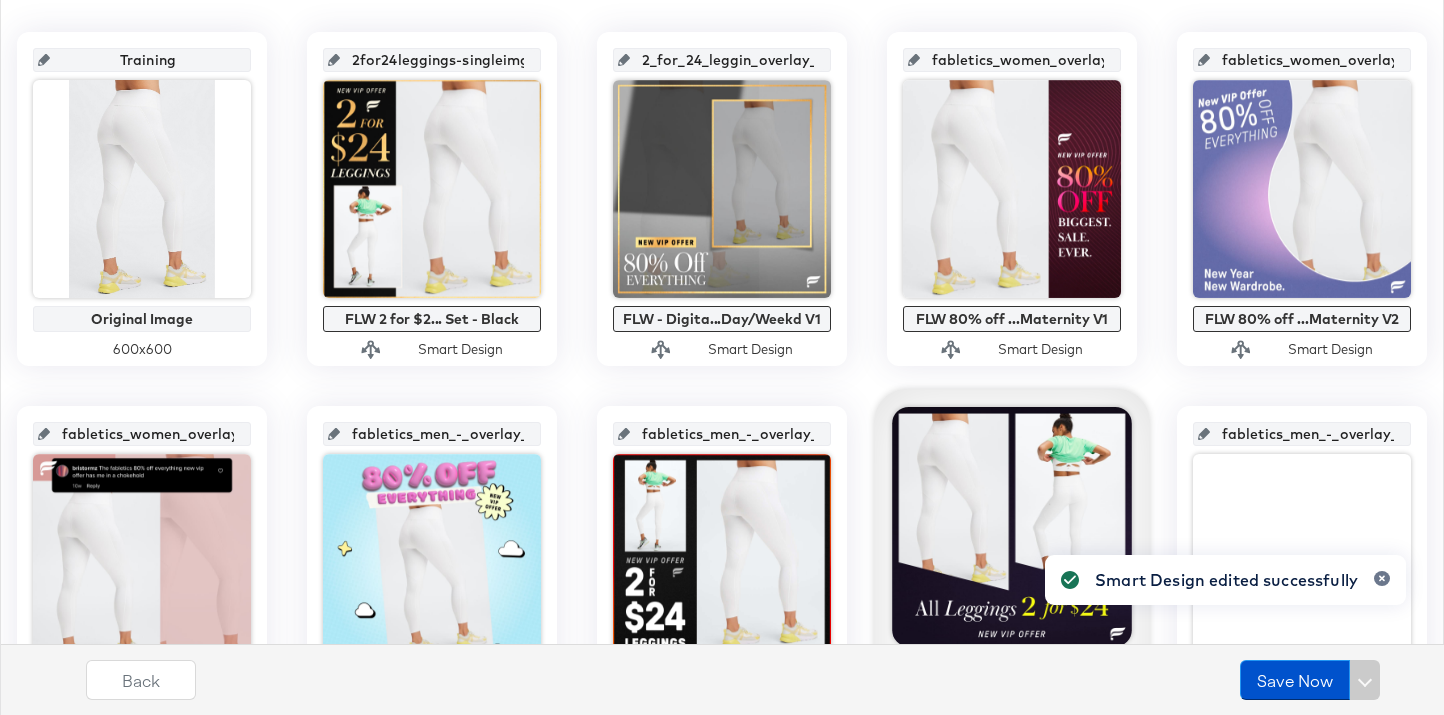 scroll, scrollTop: 510, scrollLeft: 0, axis: vertical 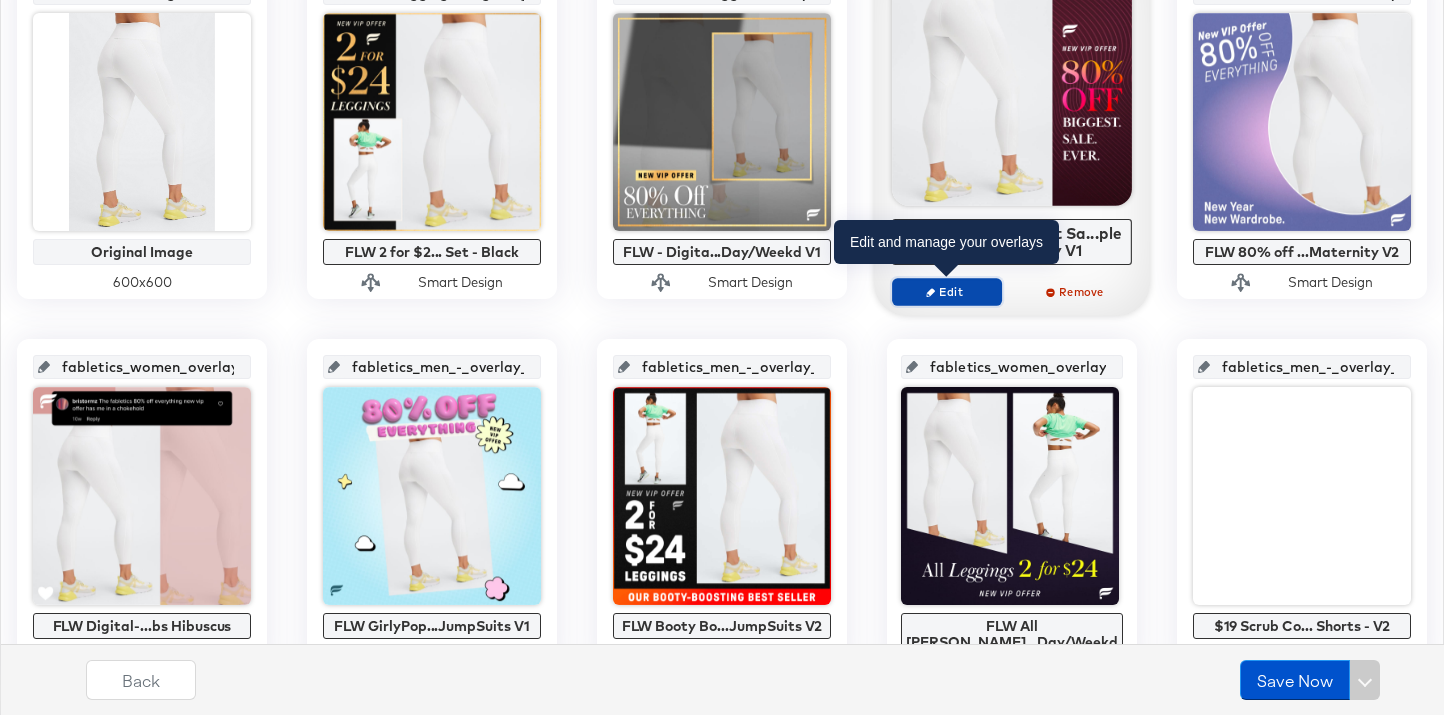 click on "Edit" at bounding box center [947, 292] 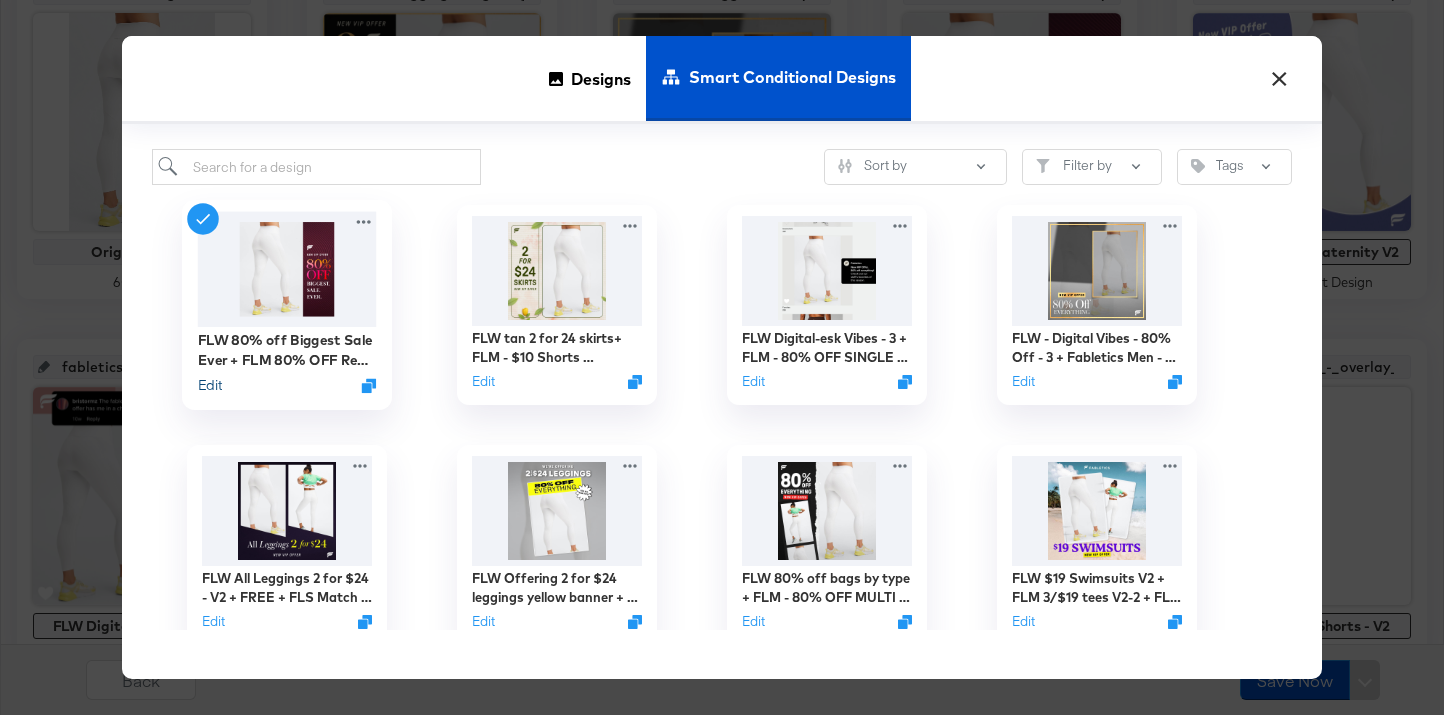 click on "Edit" at bounding box center (210, 385) 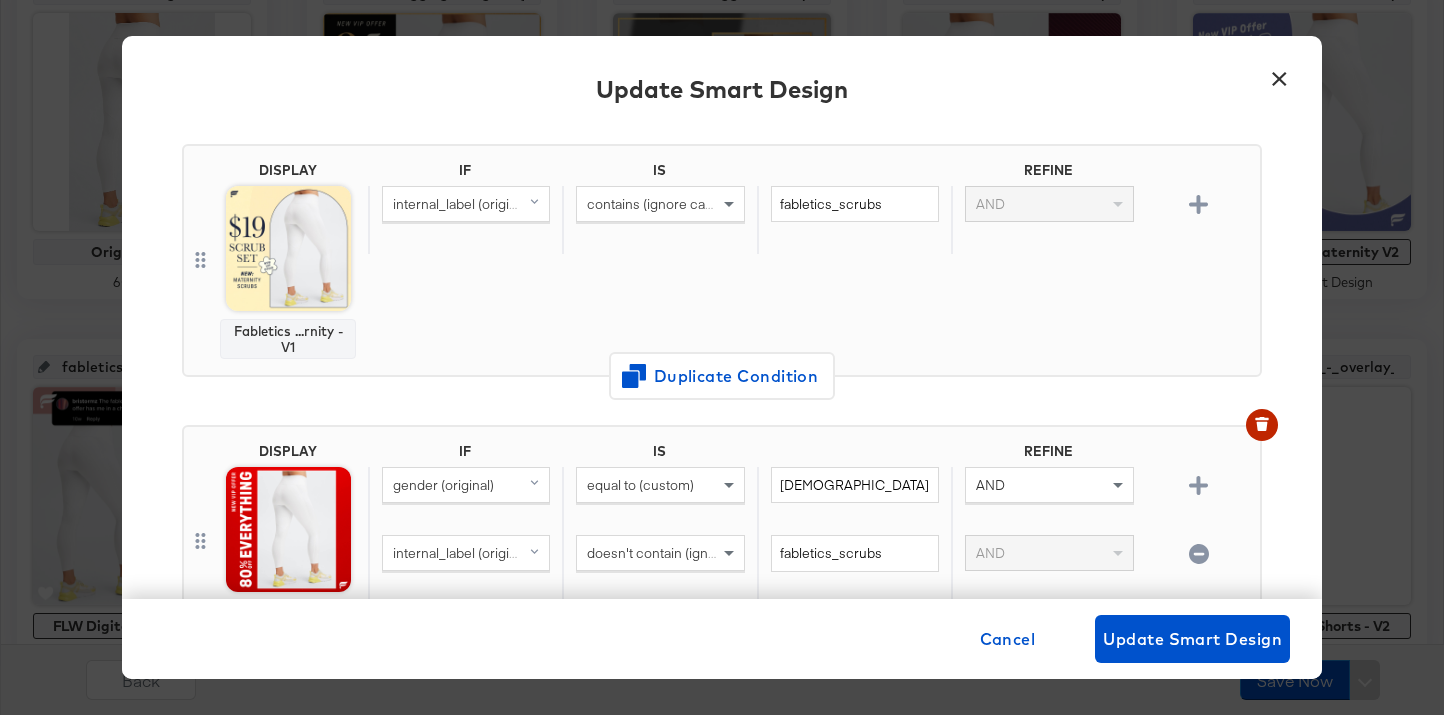 scroll, scrollTop: 368, scrollLeft: 0, axis: vertical 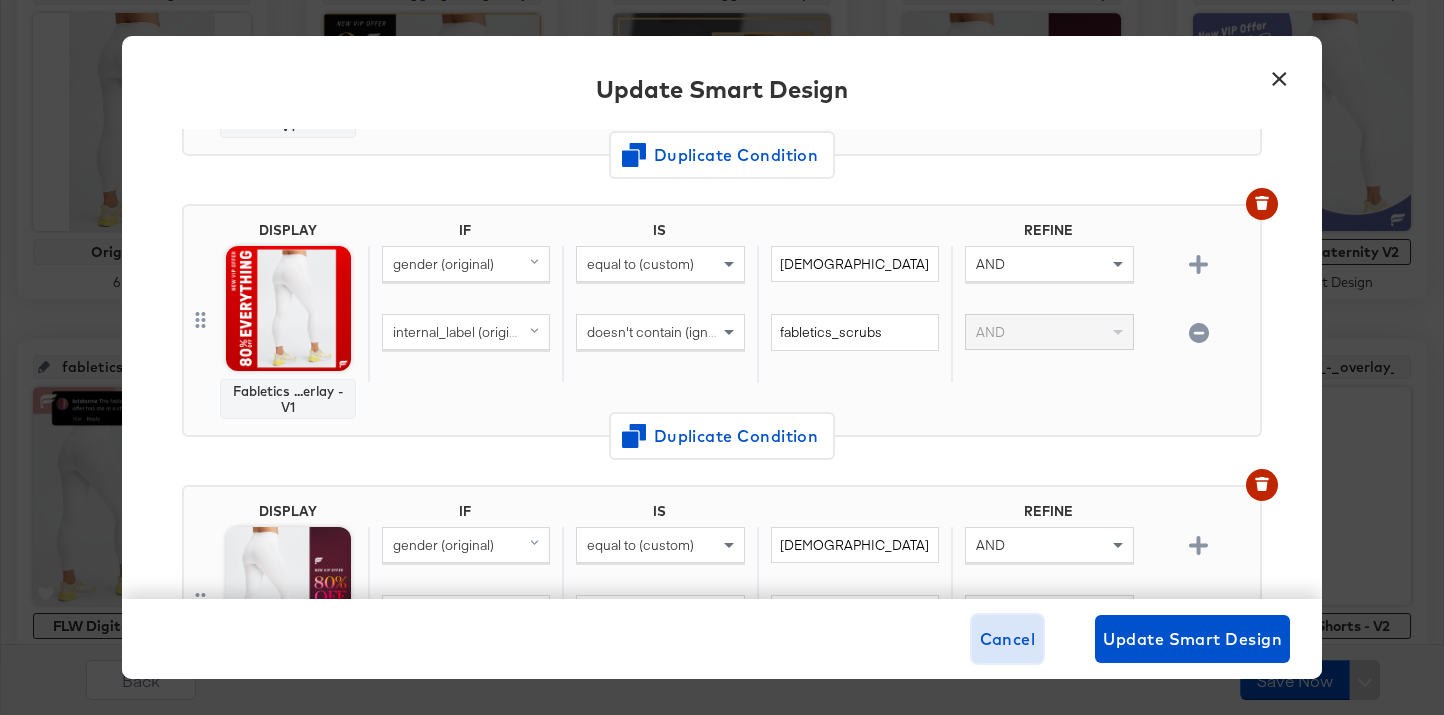 click on "Cancel" at bounding box center (1008, 639) 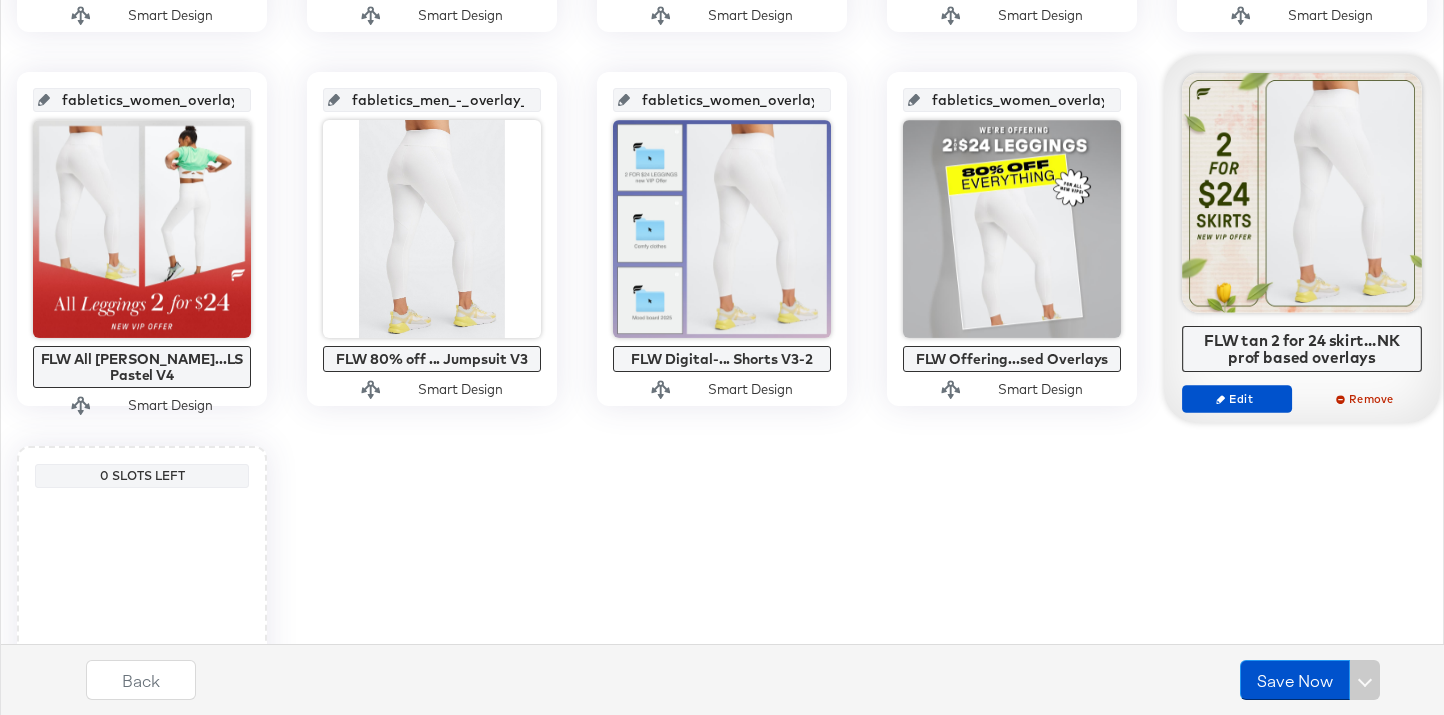 scroll, scrollTop: 1572, scrollLeft: 0, axis: vertical 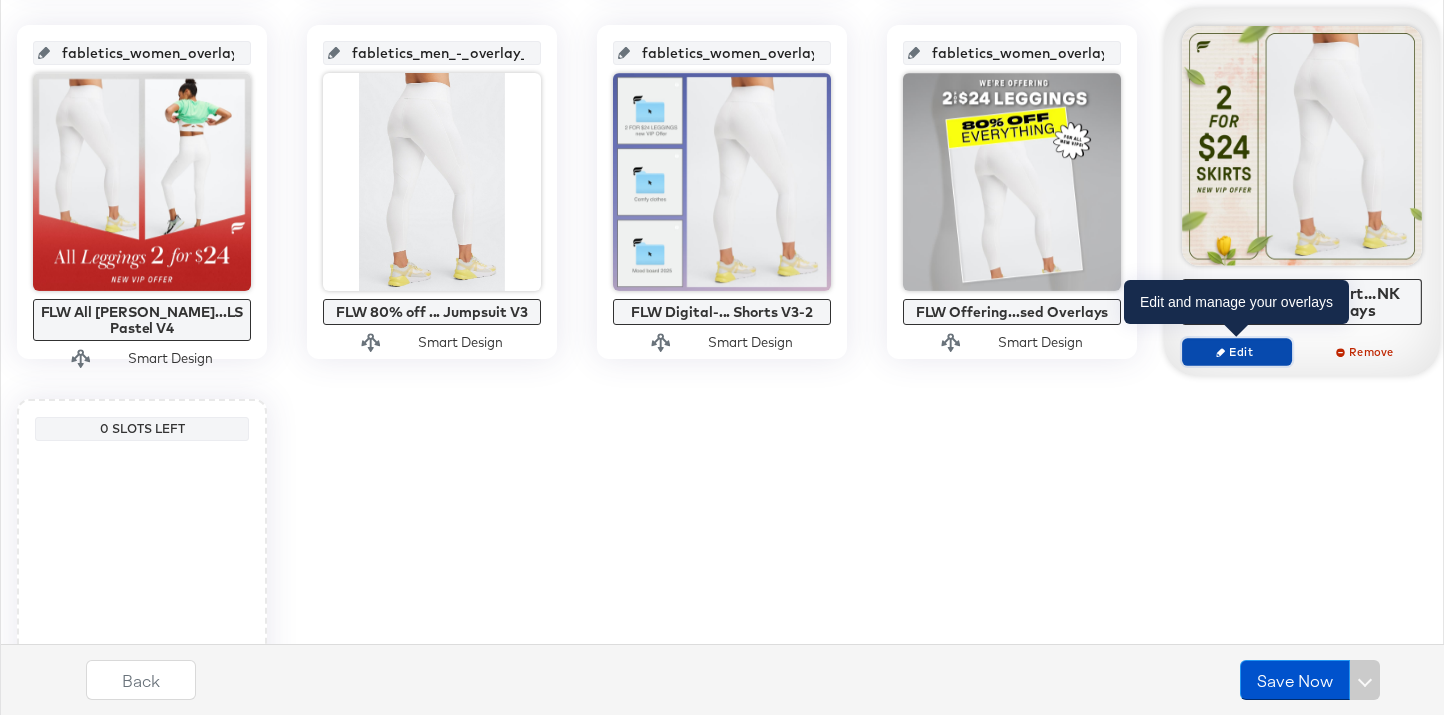 click on "Edit" at bounding box center [1237, 351] 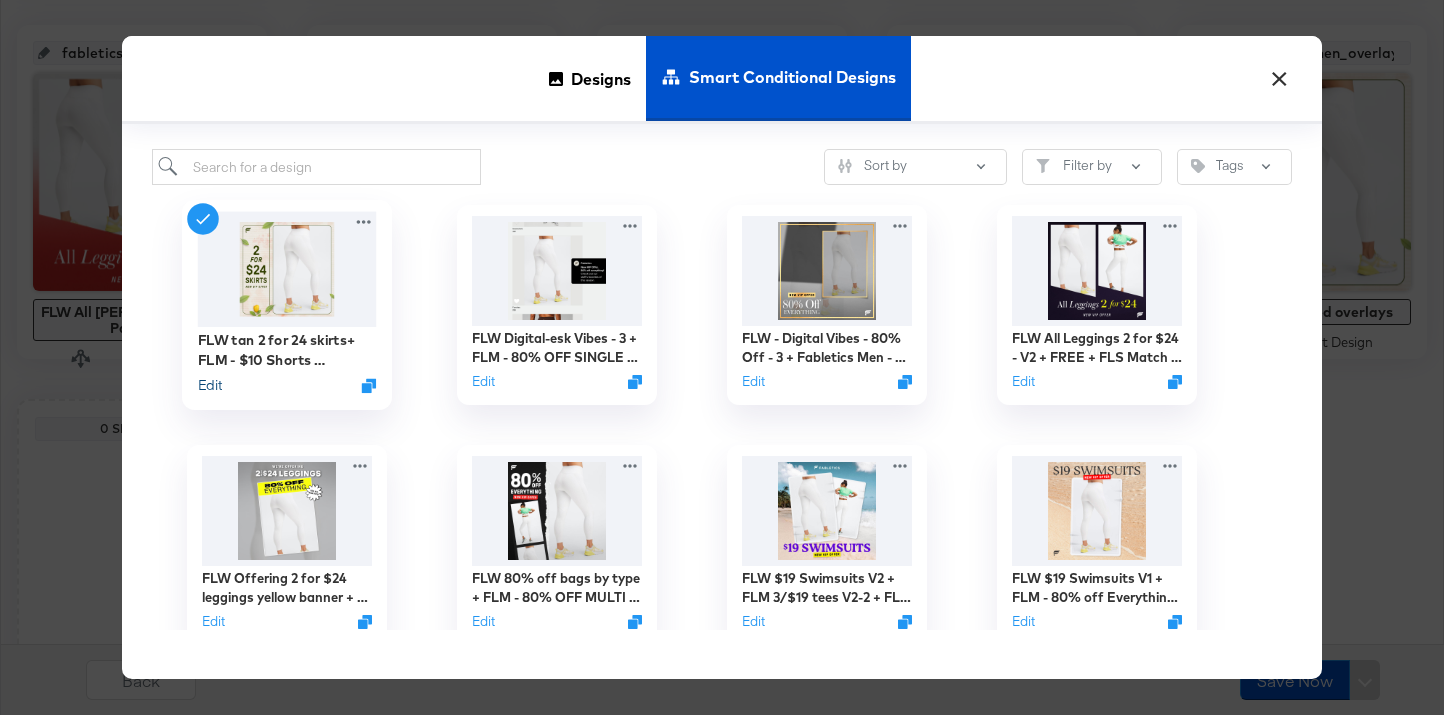 click on "Edit" at bounding box center [210, 385] 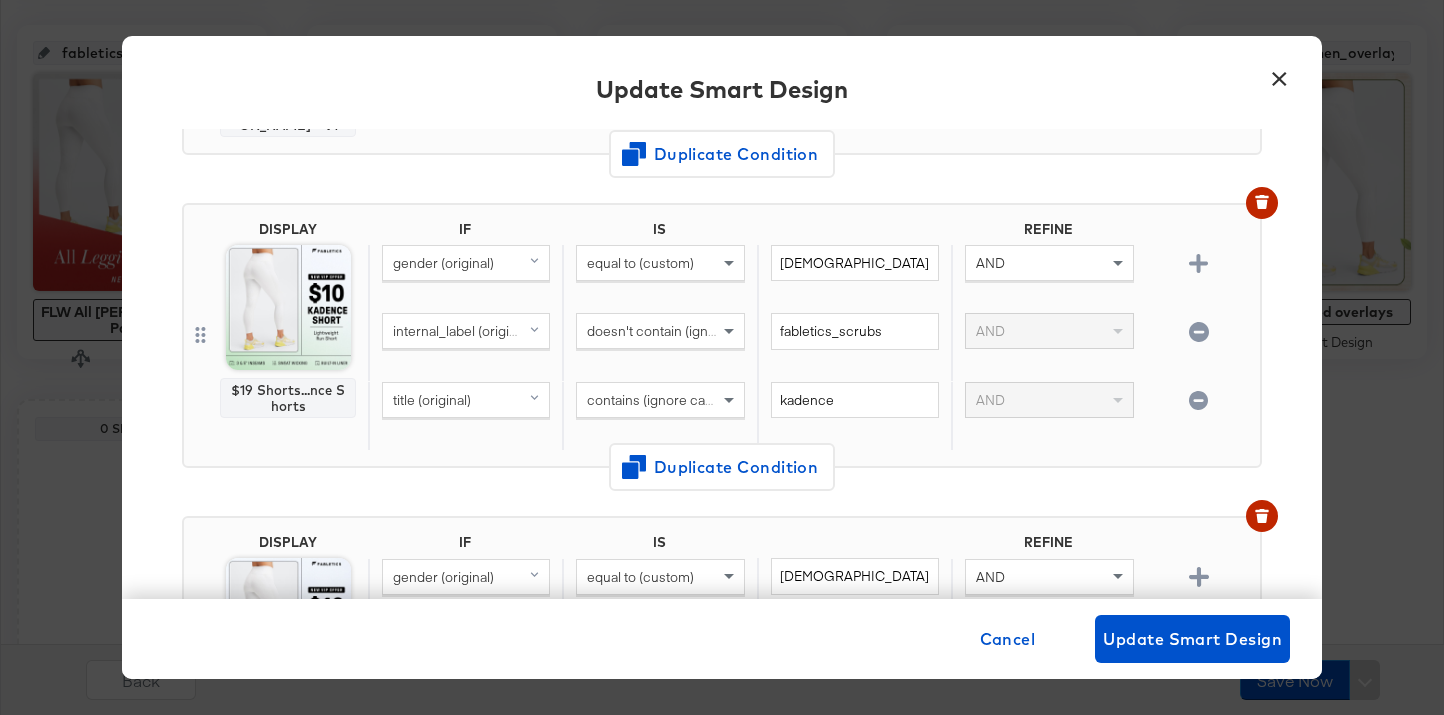 scroll, scrollTop: 436, scrollLeft: 0, axis: vertical 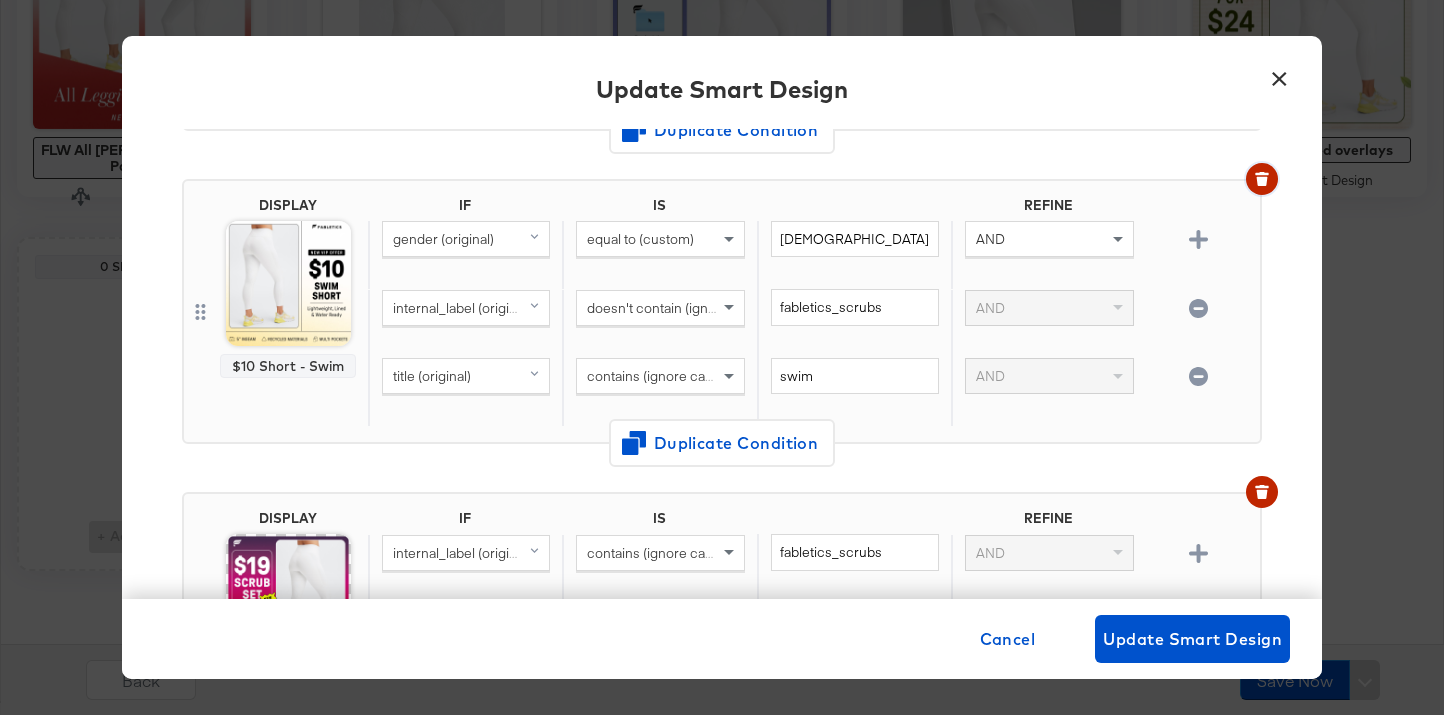 click 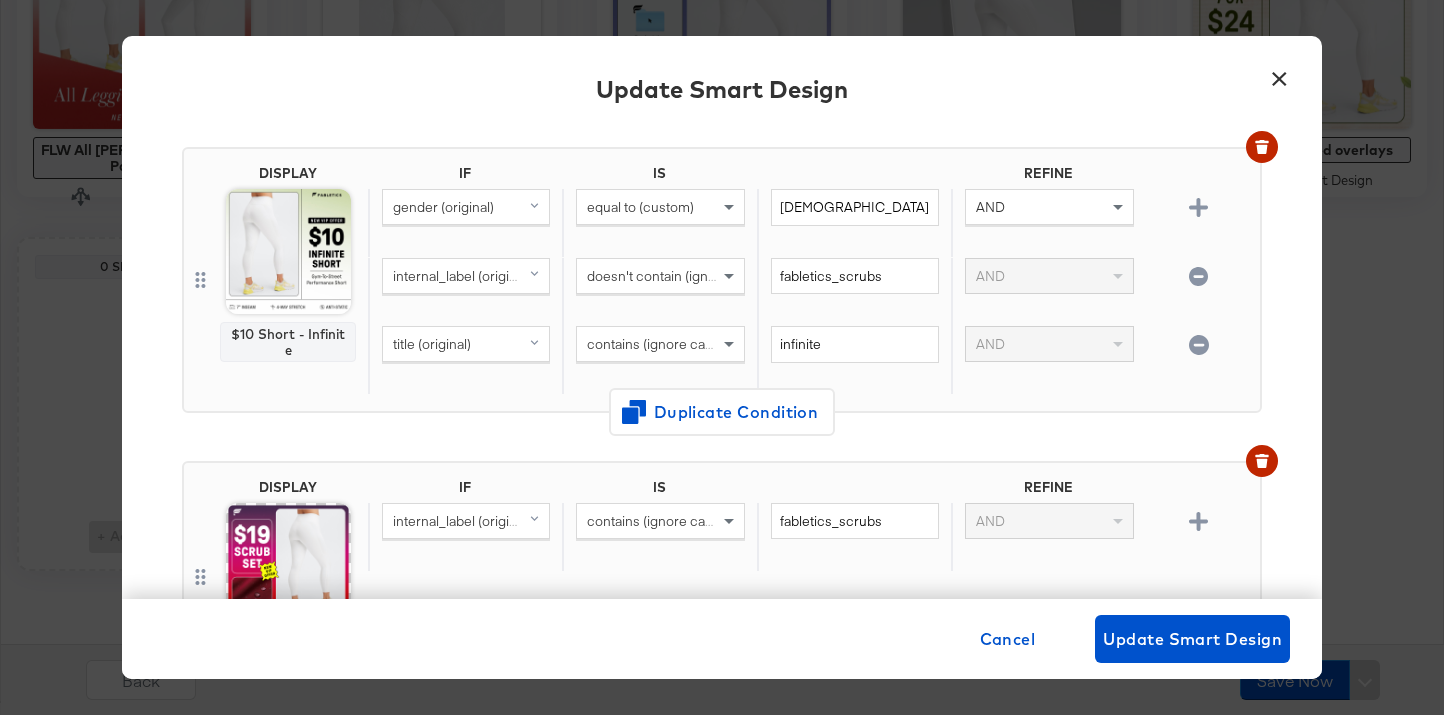 scroll, scrollTop: 2867, scrollLeft: 0, axis: vertical 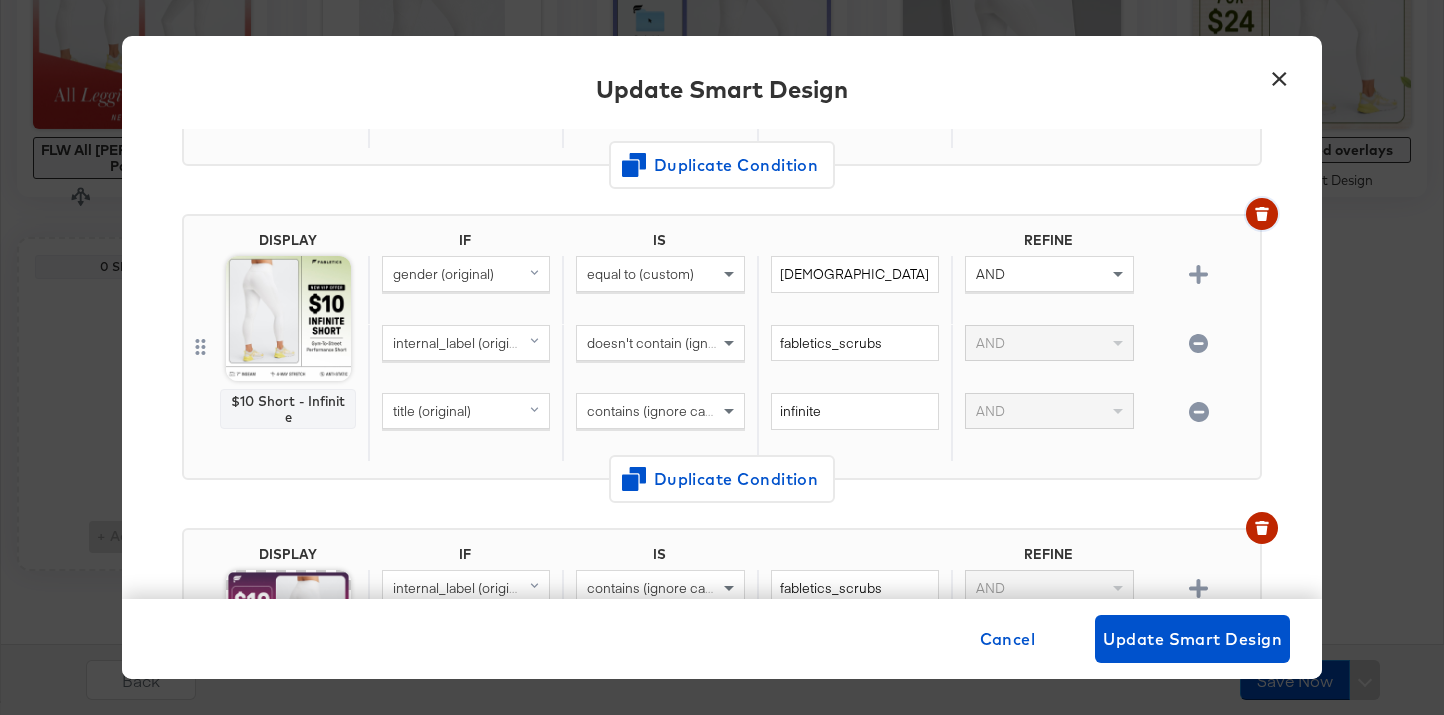click 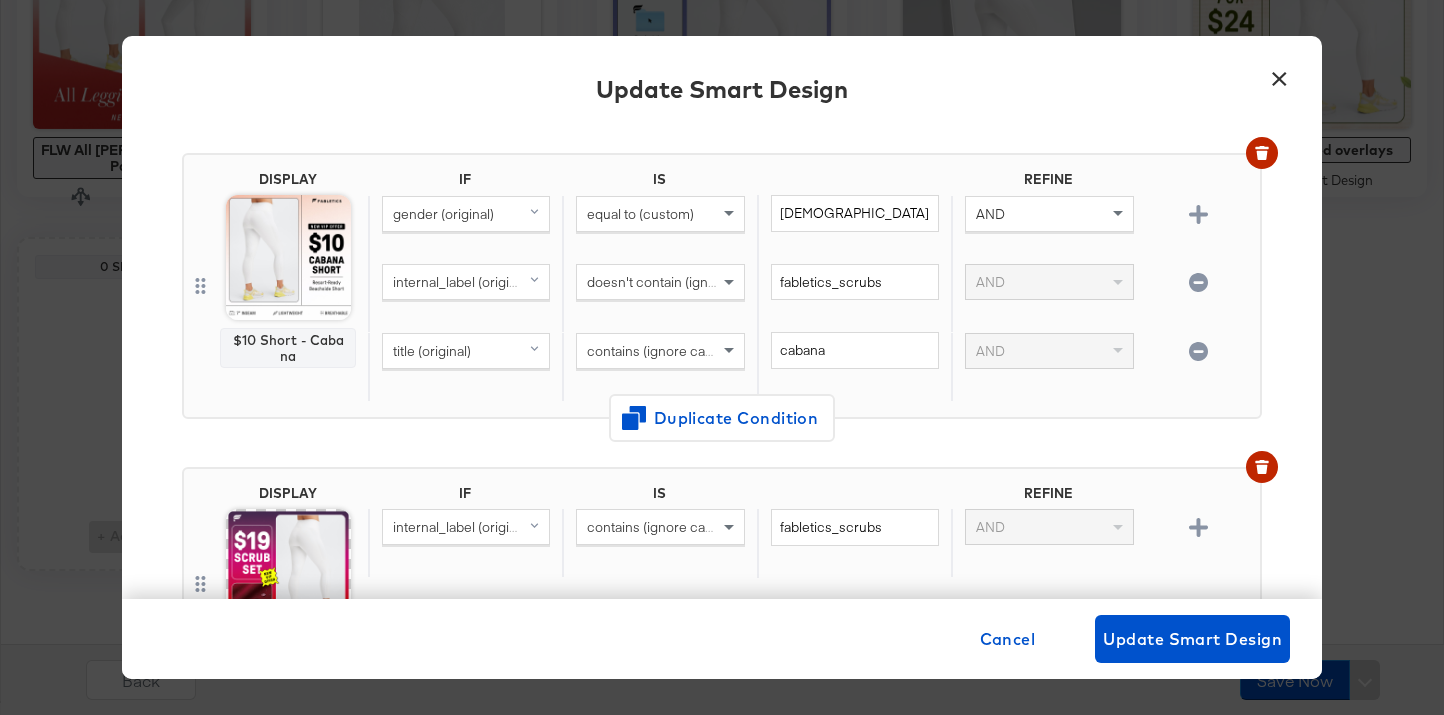 scroll, scrollTop: 2603, scrollLeft: 0, axis: vertical 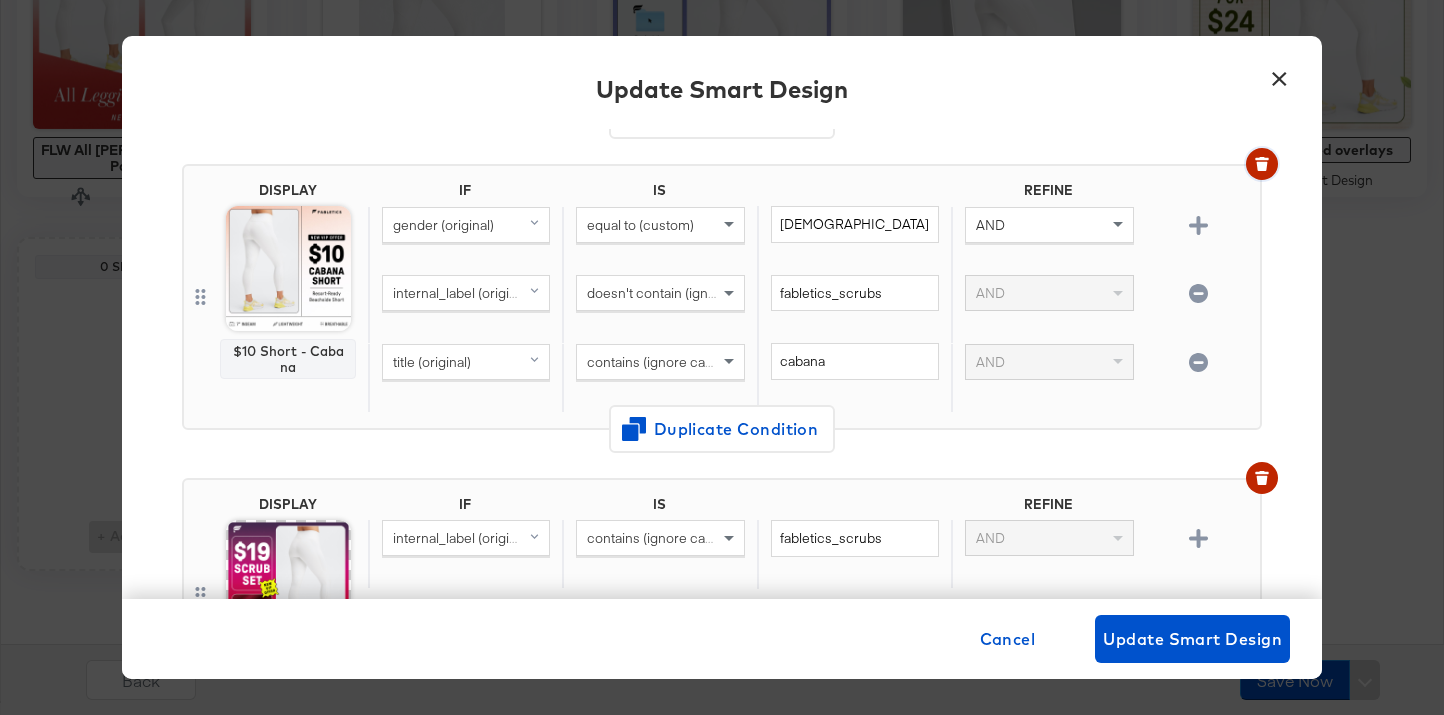 click 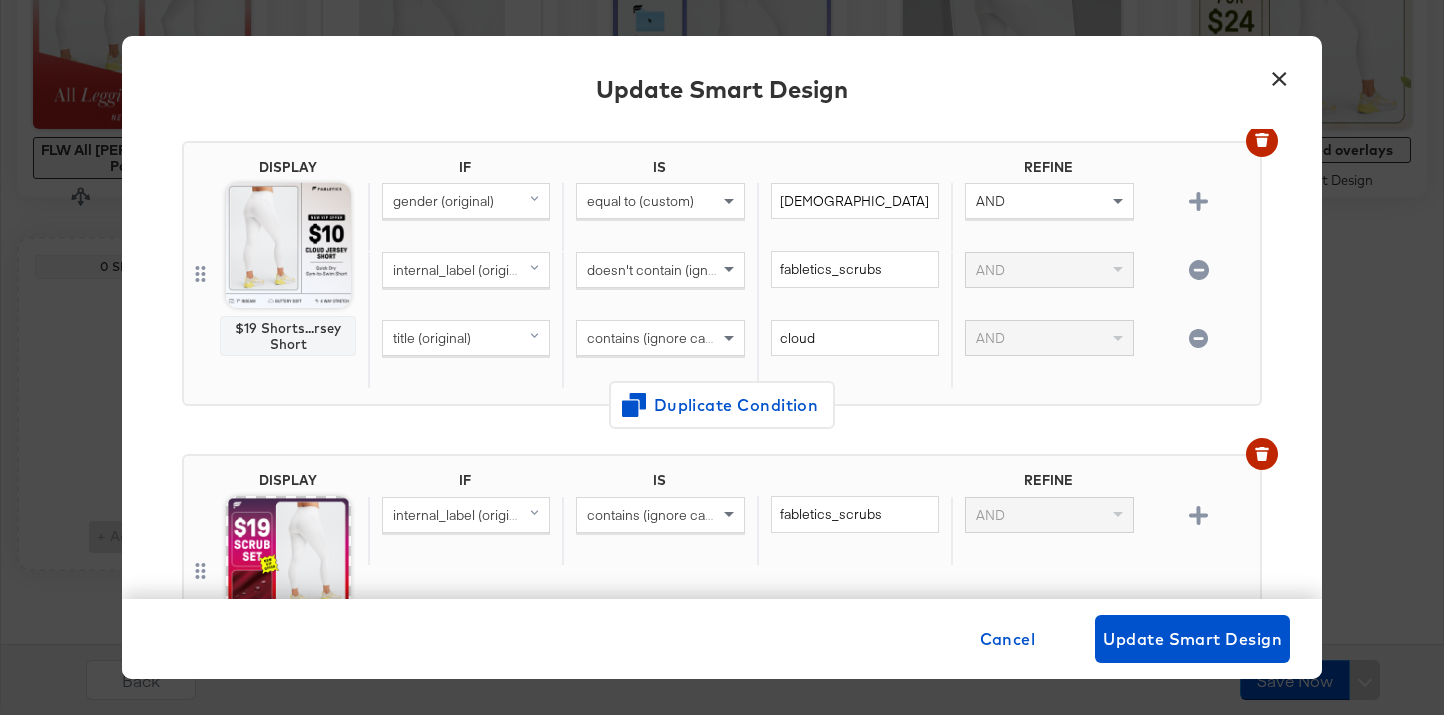 scroll, scrollTop: 2262, scrollLeft: 0, axis: vertical 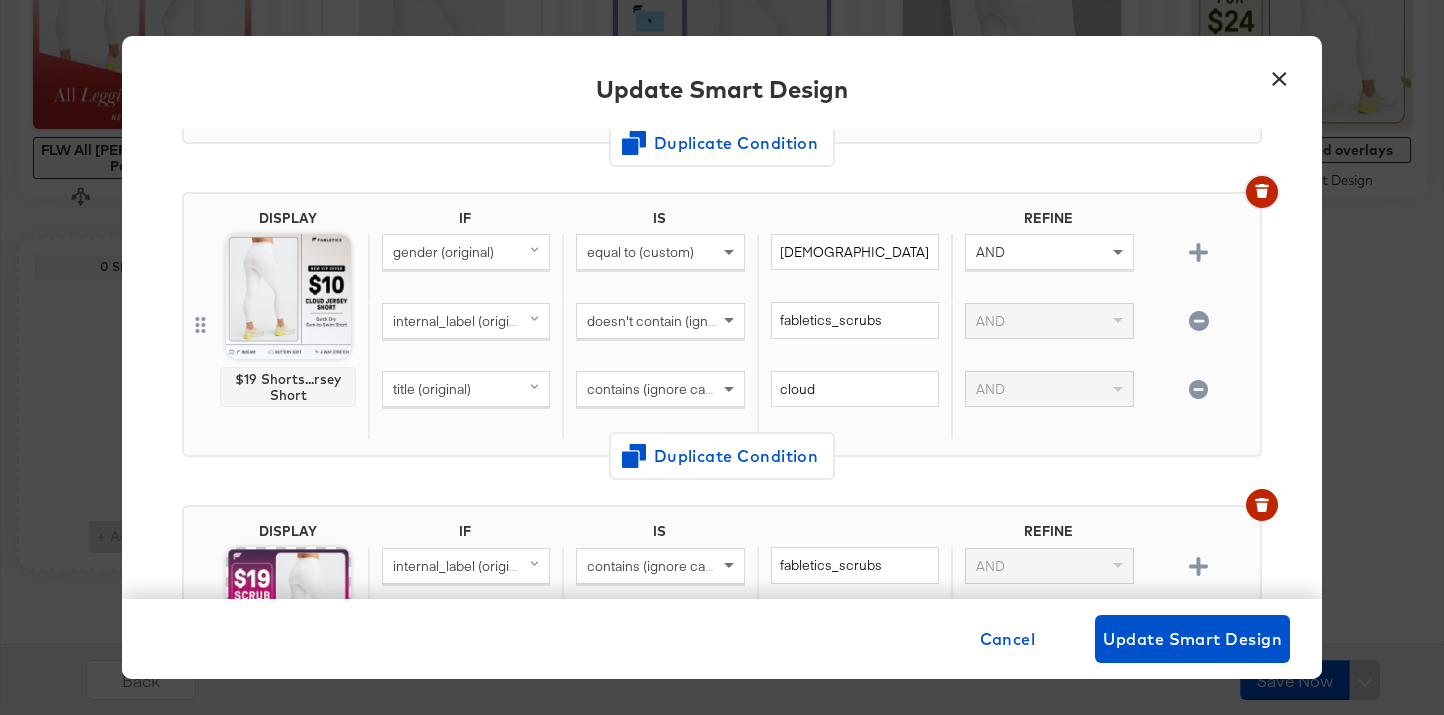 click 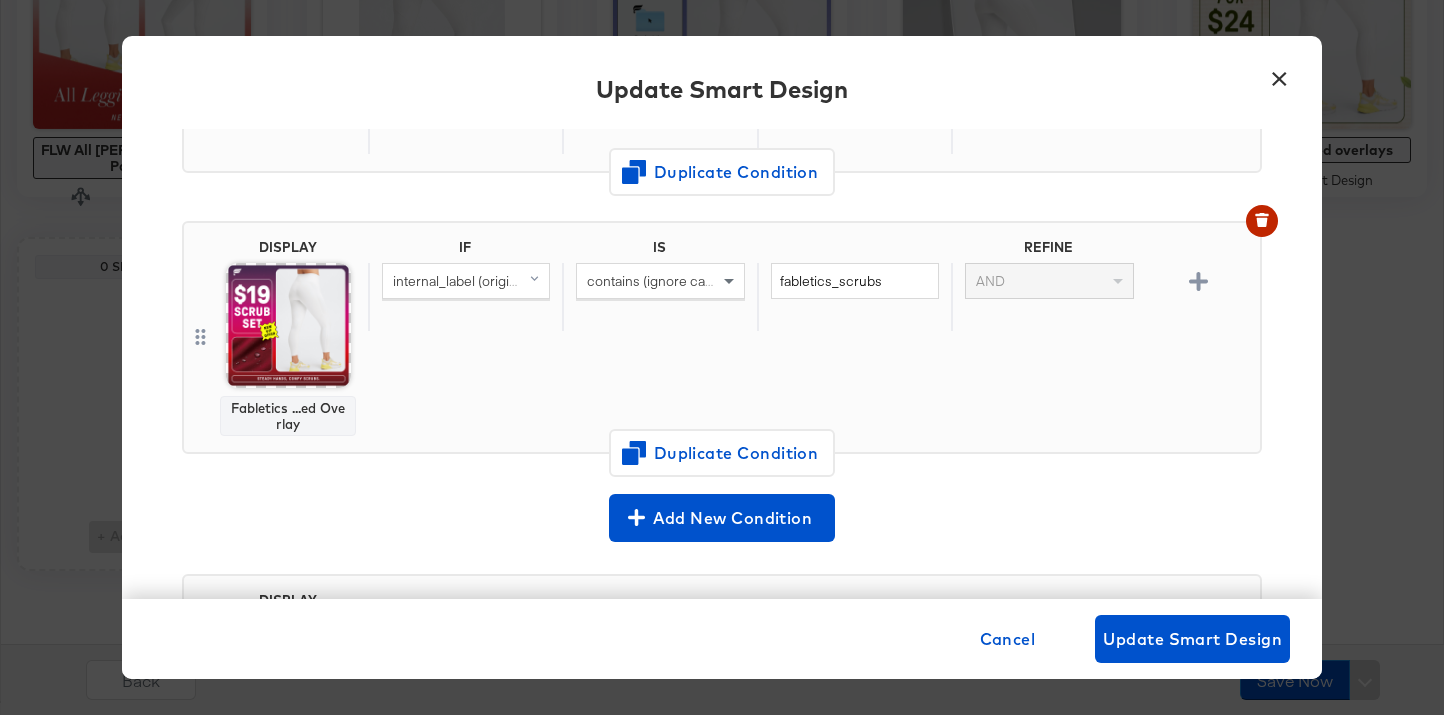 scroll, scrollTop: 2230, scrollLeft: 0, axis: vertical 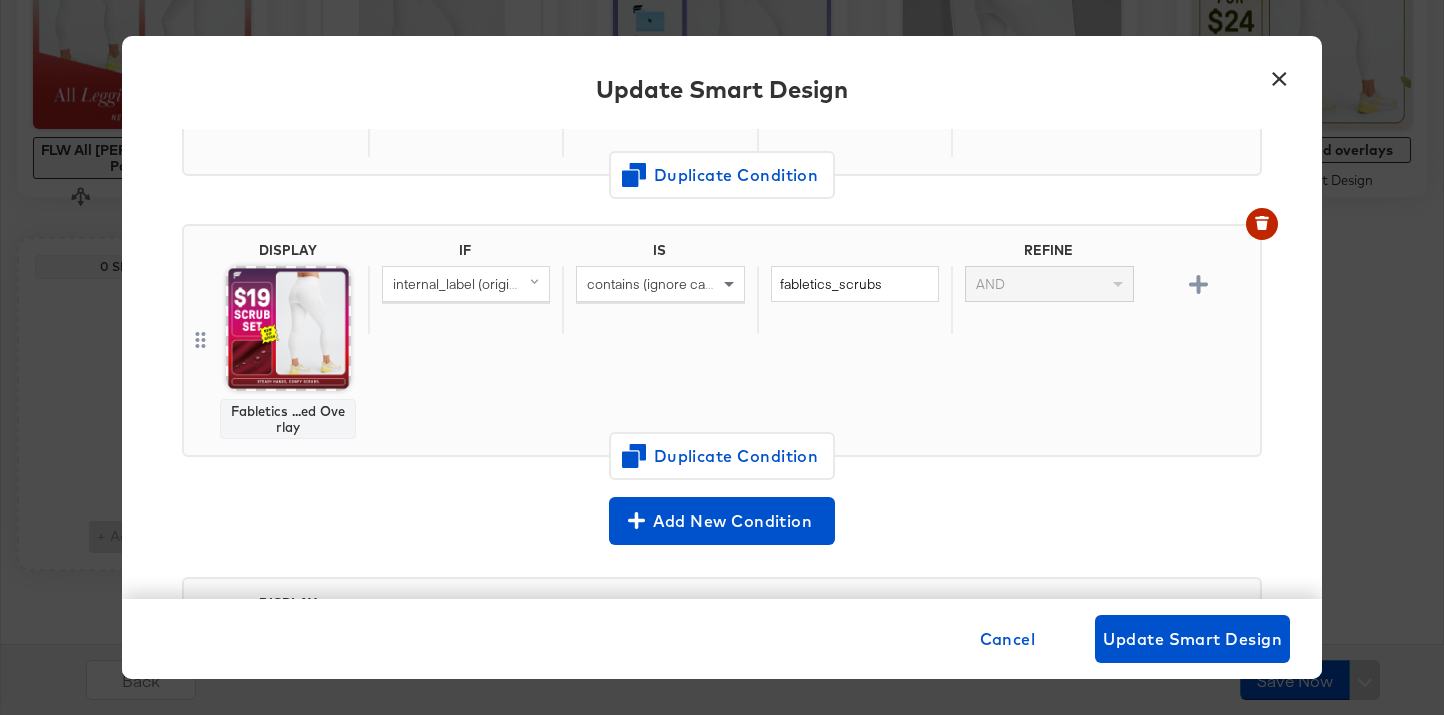 click on "×" at bounding box center (1279, 74) 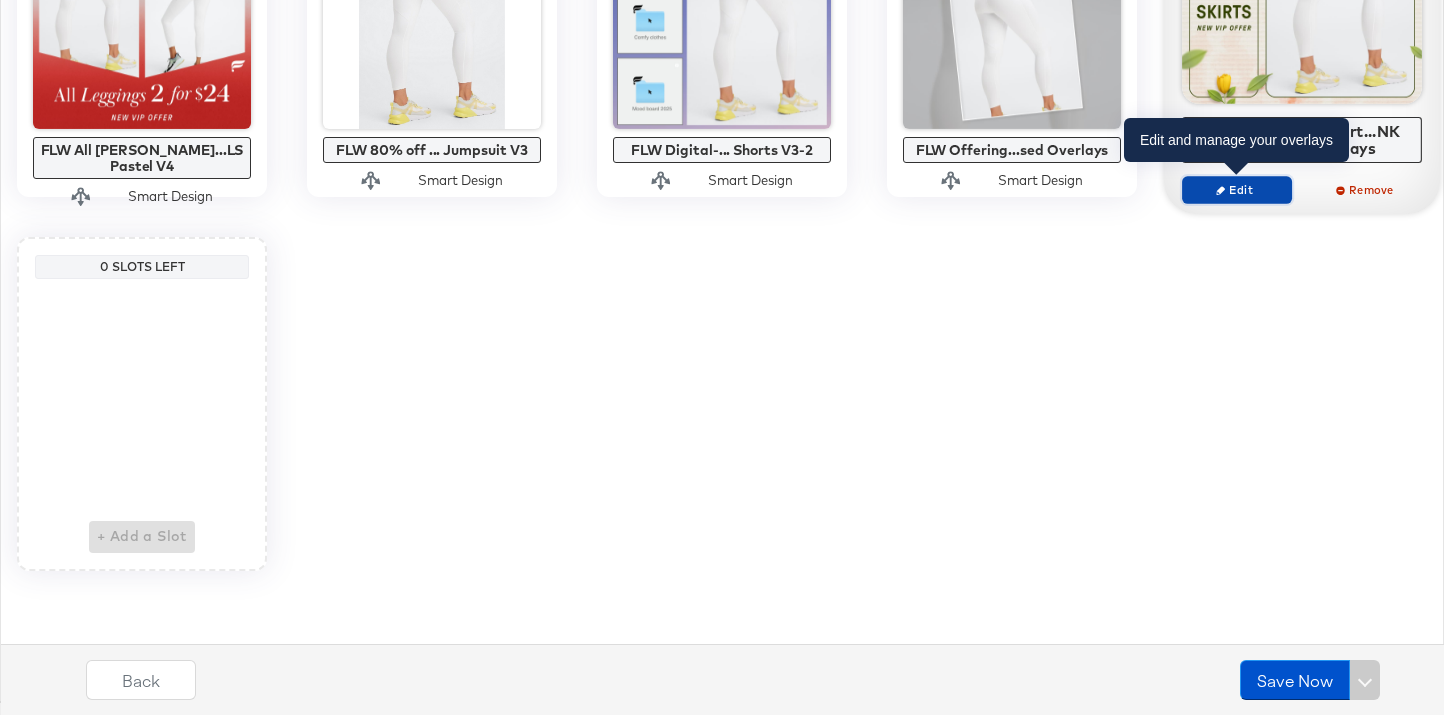 click on "Edit" at bounding box center (1237, 189) 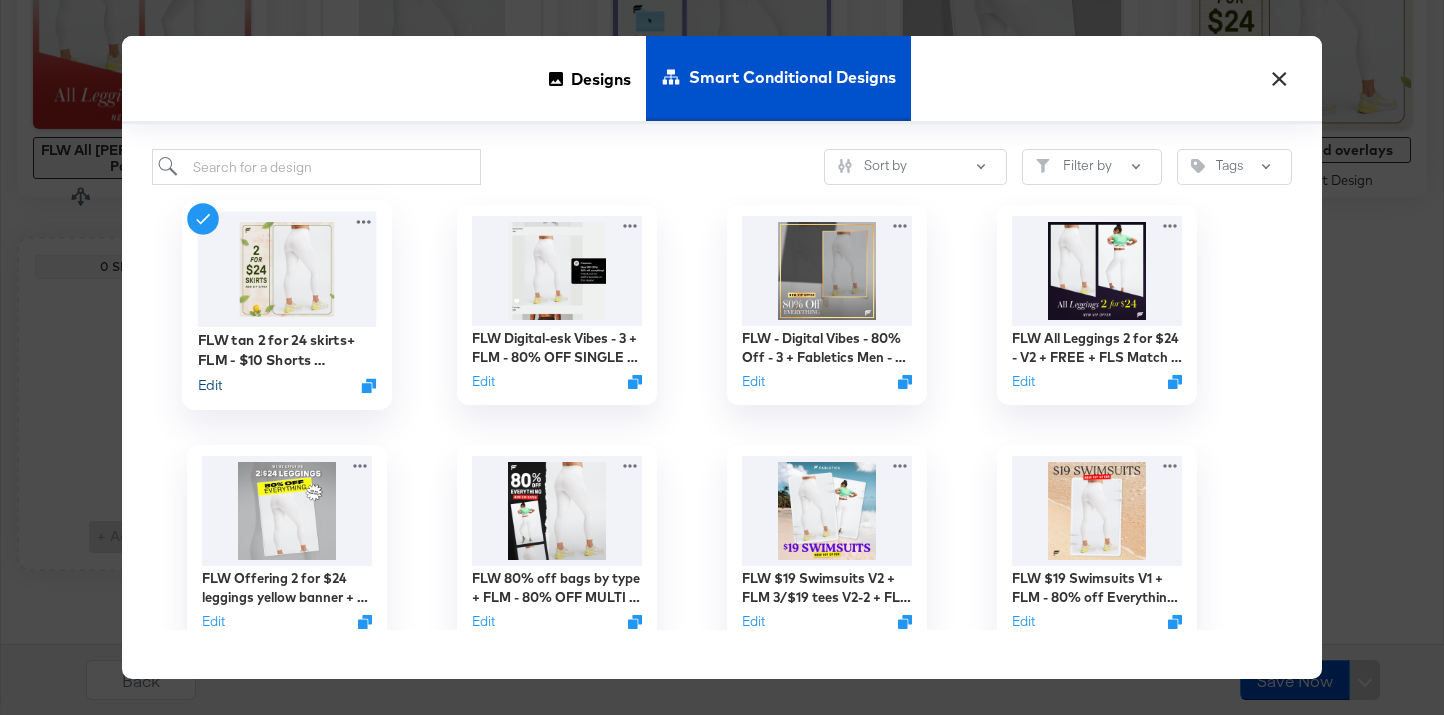 click on "Edit" at bounding box center (210, 385) 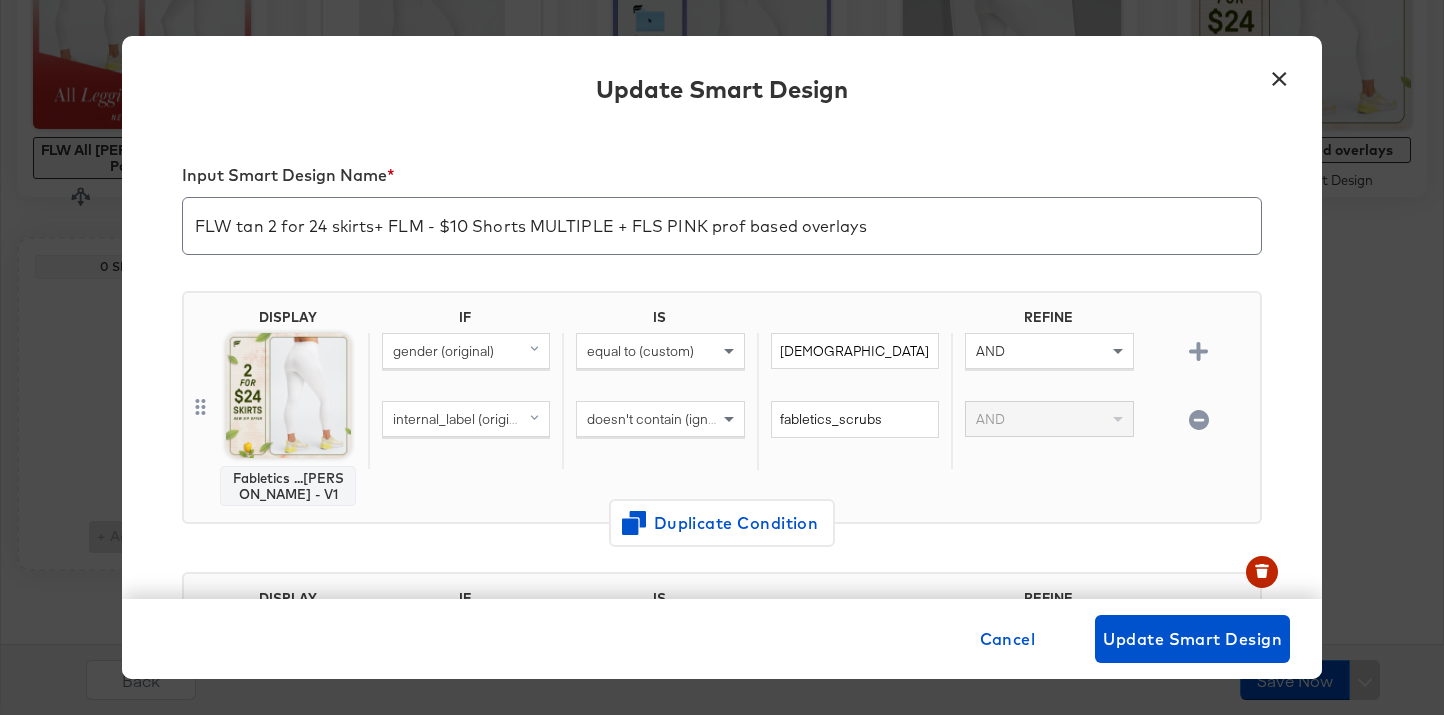 click on "×" at bounding box center [1279, 74] 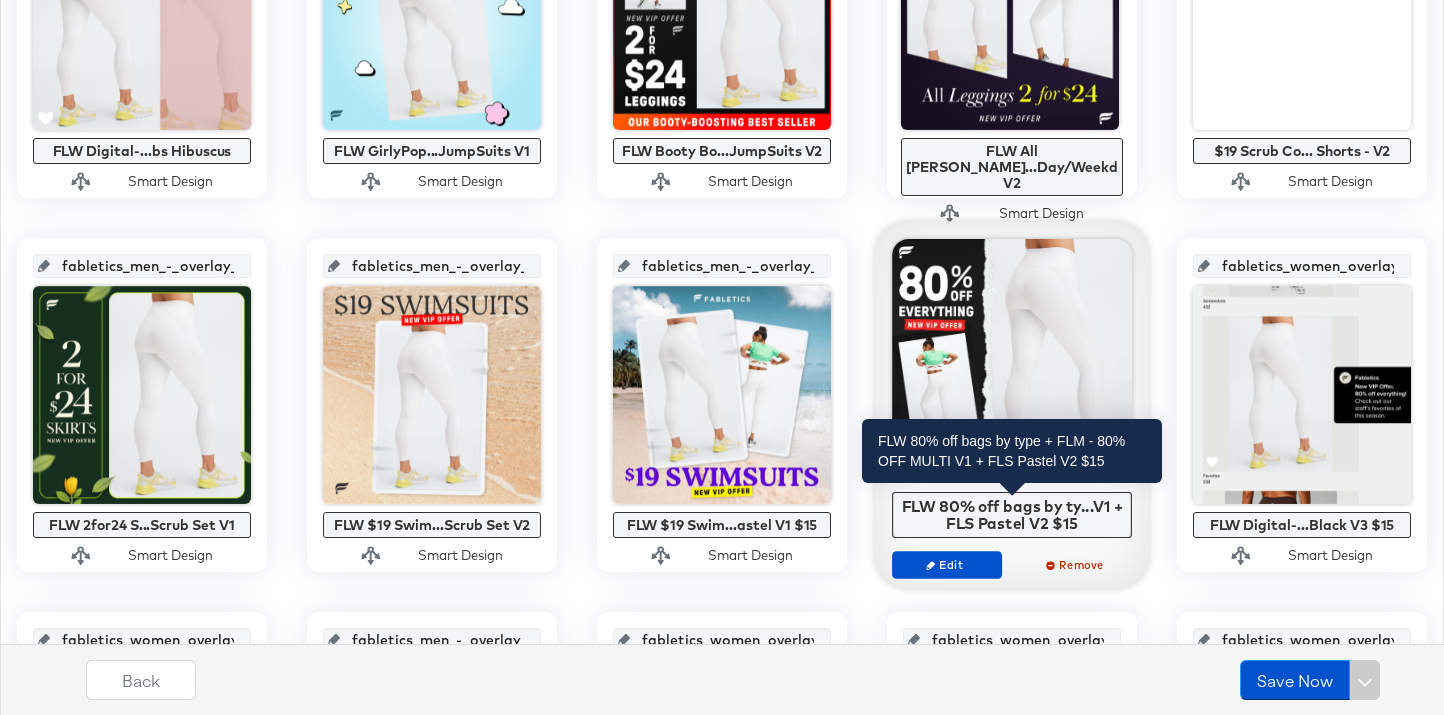 scroll, scrollTop: 982, scrollLeft: 0, axis: vertical 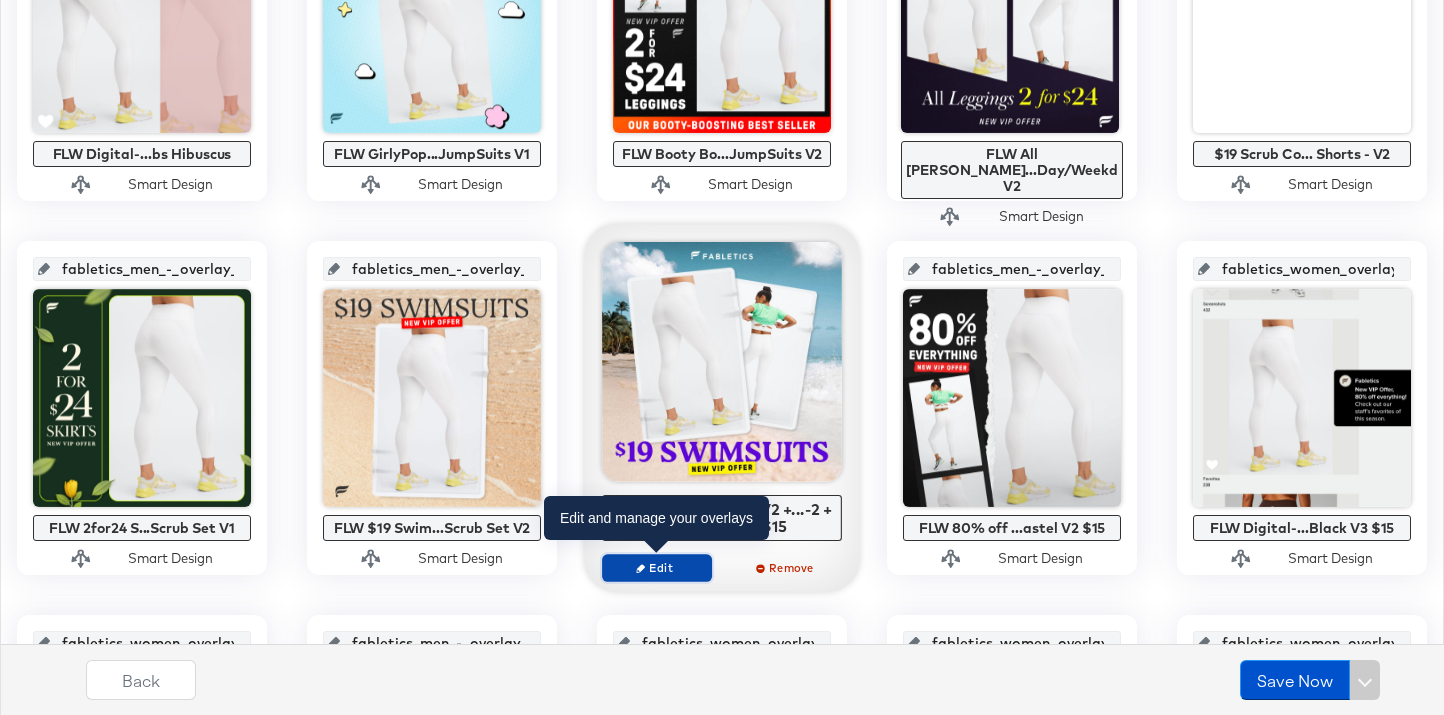 click on "Edit" at bounding box center [657, 567] 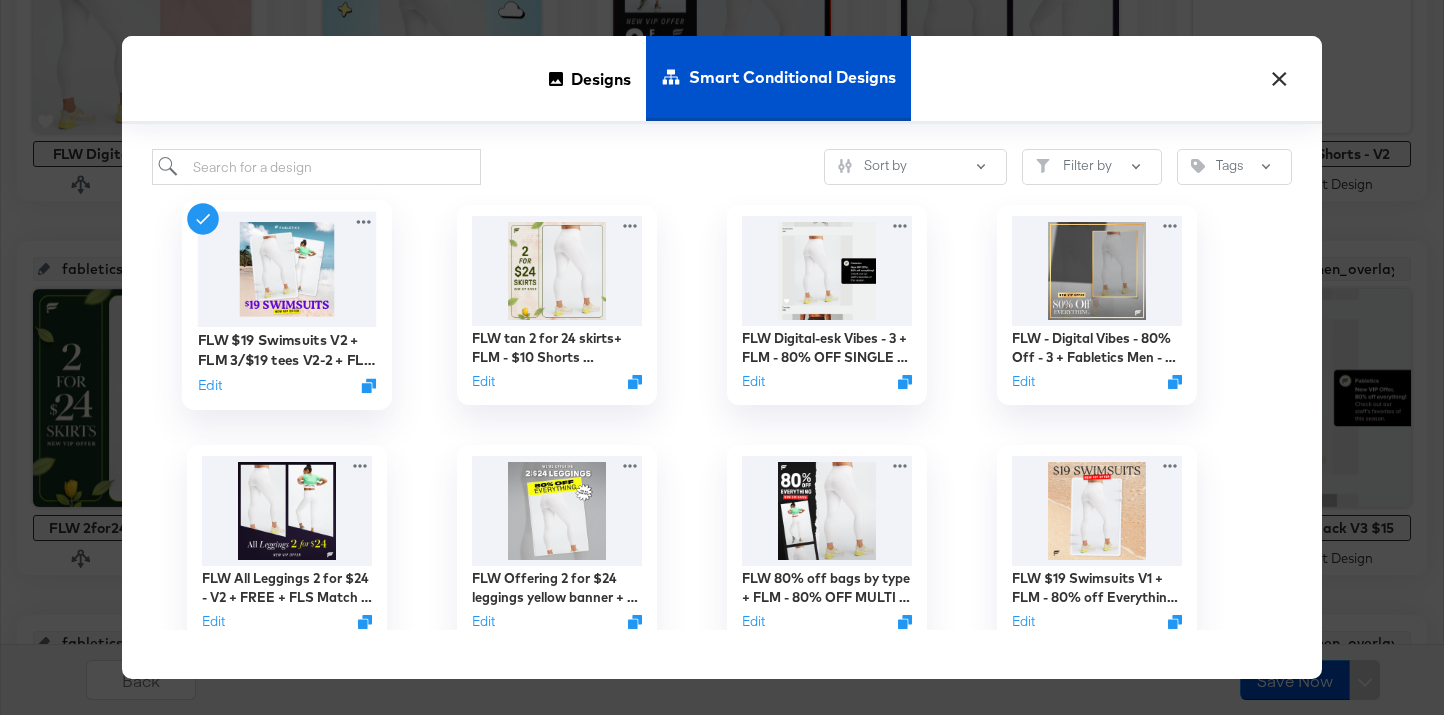 click on "FLW $19 Swimsuits V2 +  FLM 3/$19 tees V2-2 + FLS Pastel V1 $15 Edit" at bounding box center [287, 362] 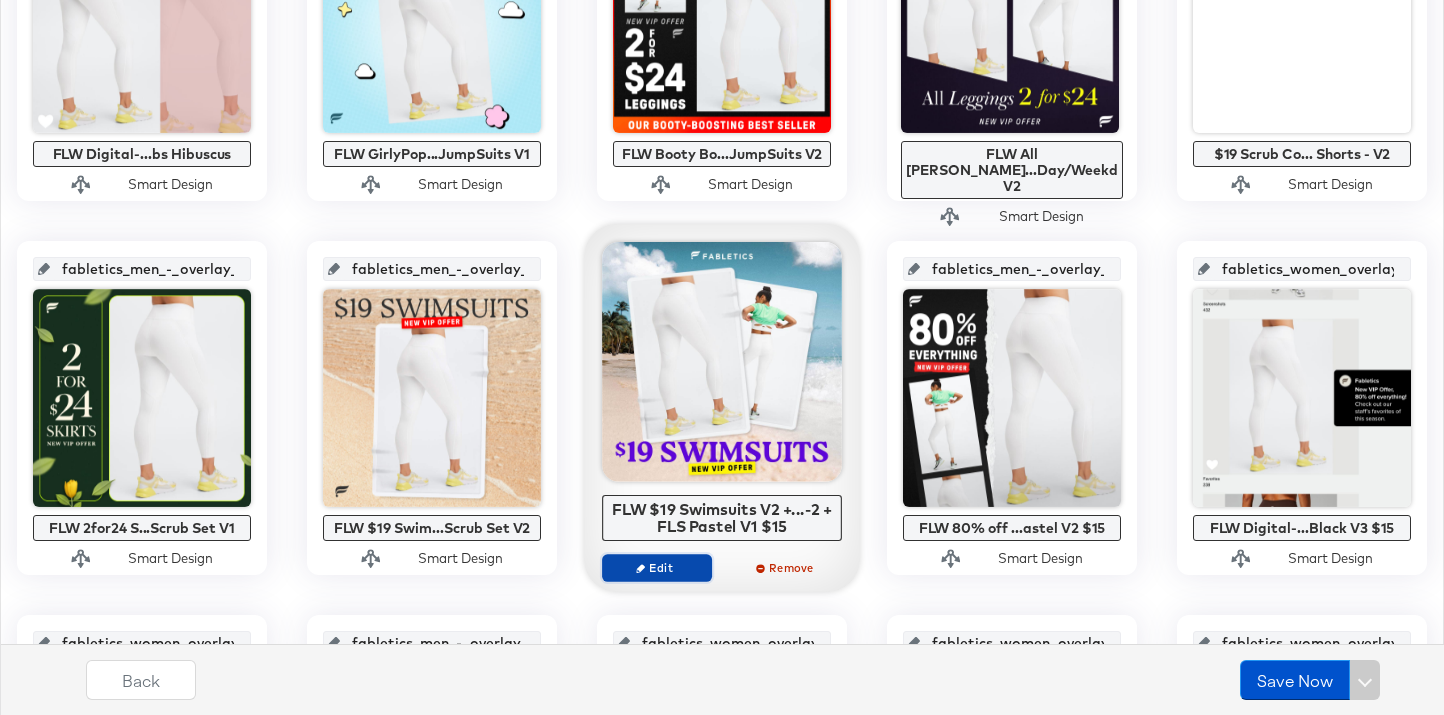 click on "Edit" at bounding box center (657, 568) 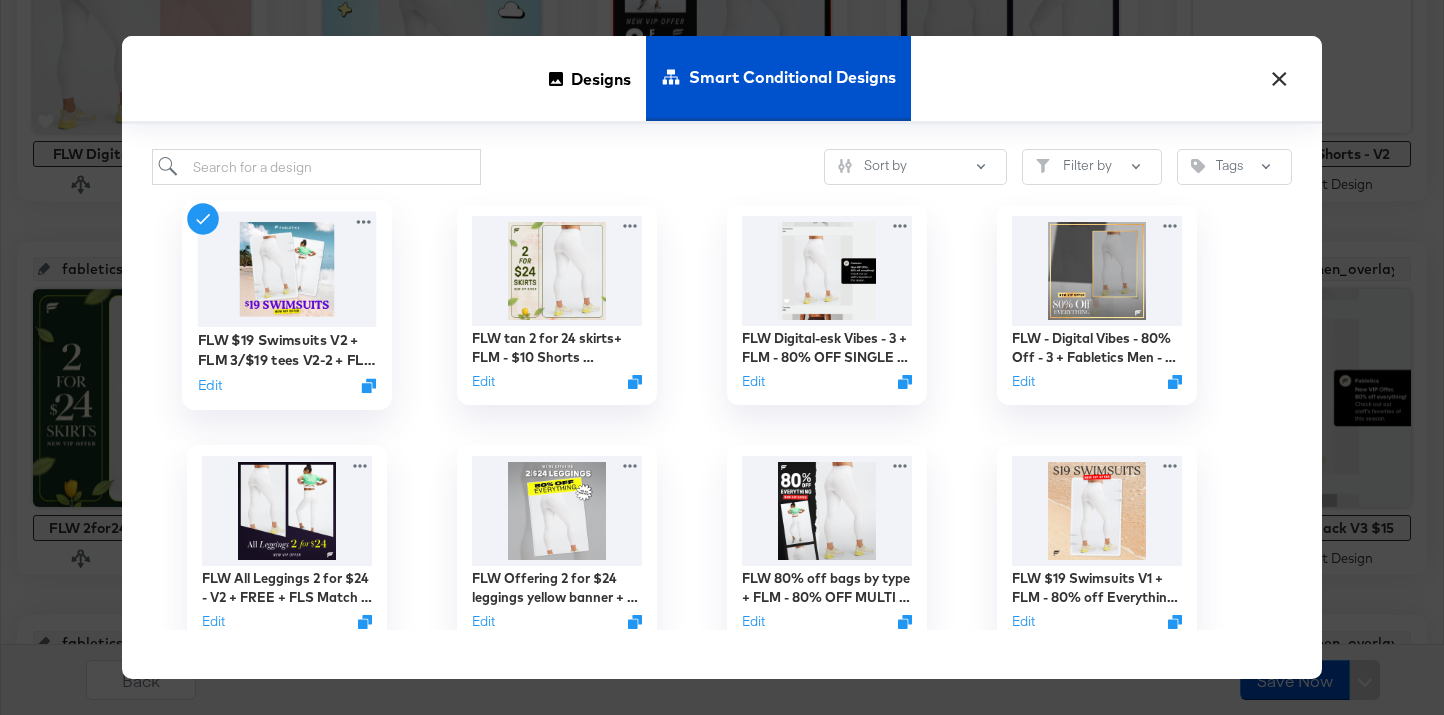 click on "FLW $19 Swimsuits V2 +  FLM 3/$19 tees V2-2 + FLS Pastel V1 $15 Edit" at bounding box center (287, 362) 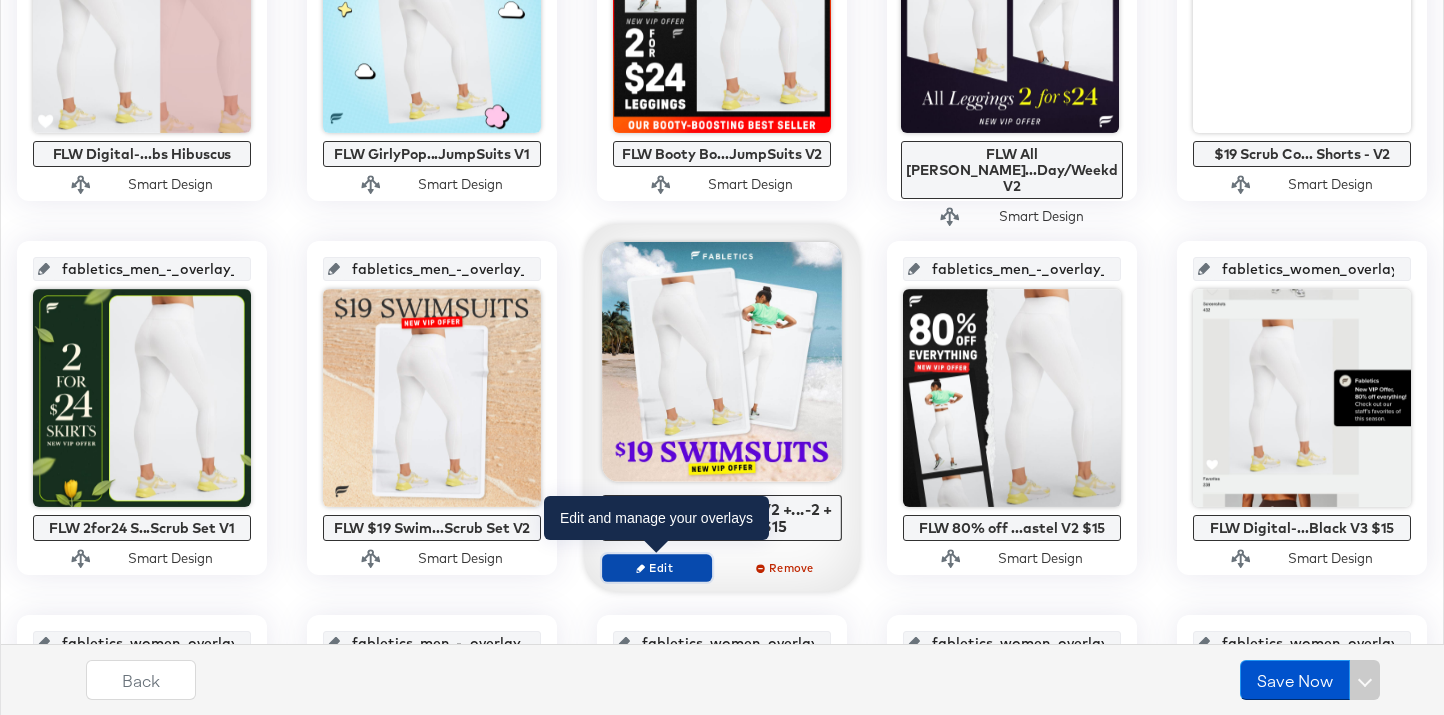click on "Edit" at bounding box center [657, 567] 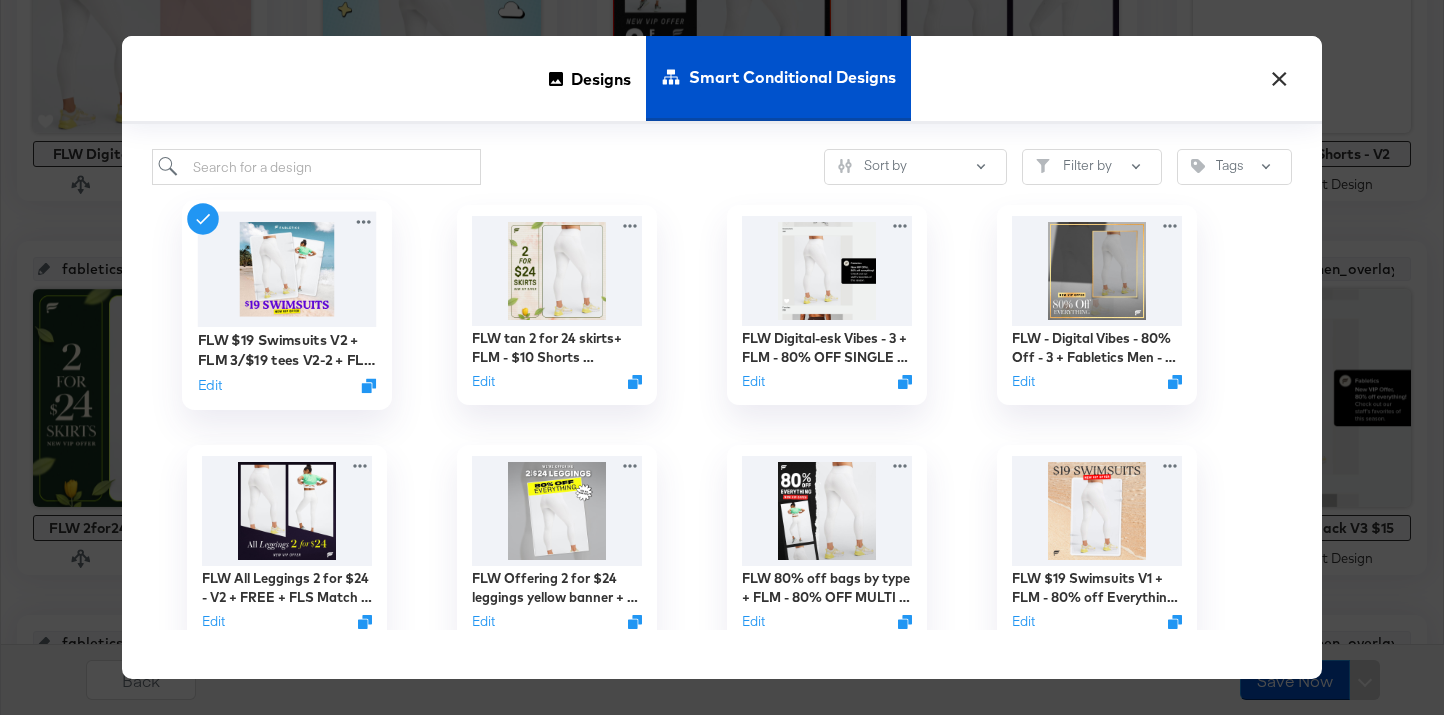 click on "Edit" at bounding box center (287, 385) 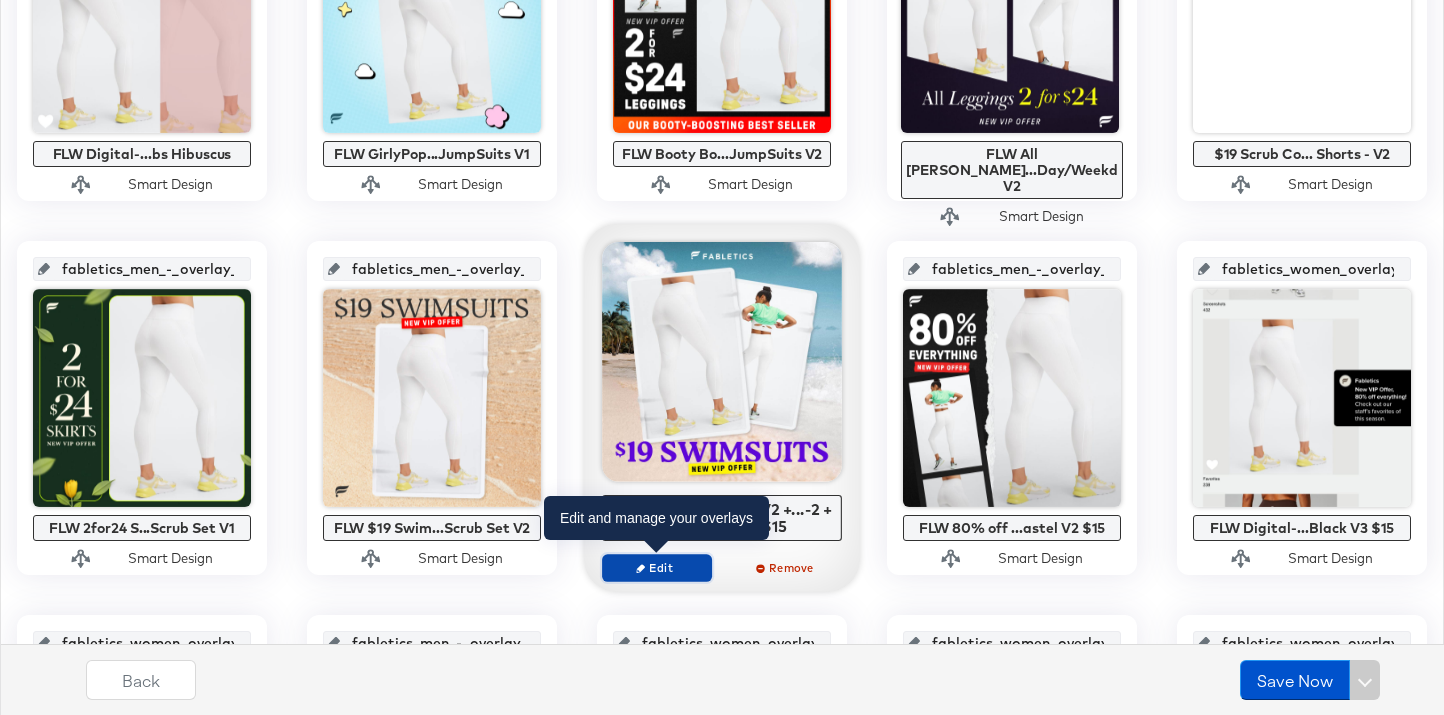 click on "Edit" at bounding box center (657, 567) 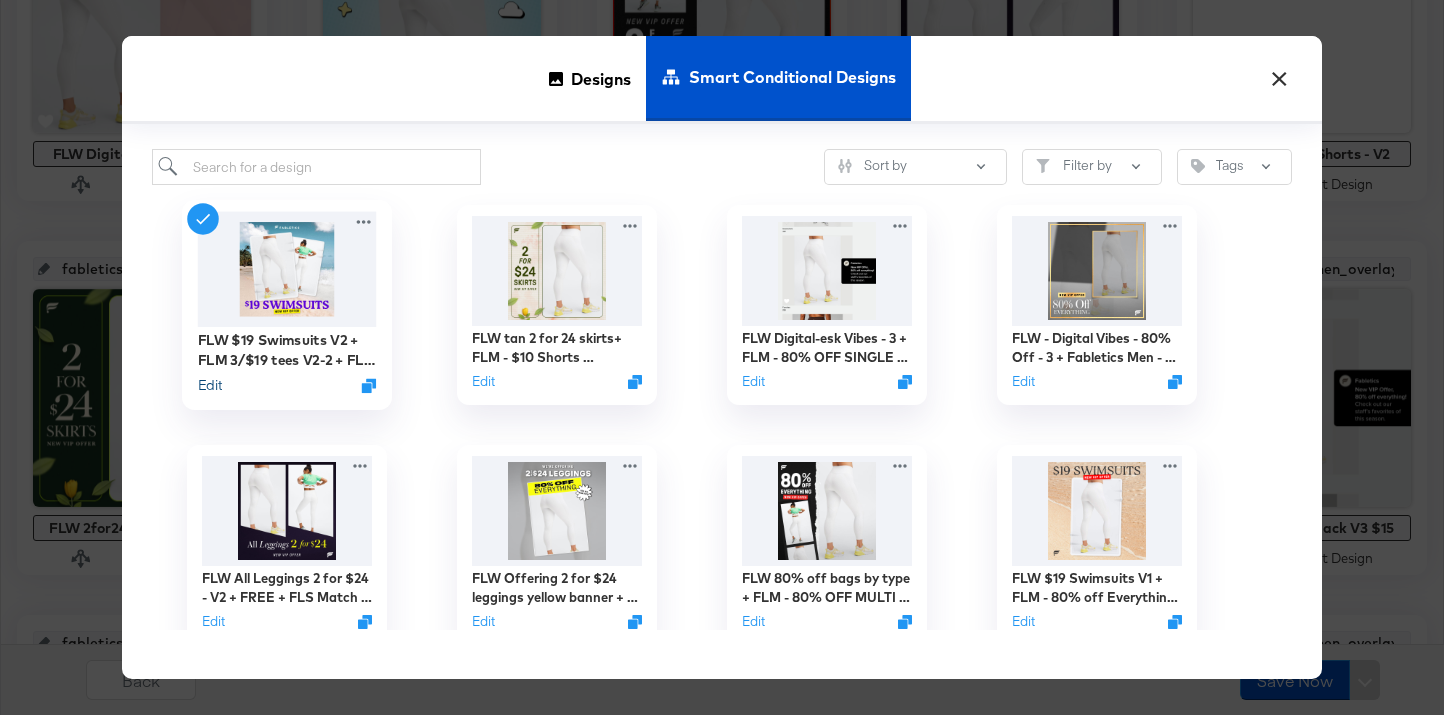 click on "Edit" at bounding box center (210, 385) 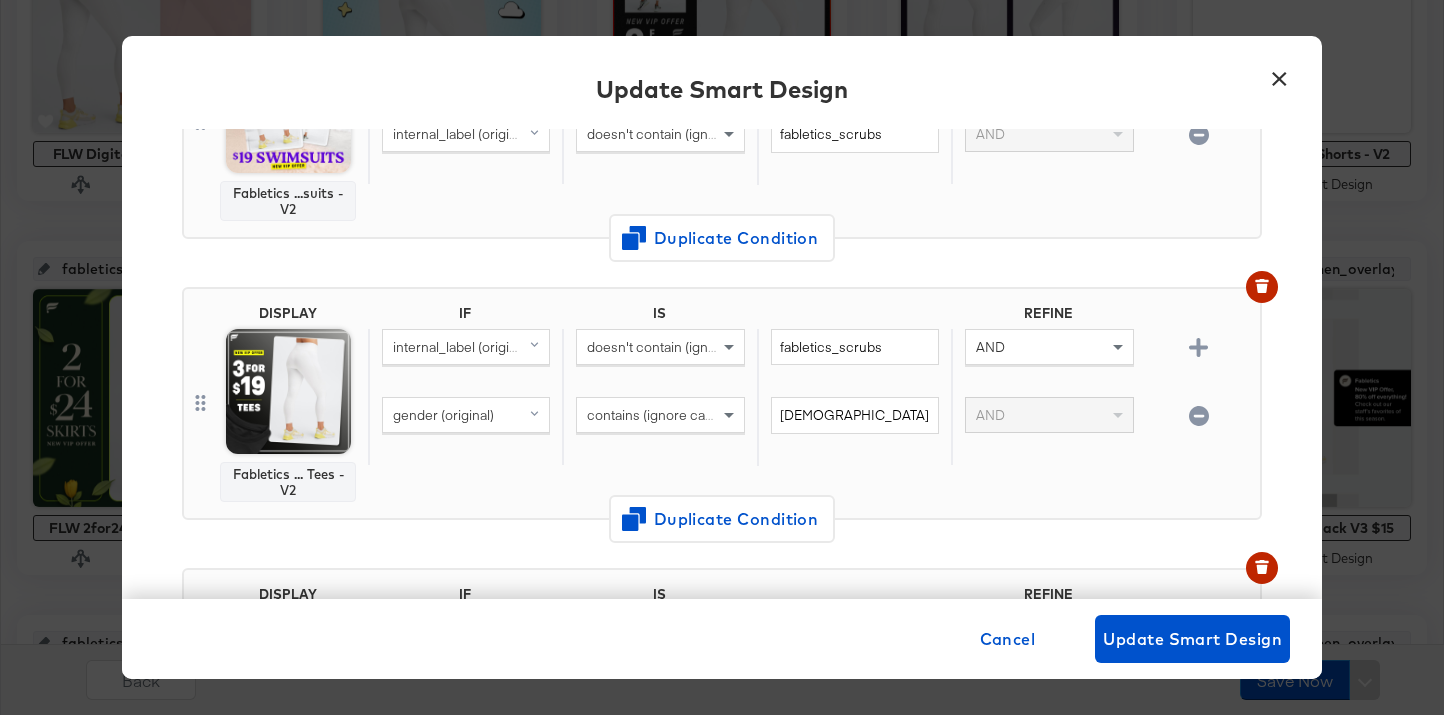 scroll, scrollTop: 289, scrollLeft: 0, axis: vertical 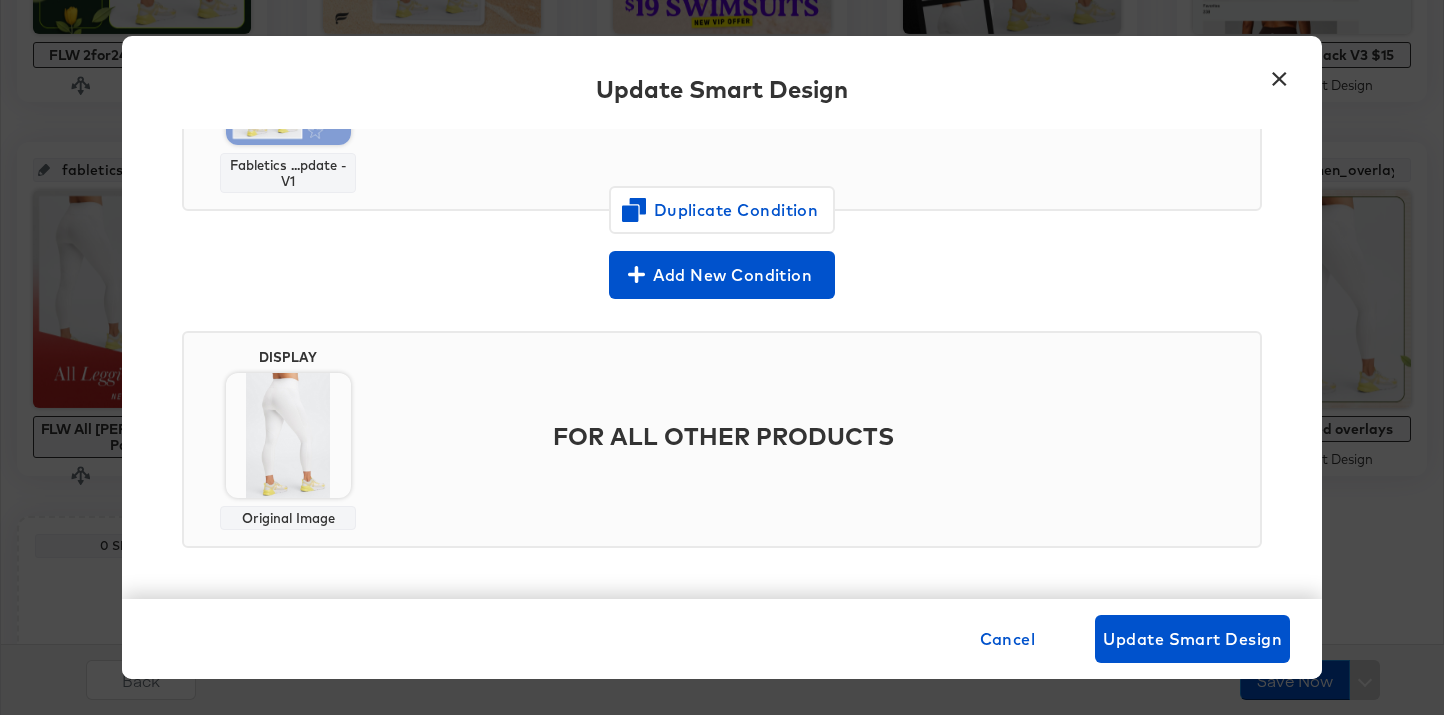 click on "×" at bounding box center [1279, 74] 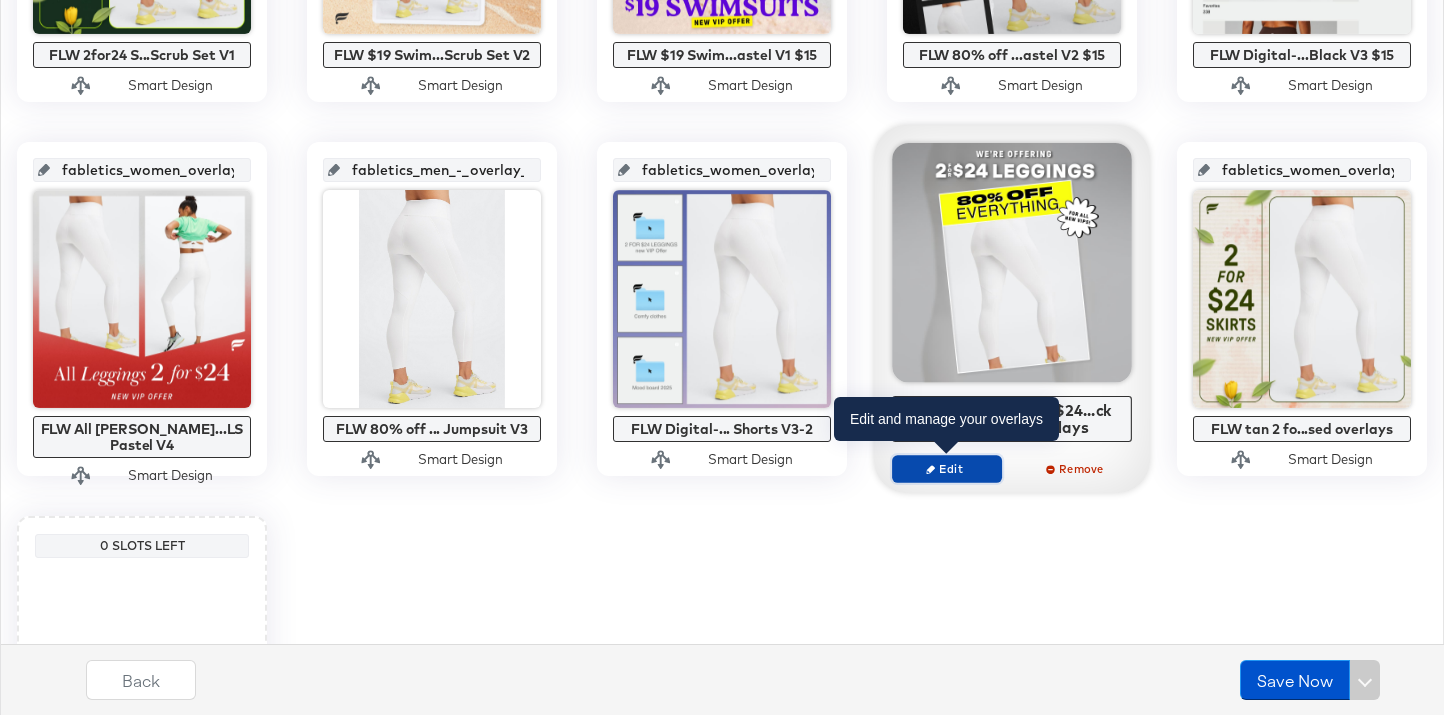 click on "Edit" at bounding box center (947, 469) 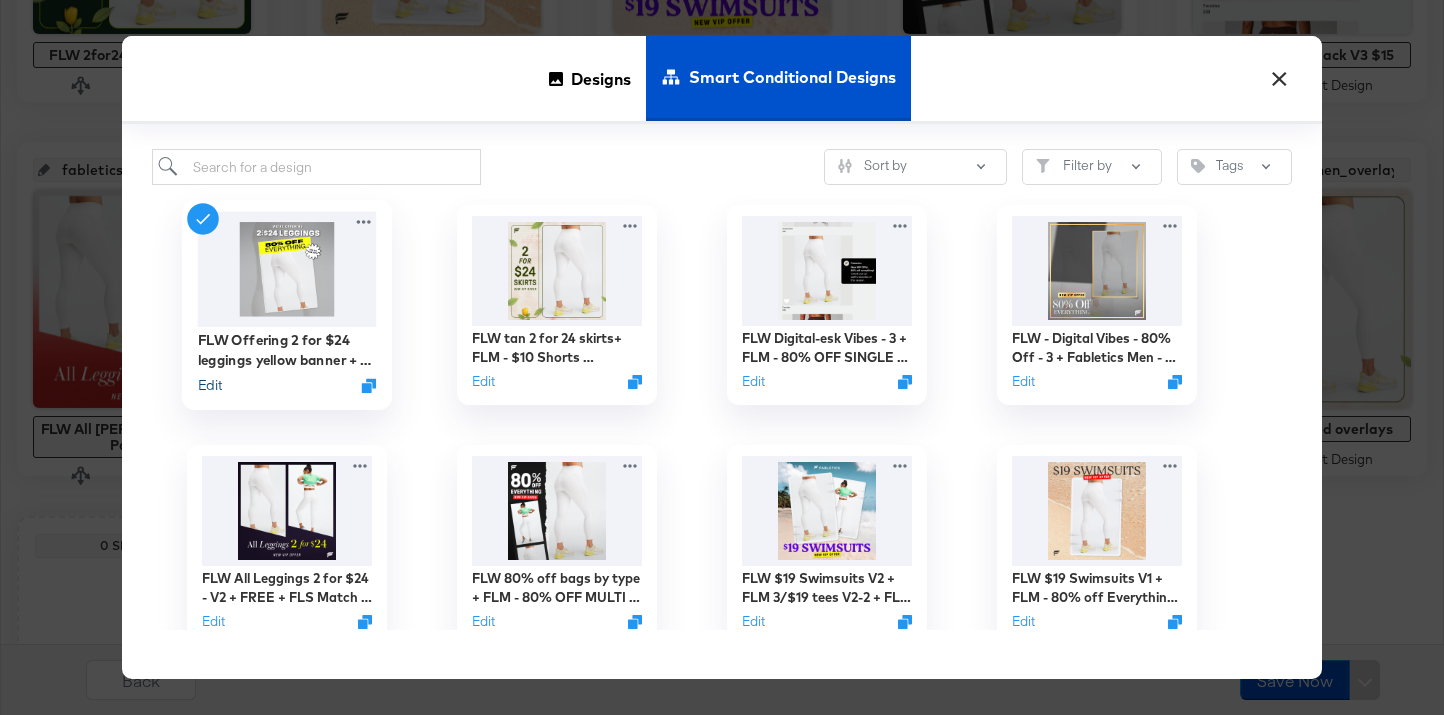 click on "Edit" at bounding box center [210, 385] 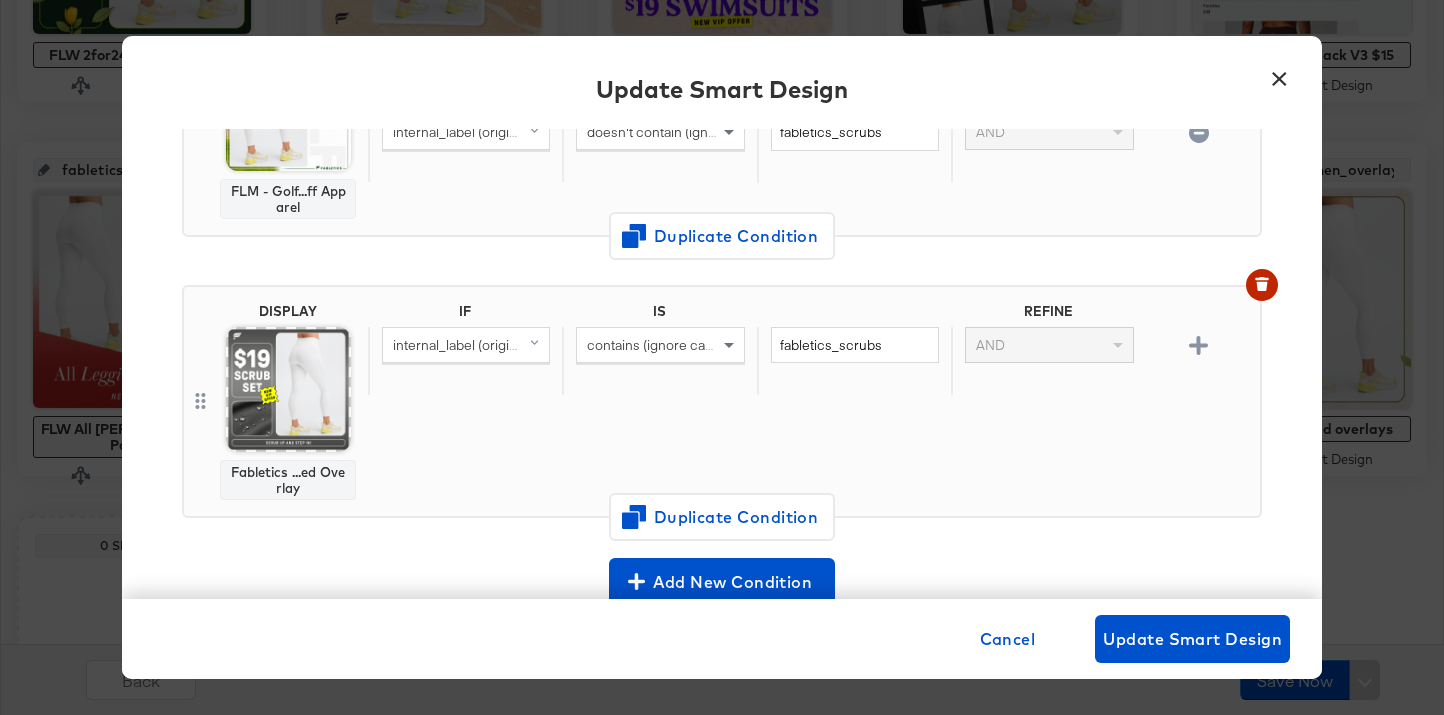 scroll, scrollTop: 593, scrollLeft: 0, axis: vertical 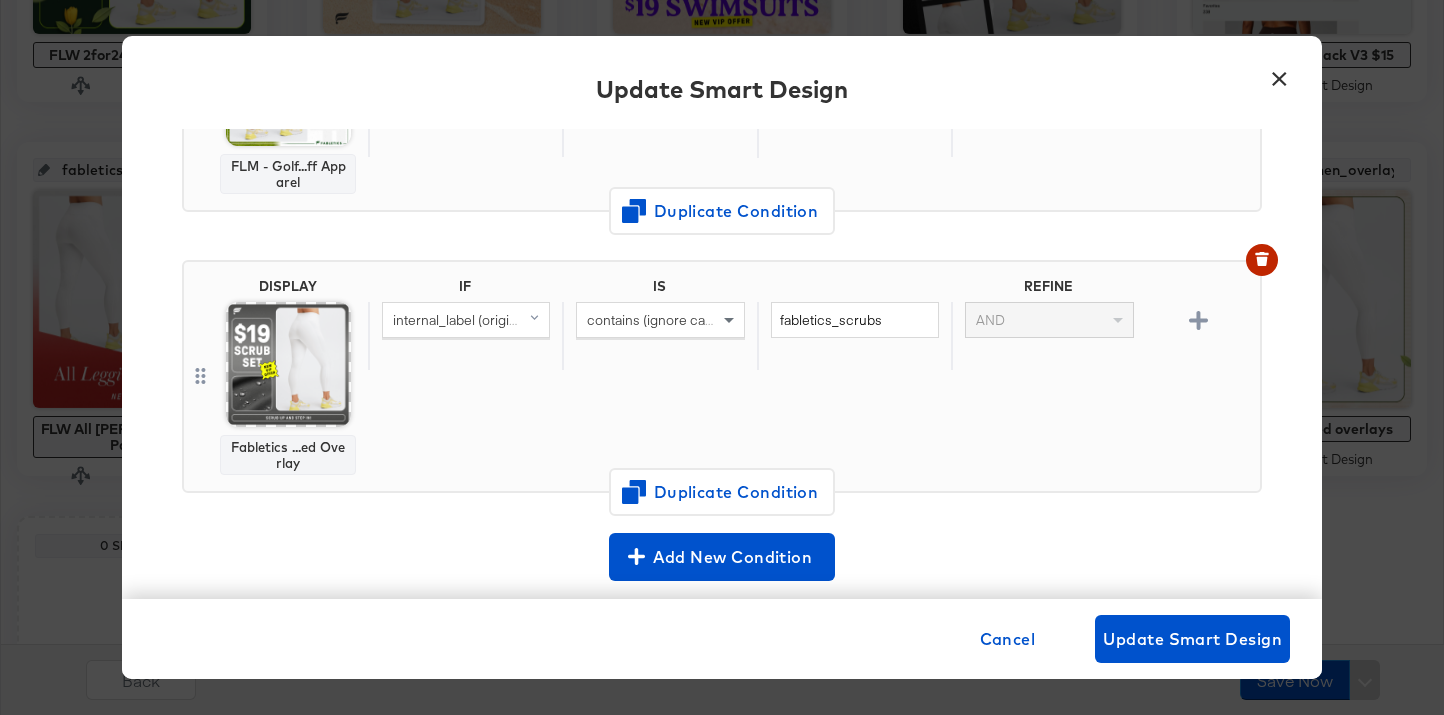 click on "×" at bounding box center (1279, 74) 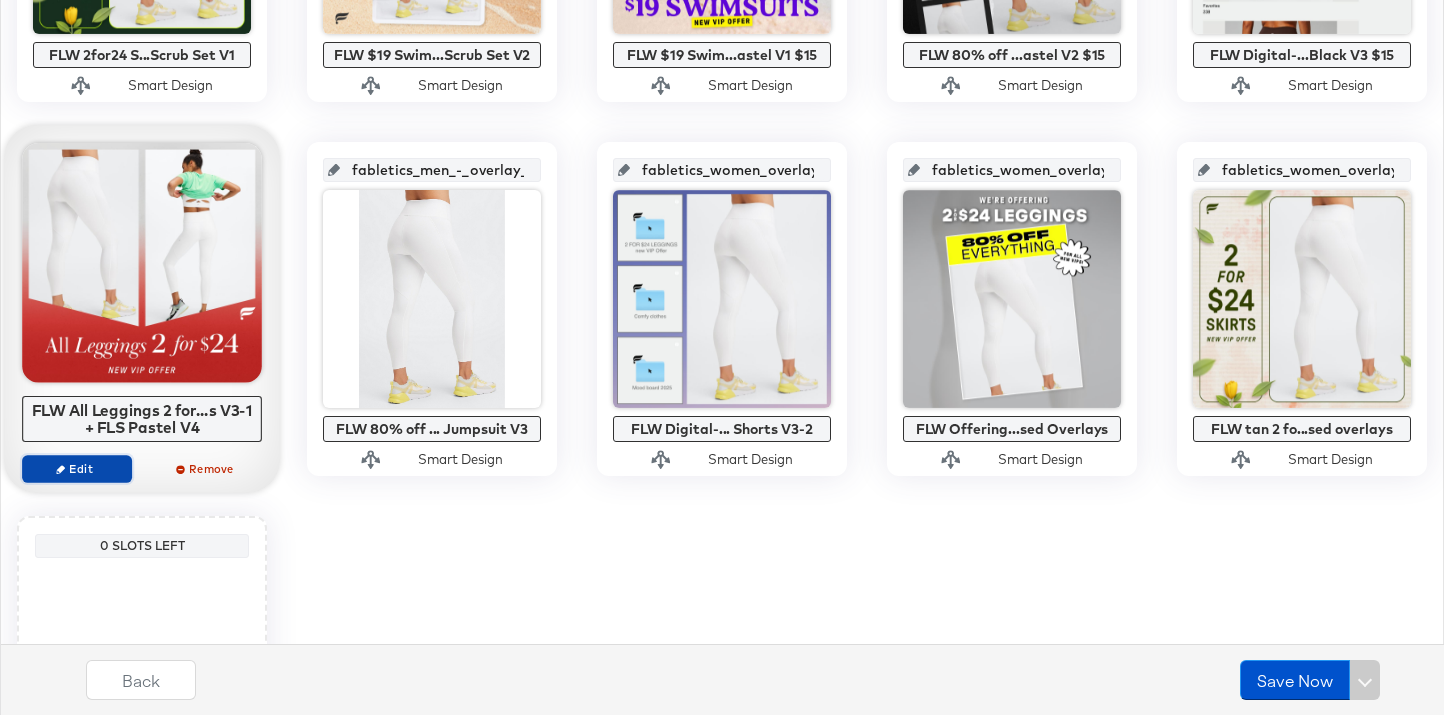 click on "Edit" at bounding box center [77, 468] 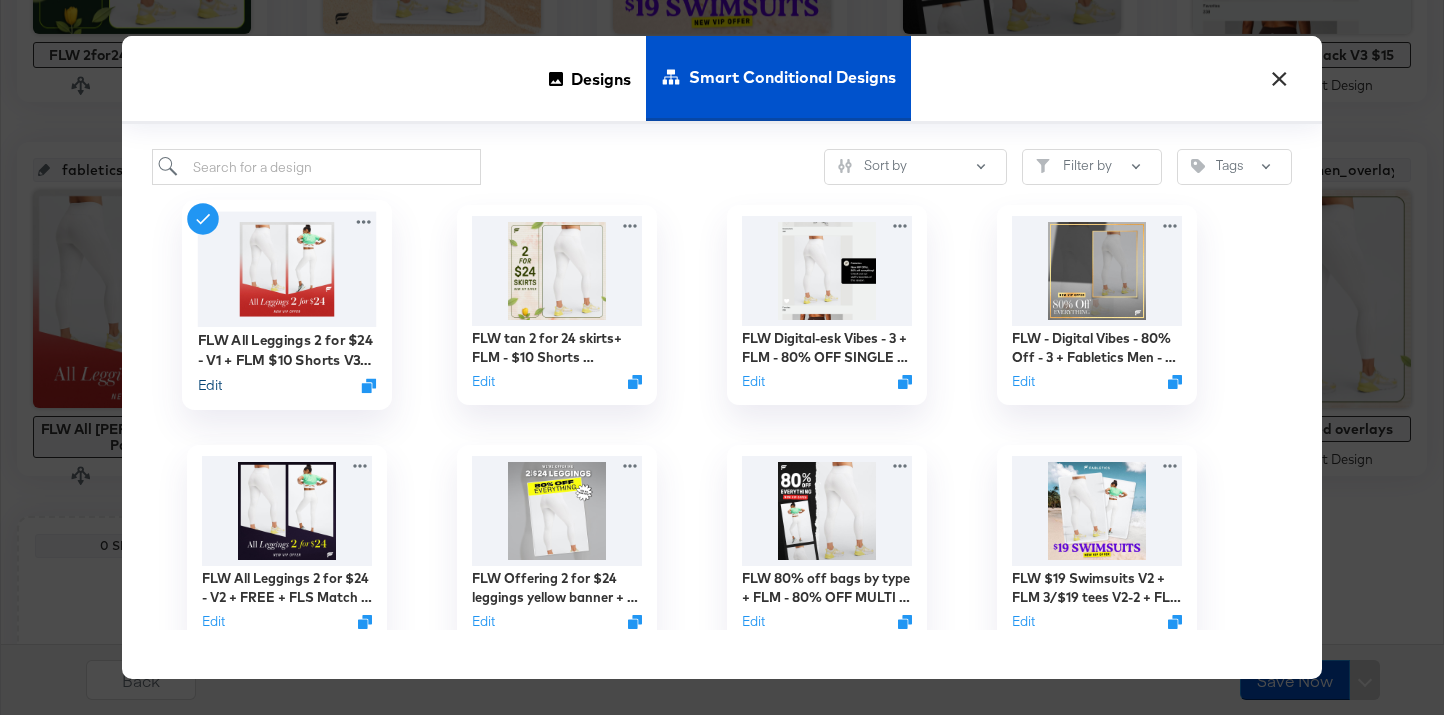 click on "Edit" at bounding box center [210, 385] 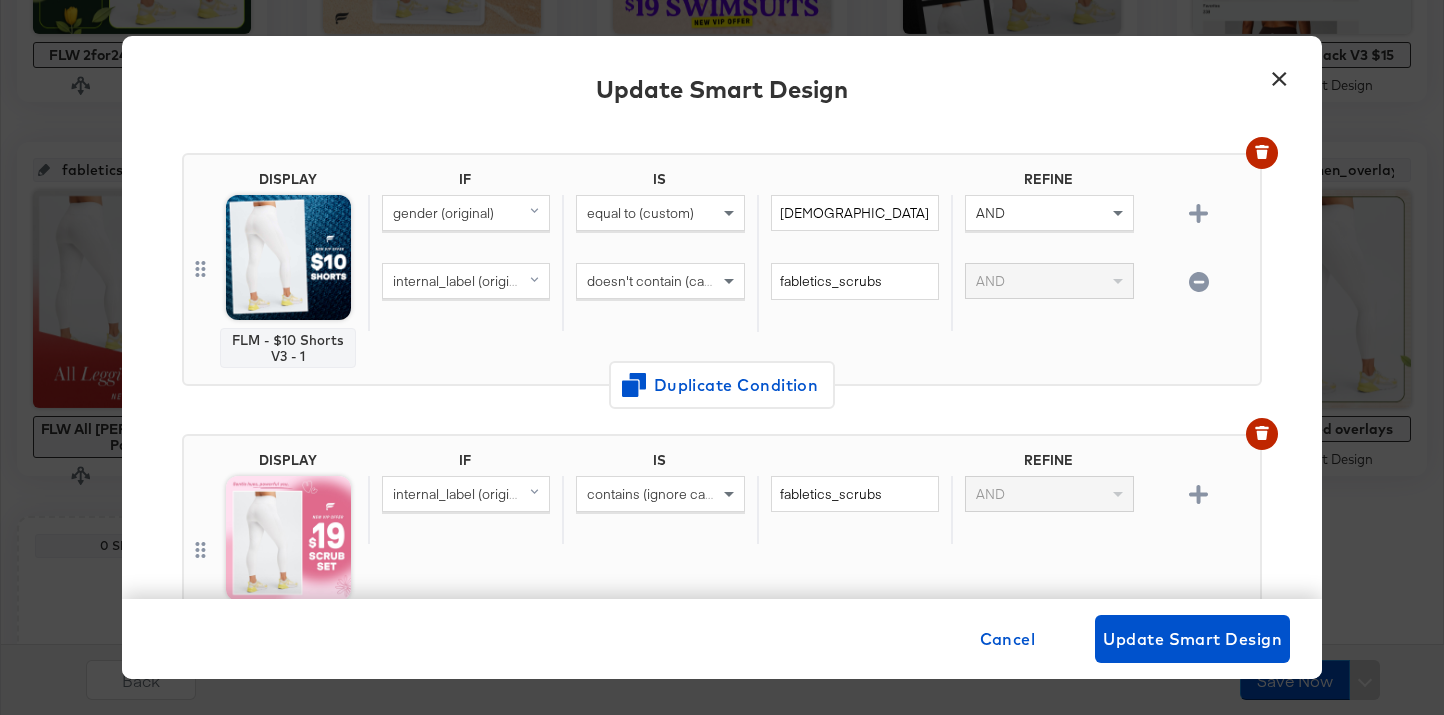 scroll, scrollTop: 432, scrollLeft: 0, axis: vertical 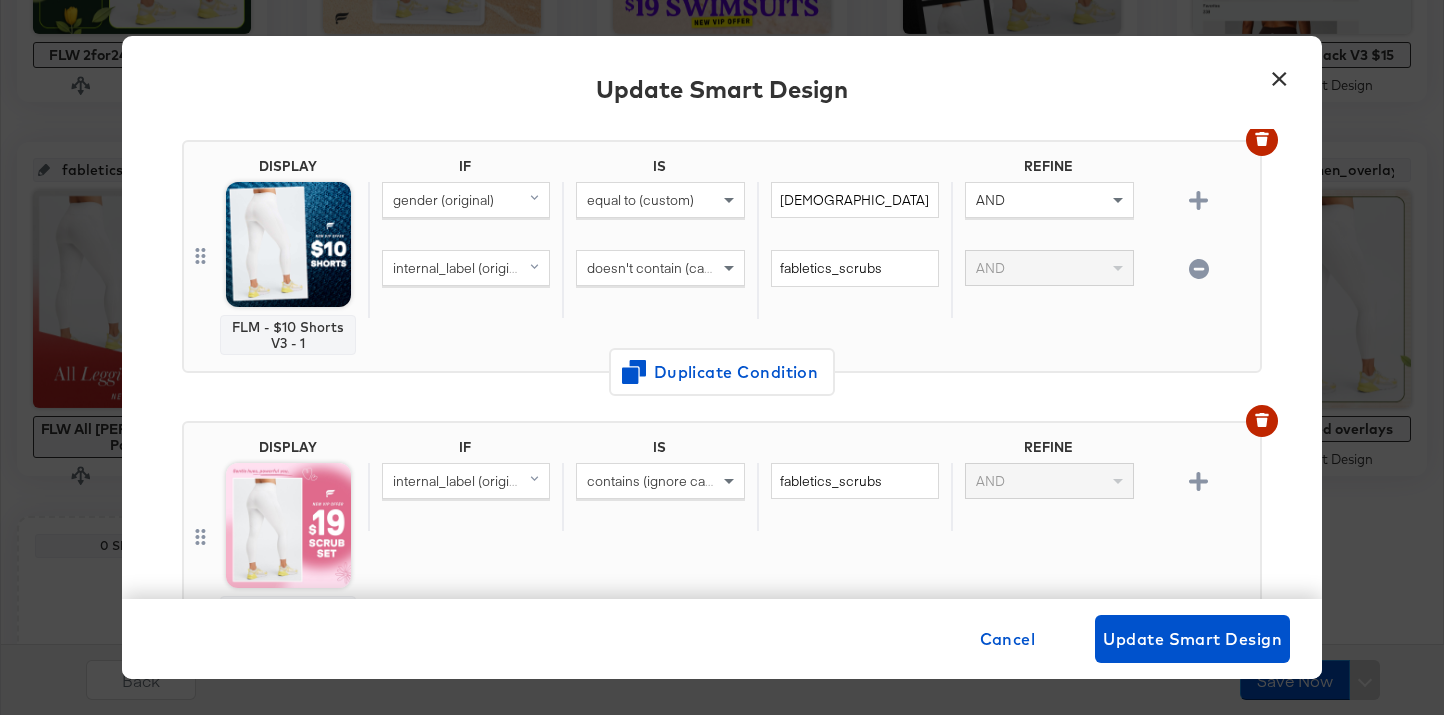 click on "×" at bounding box center [1279, 74] 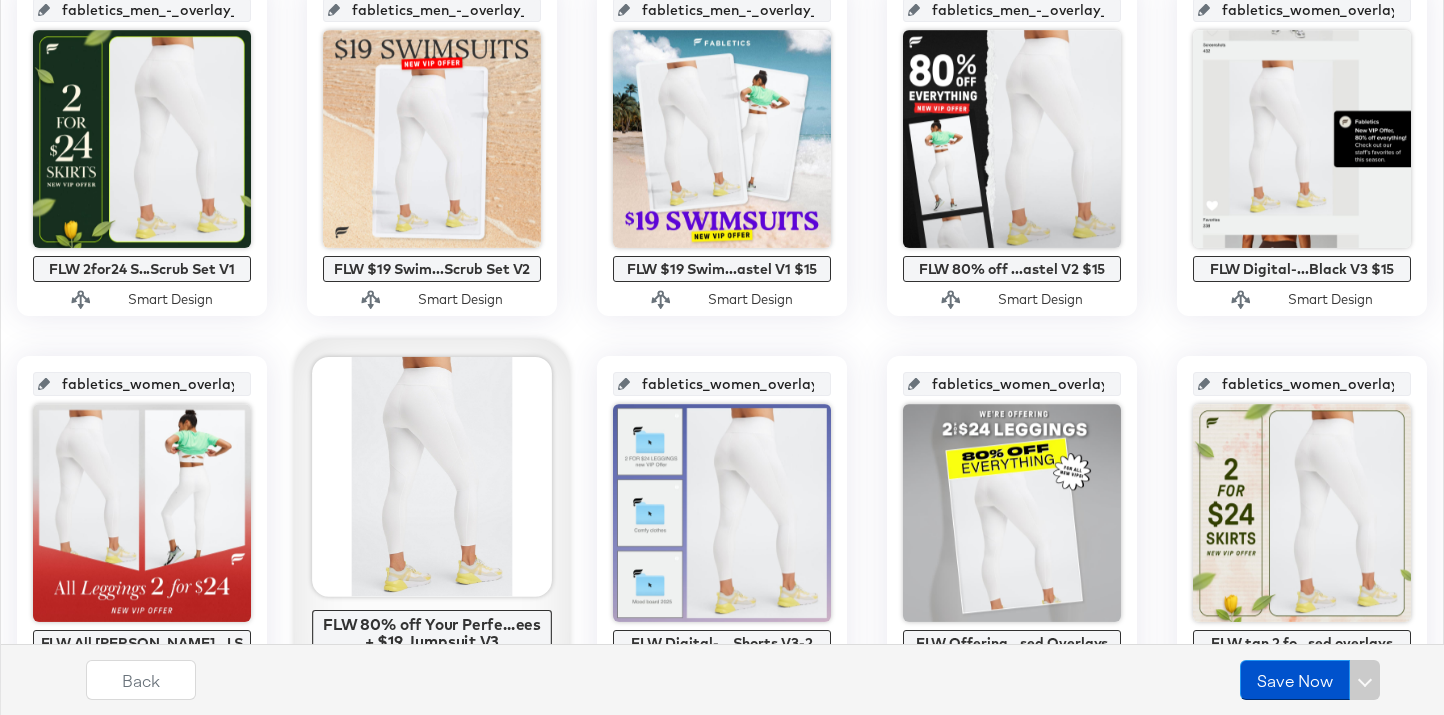 scroll, scrollTop: 1221, scrollLeft: 0, axis: vertical 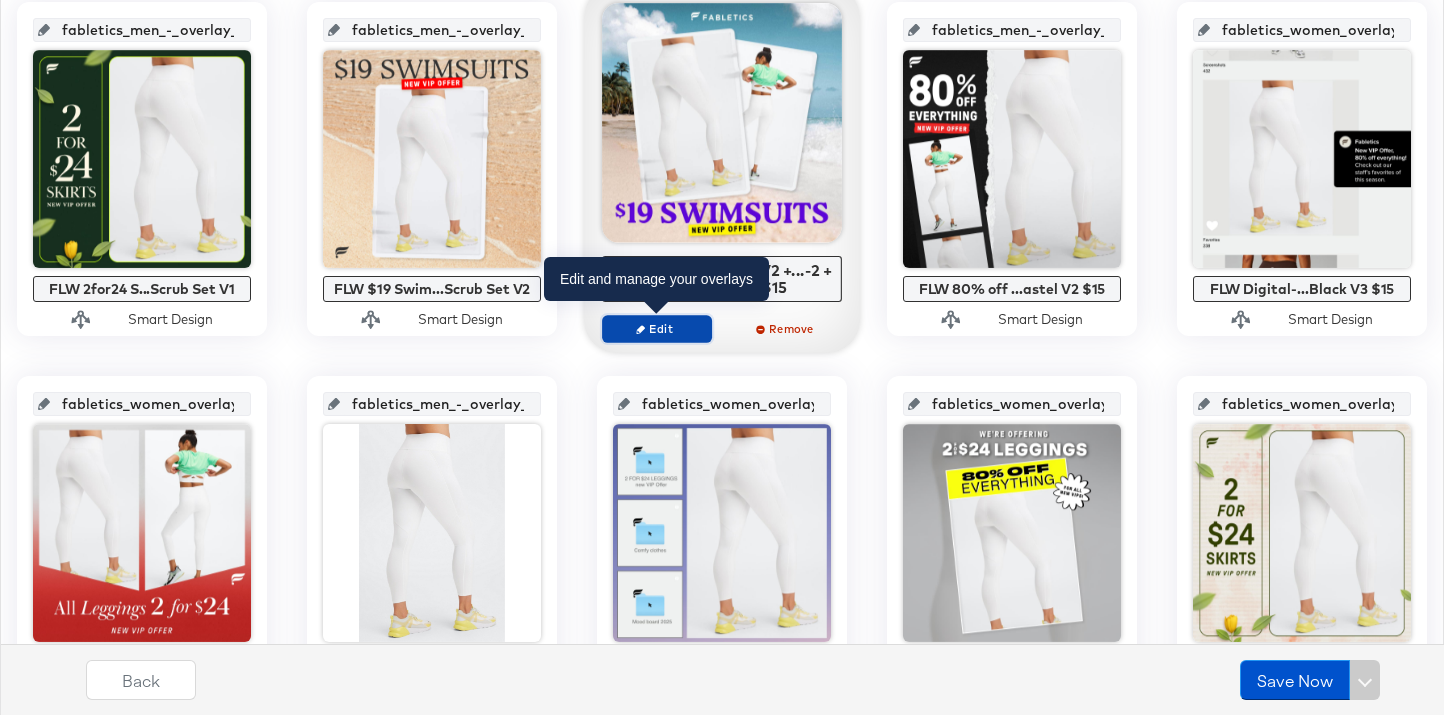 click on "Edit" at bounding box center [657, 328] 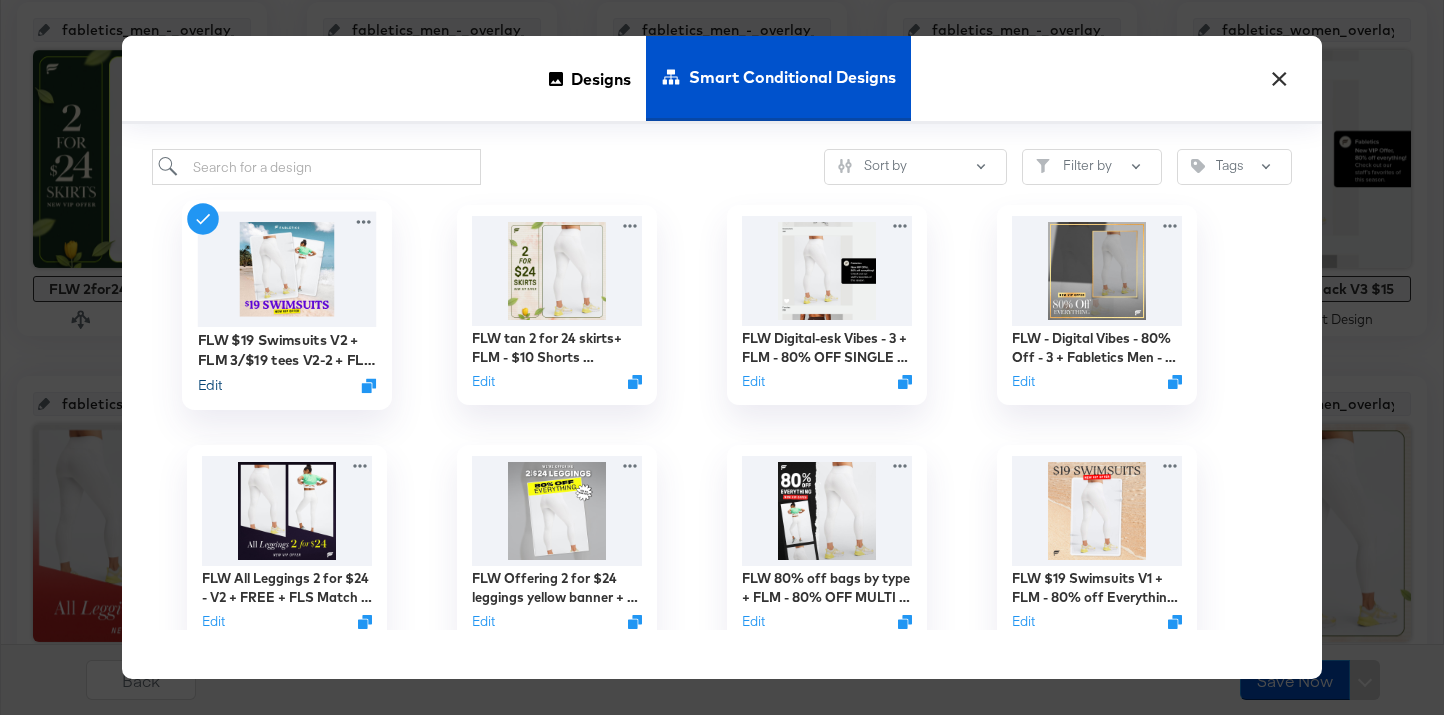 click on "Edit" at bounding box center [210, 385] 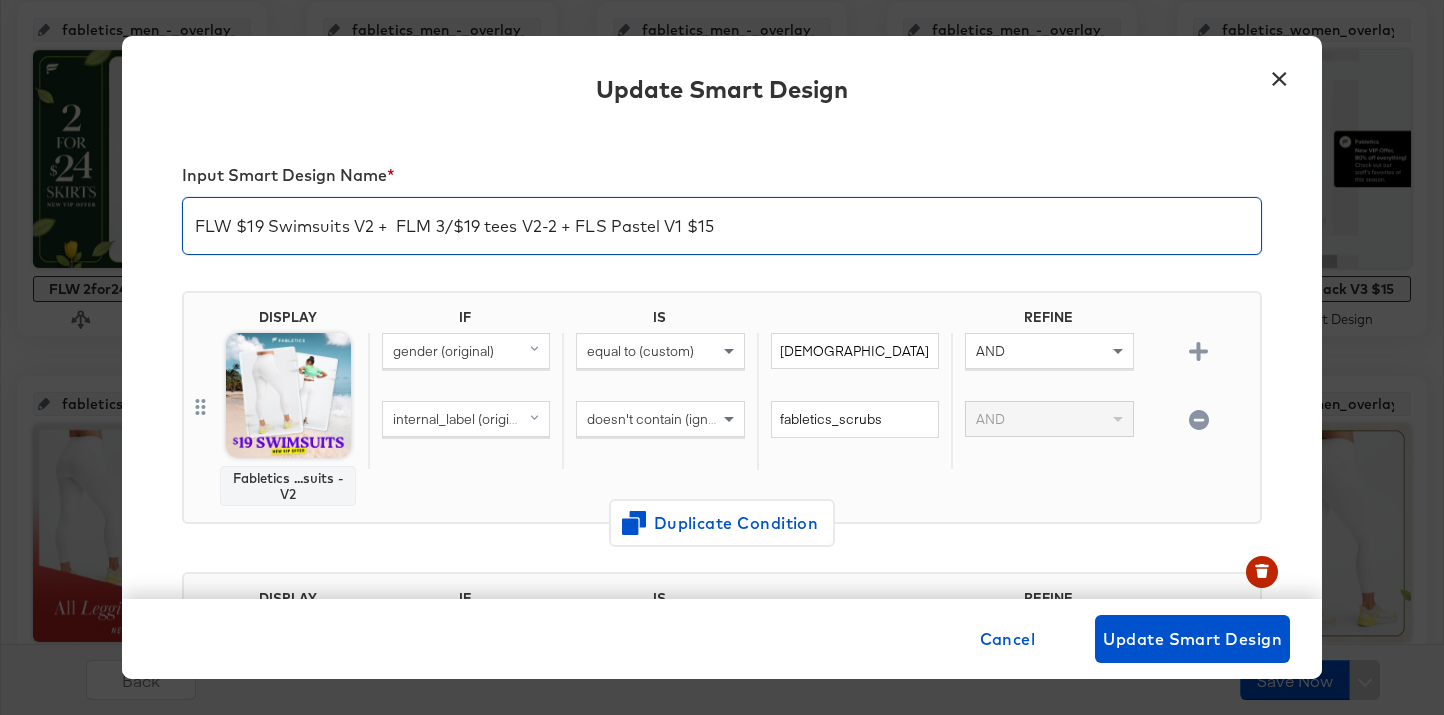 click on "FLW $19 Swimsuits V2 +  FLM 3/$19 tees V2-2 + FLS Pastel V1 $15" at bounding box center (722, 218) 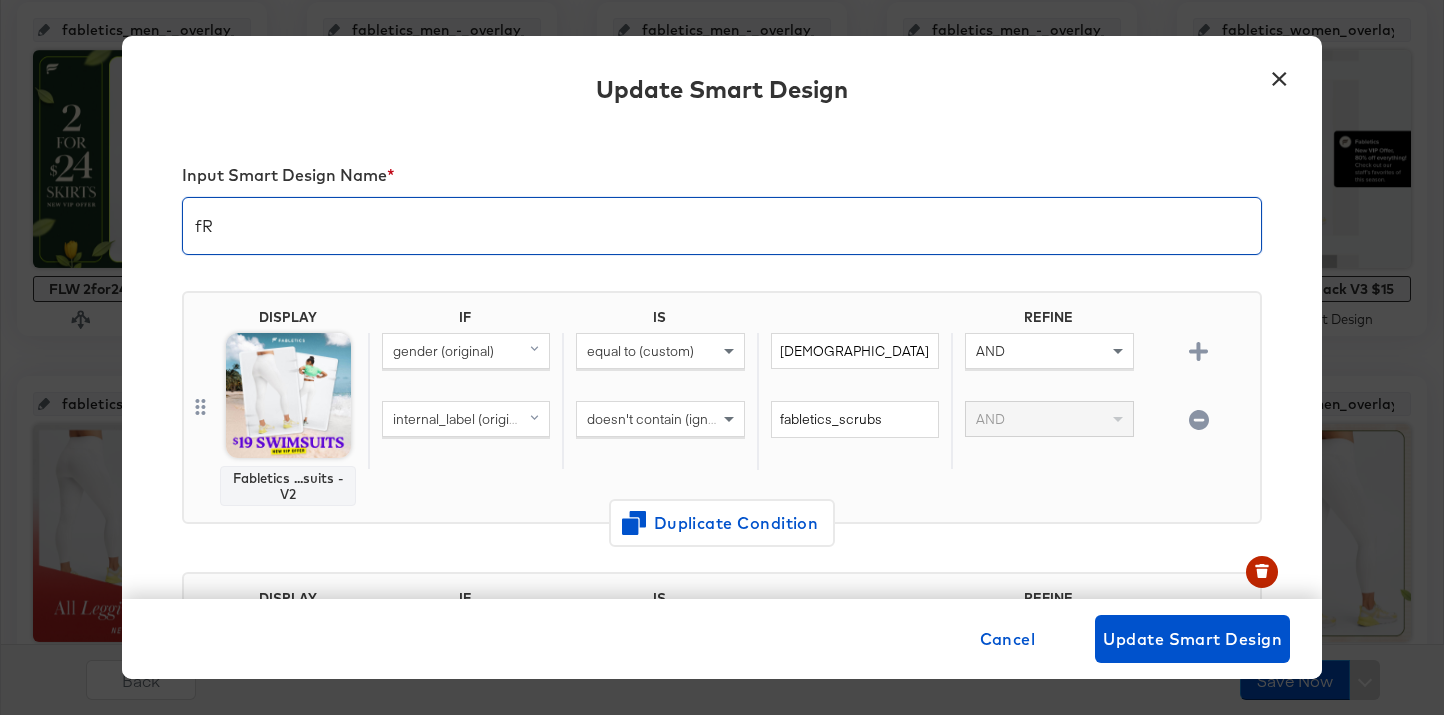 type on "f" 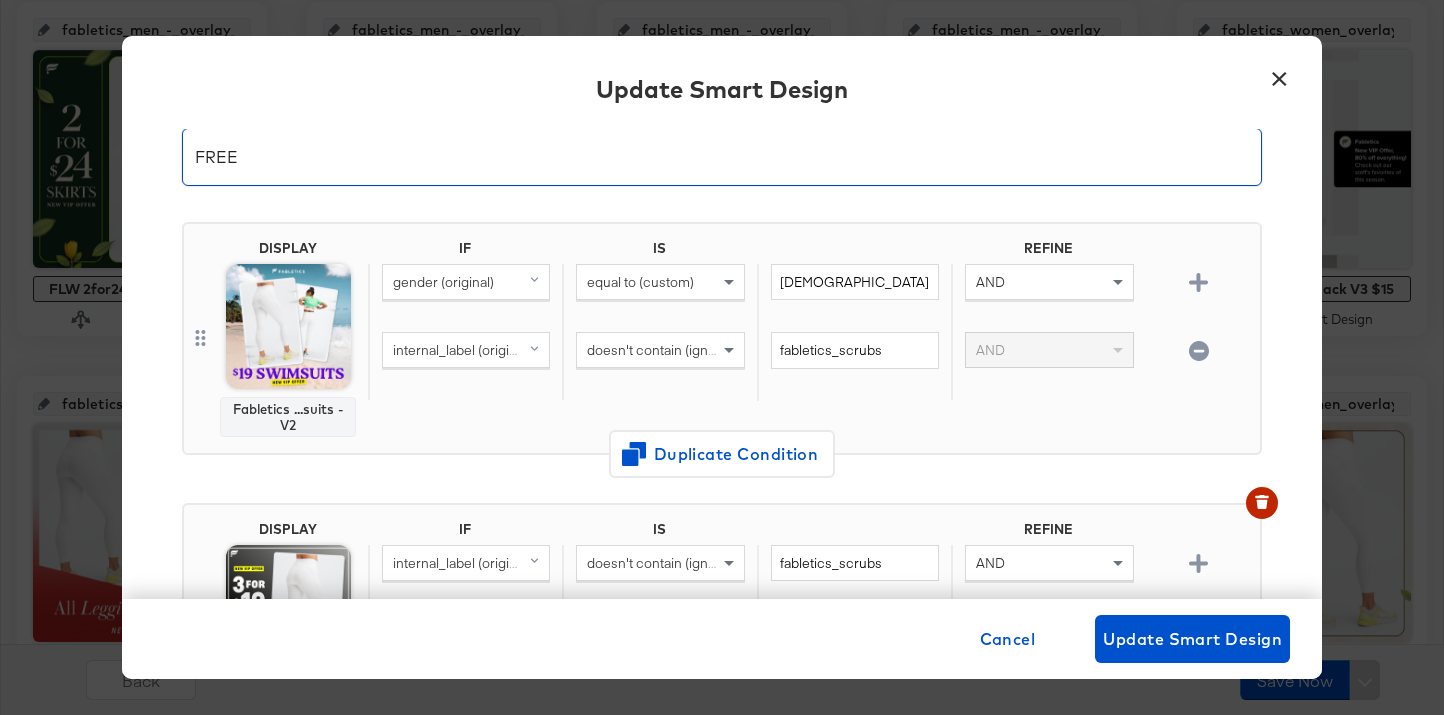 scroll, scrollTop: 141, scrollLeft: 0, axis: vertical 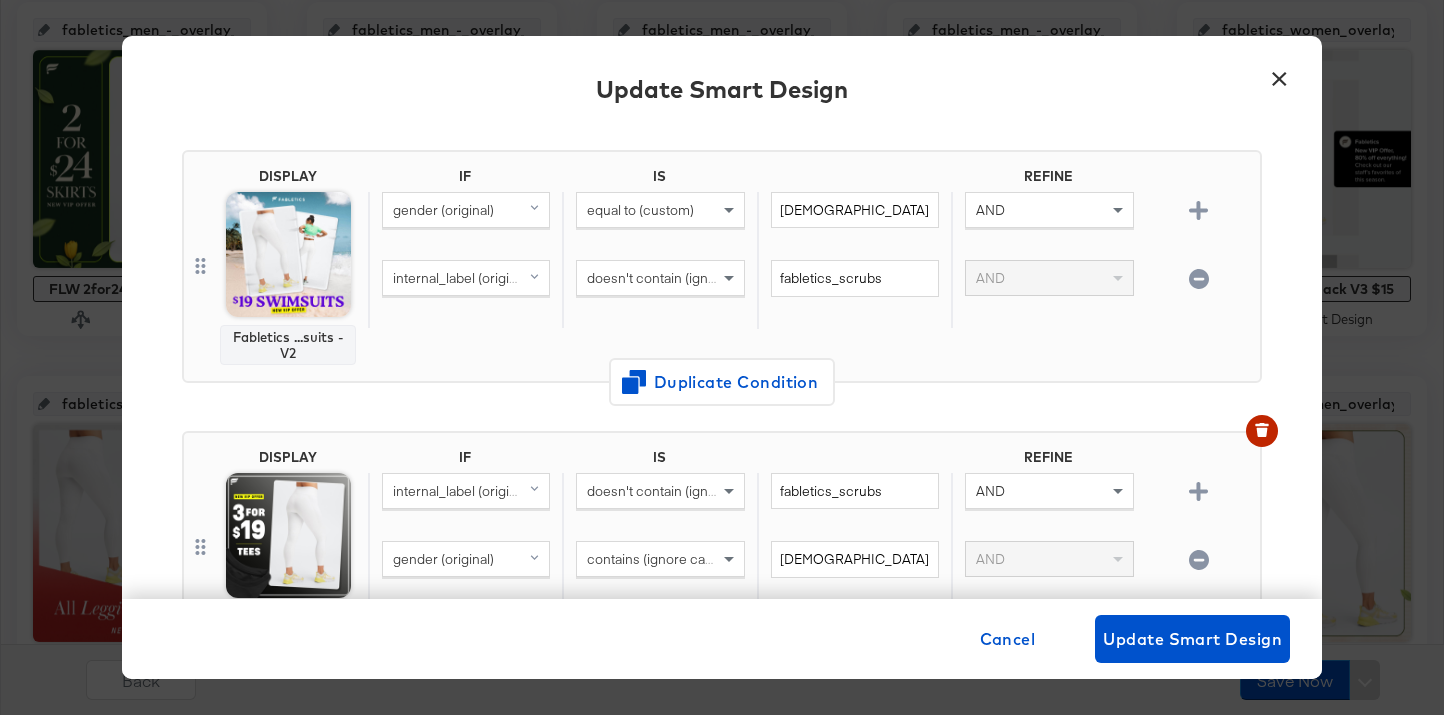 type on "FREE" 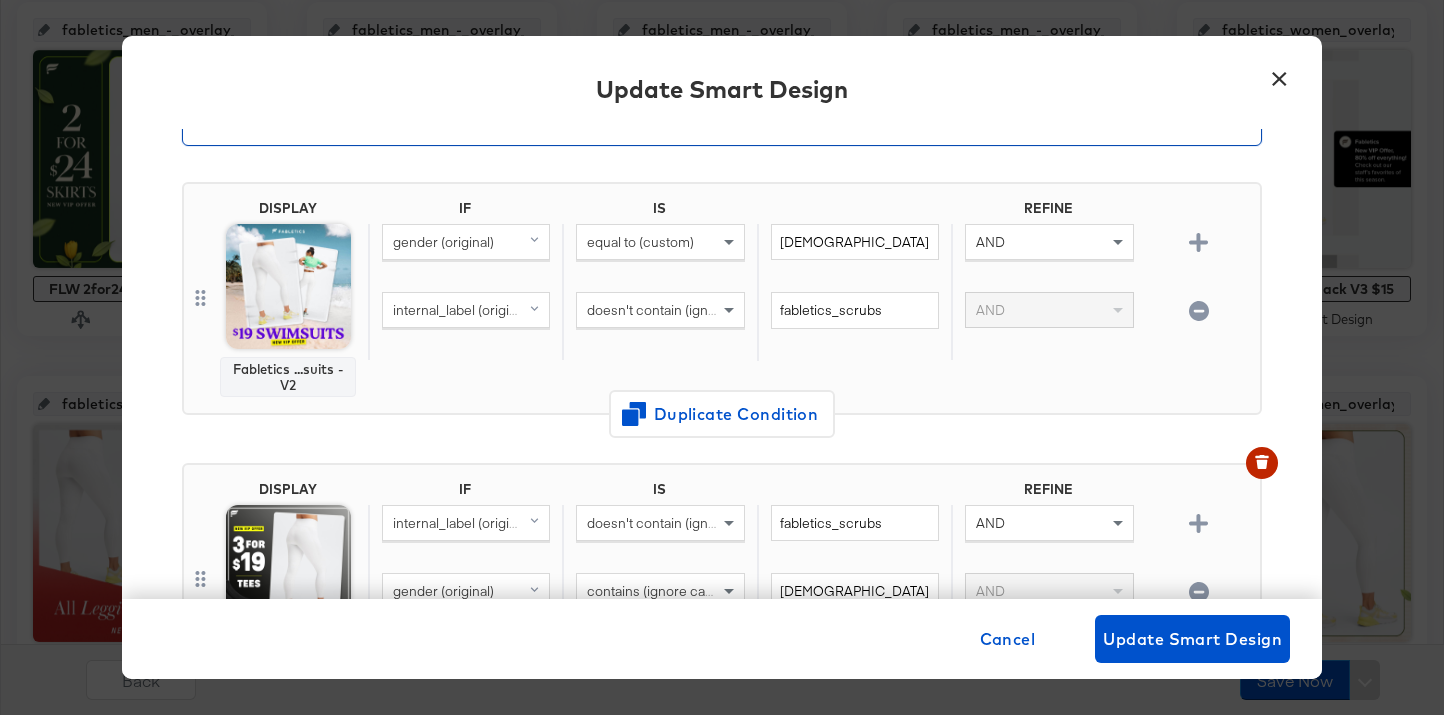 scroll, scrollTop: 278, scrollLeft: 0, axis: vertical 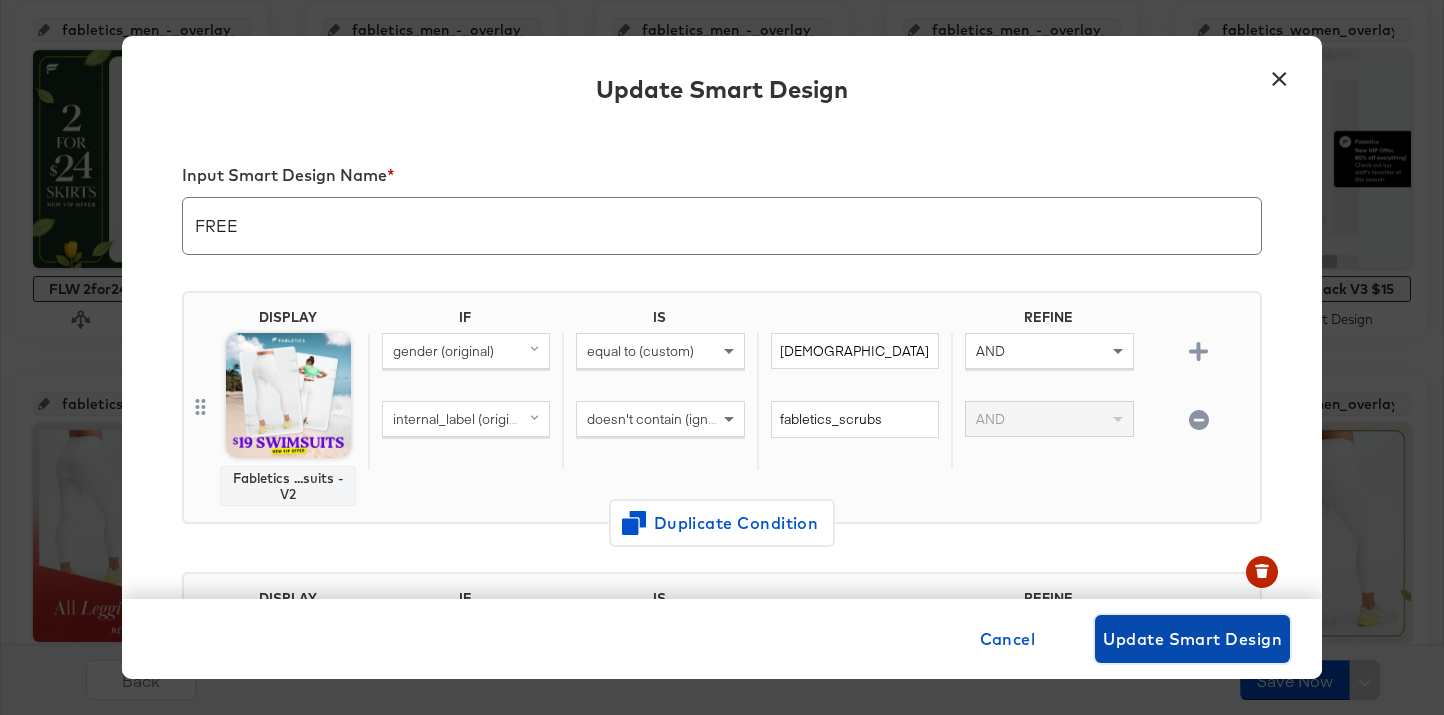 click on "Update Smart Design" at bounding box center (1192, 639) 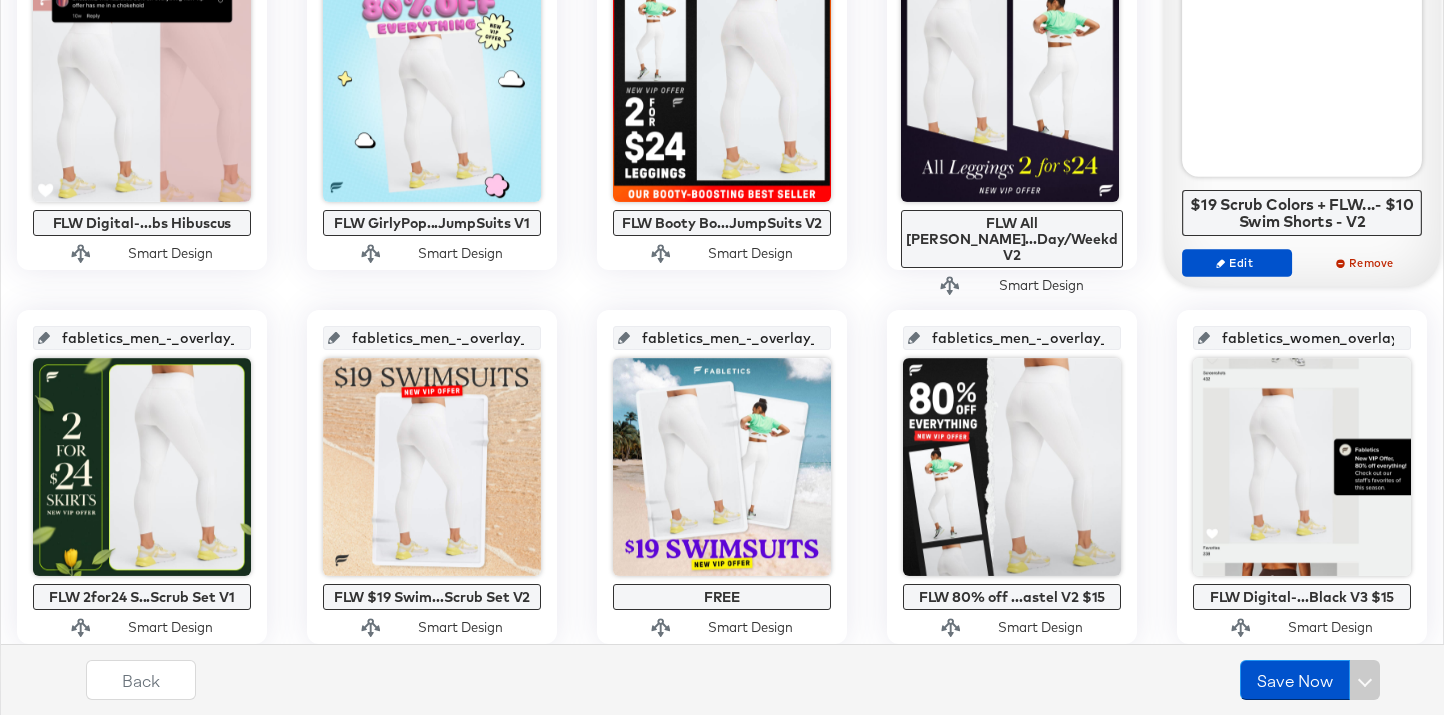 scroll, scrollTop: 1038, scrollLeft: 0, axis: vertical 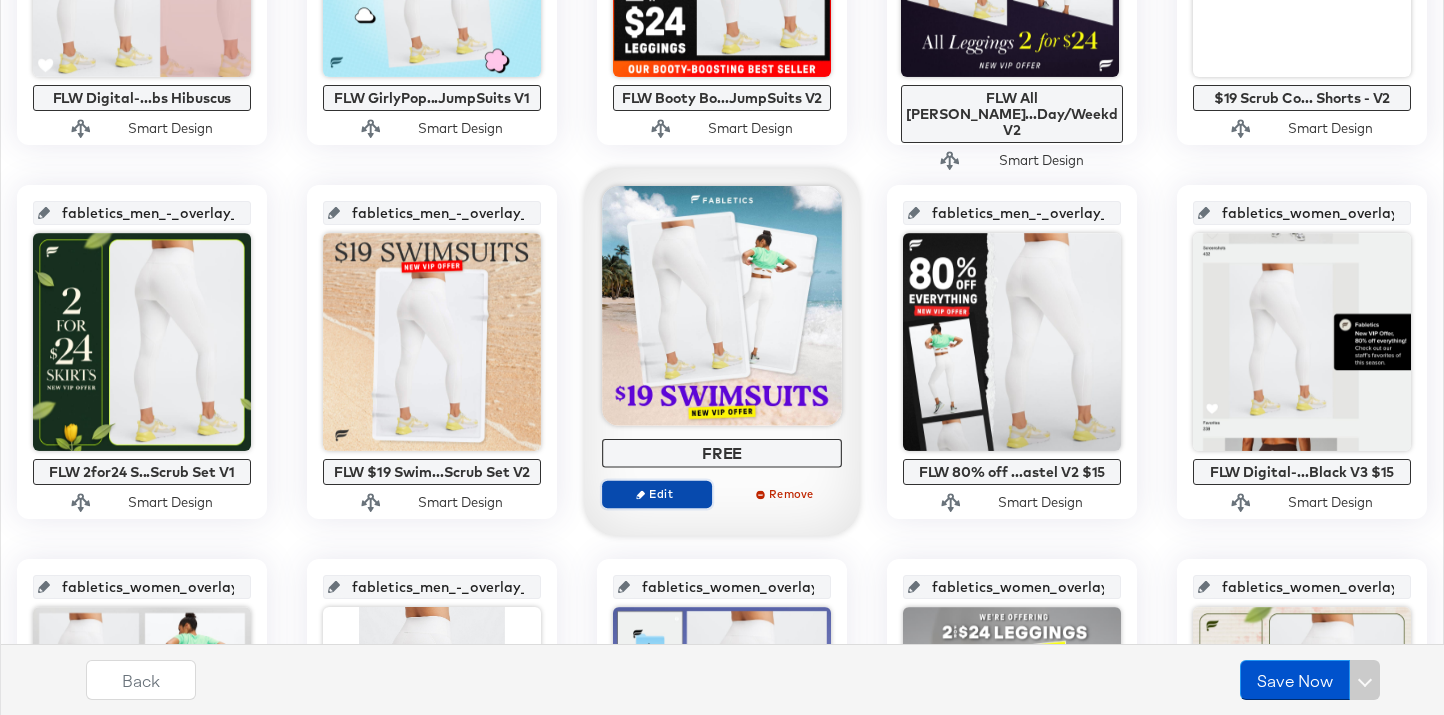 click on "Edit" at bounding box center [657, 493] 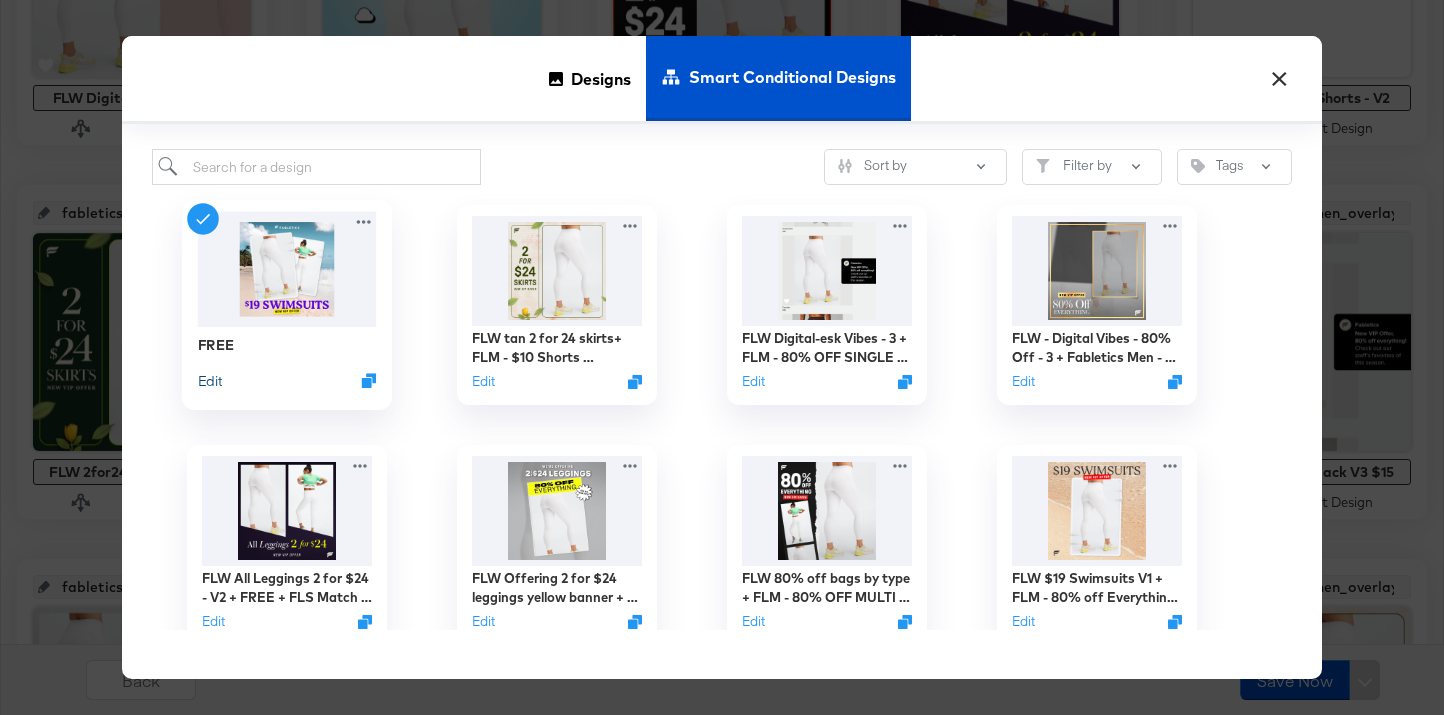 click on "Edit" at bounding box center (210, 380) 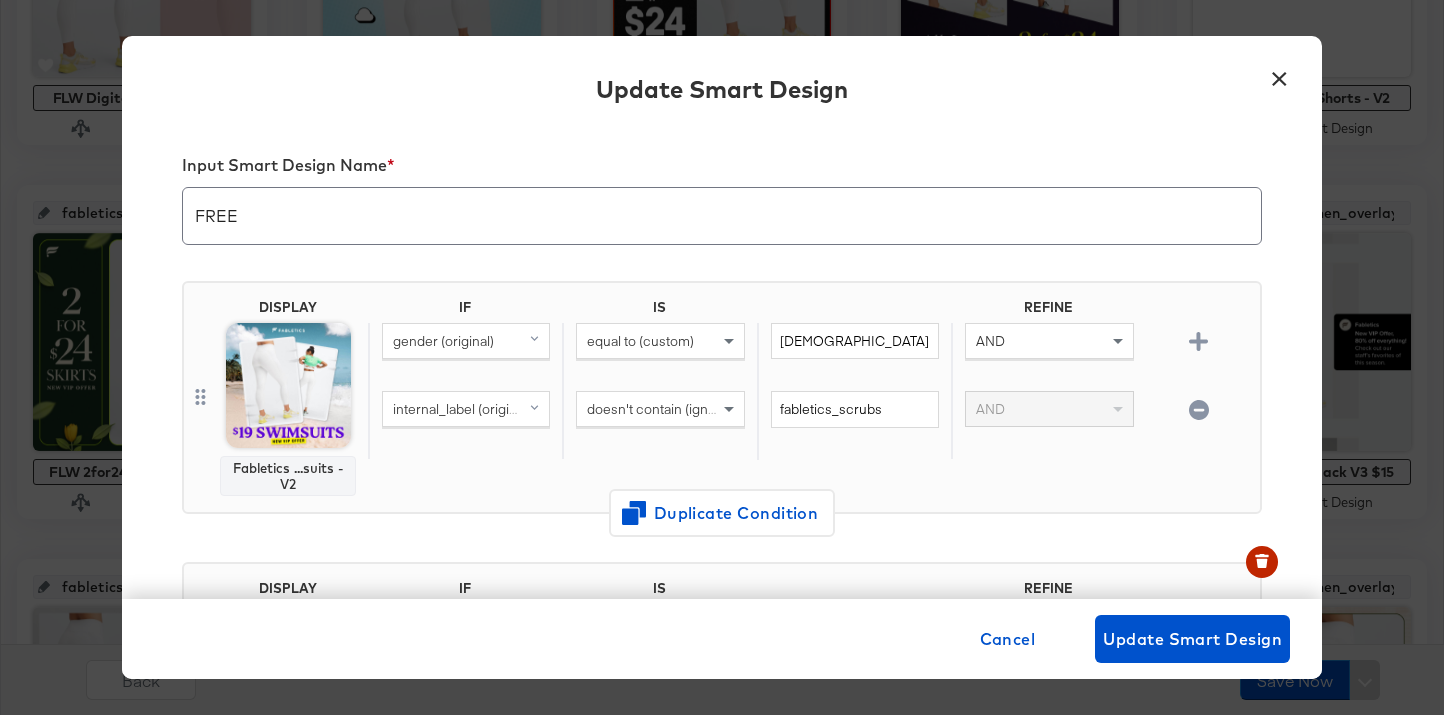 scroll, scrollTop: 0, scrollLeft: 0, axis: both 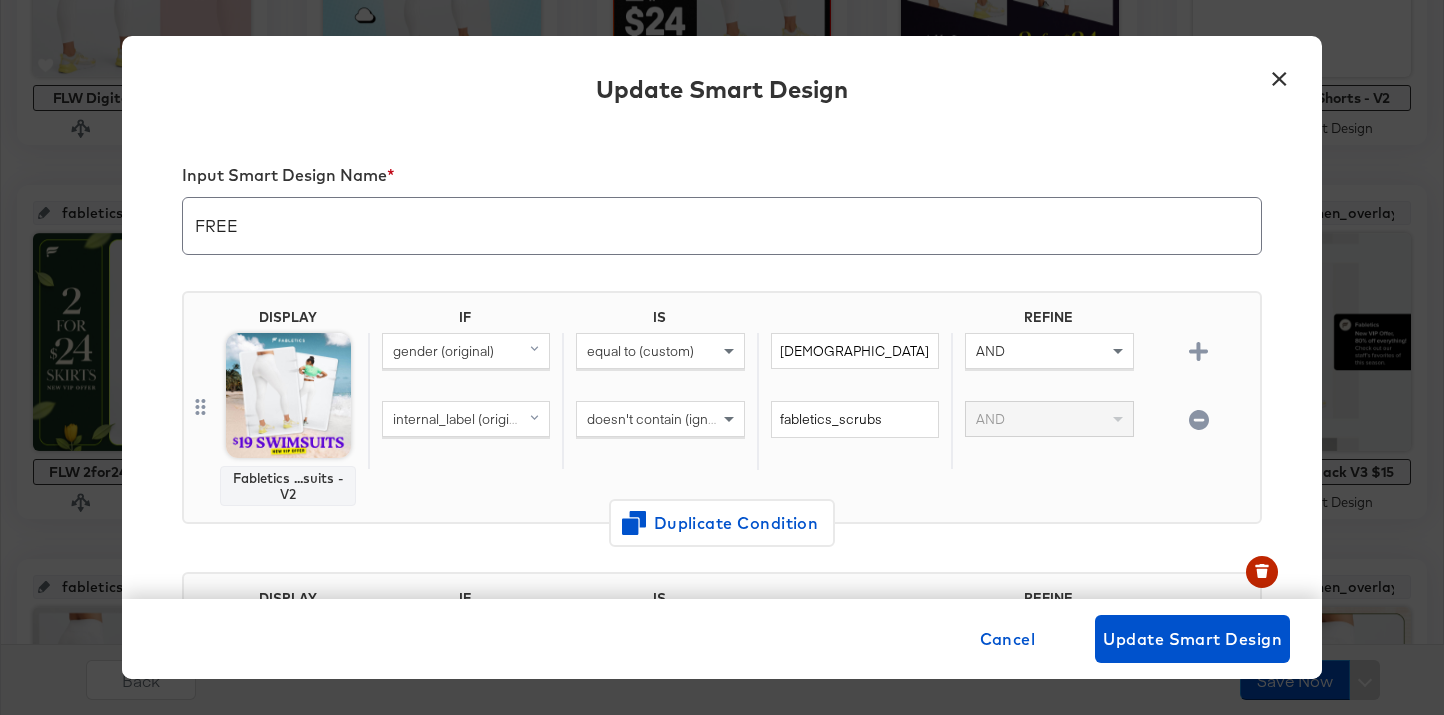 click on "×" at bounding box center [1279, 74] 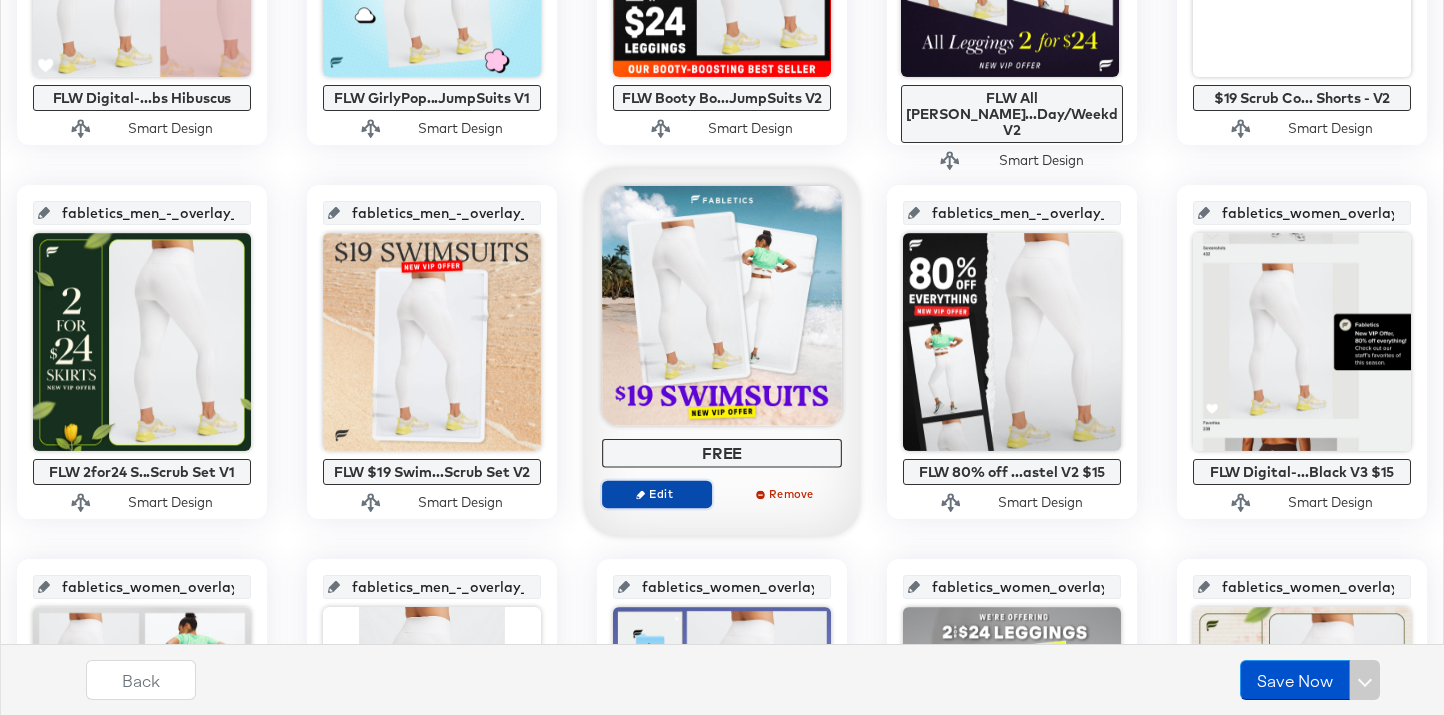 click on "Edit" at bounding box center [657, 494] 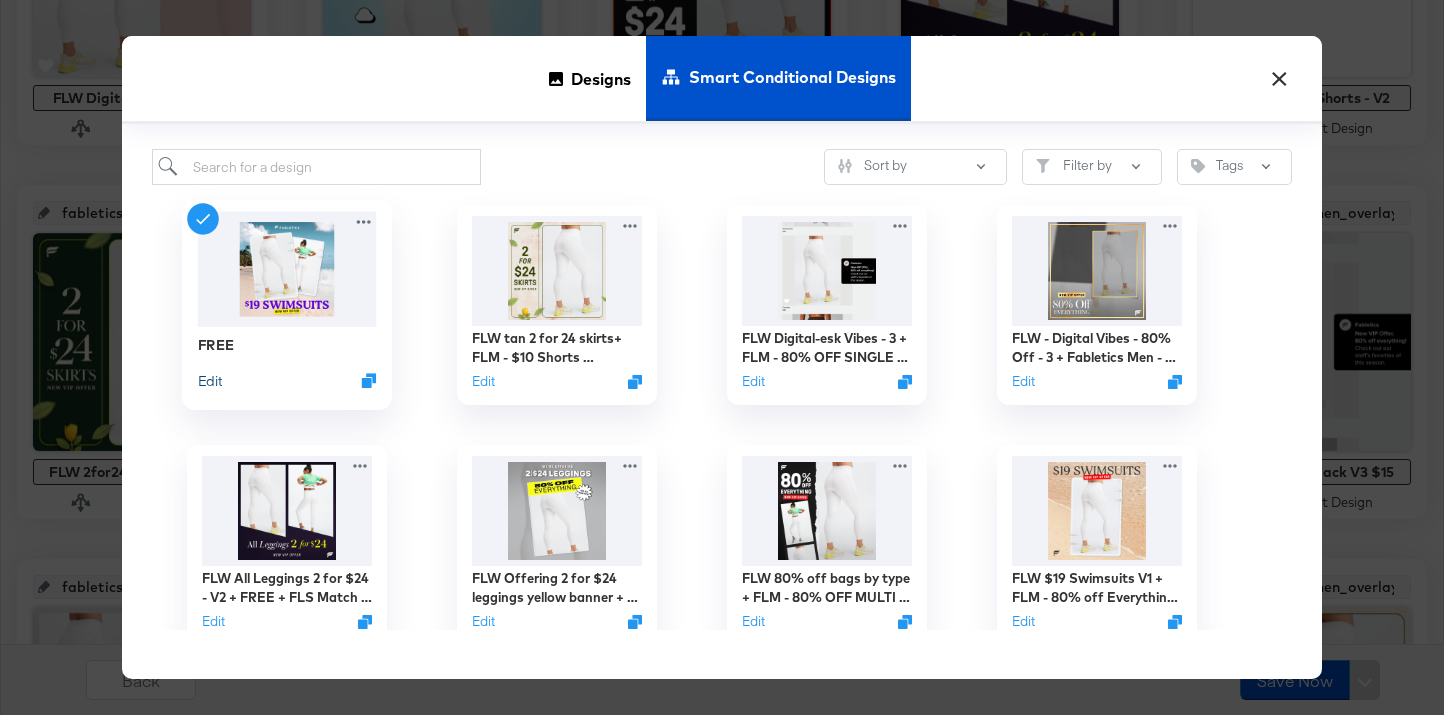 click on "Edit" at bounding box center (210, 380) 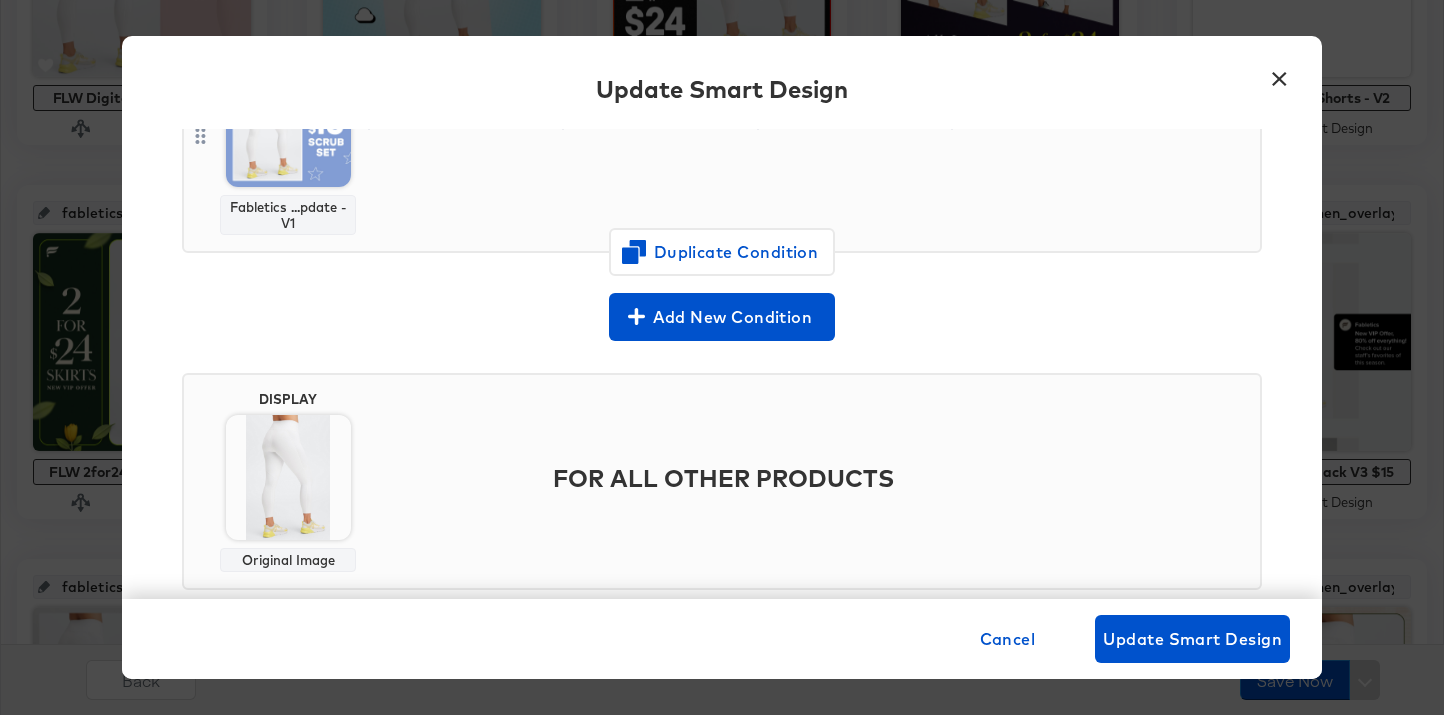 scroll, scrollTop: 823, scrollLeft: 0, axis: vertical 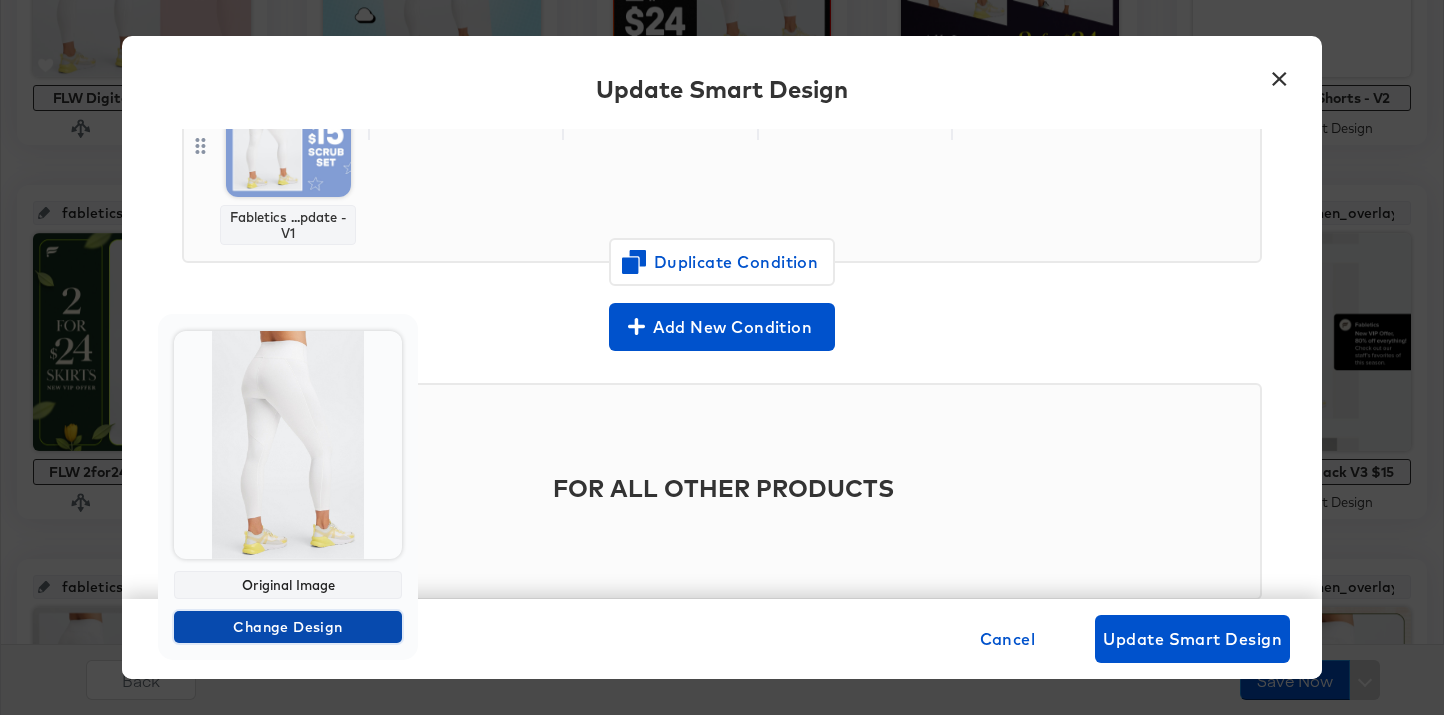 click on "Change Design" at bounding box center (288, 627) 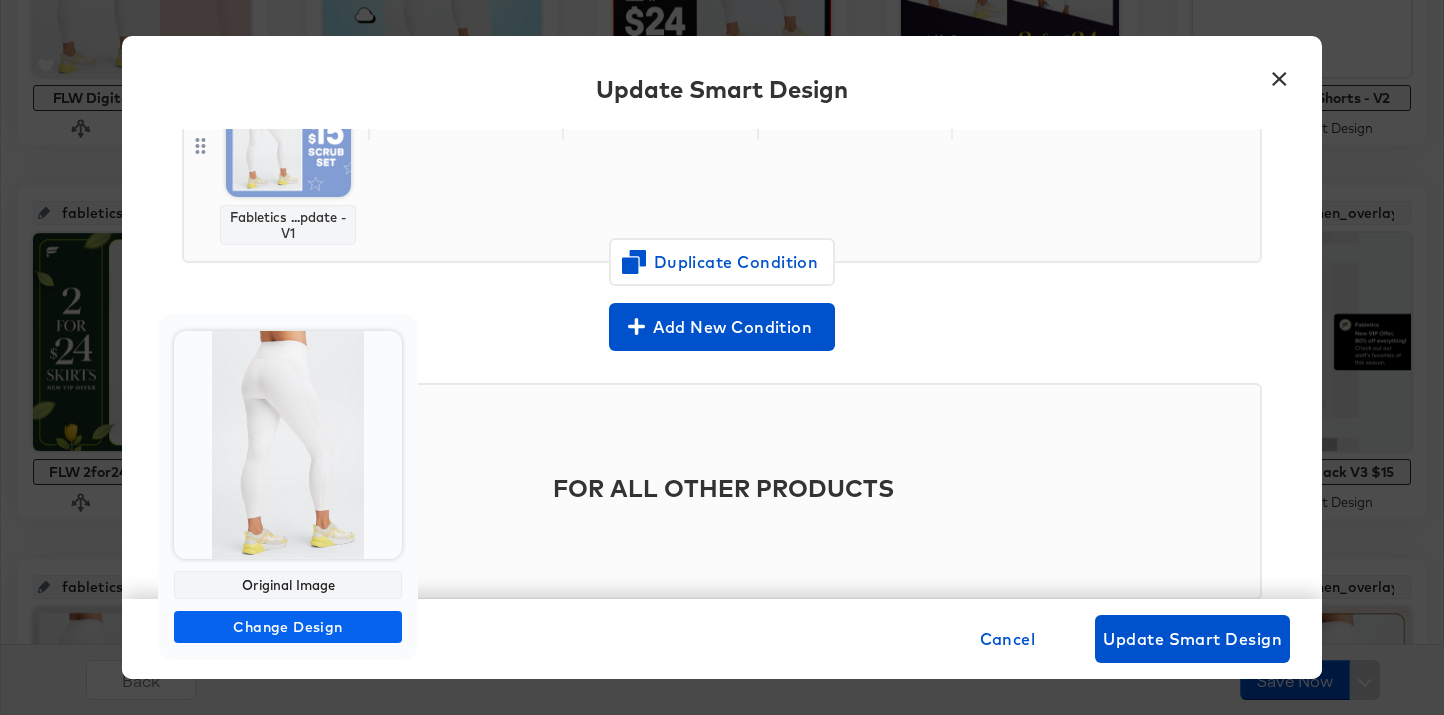 scroll, scrollTop: 0, scrollLeft: 0, axis: both 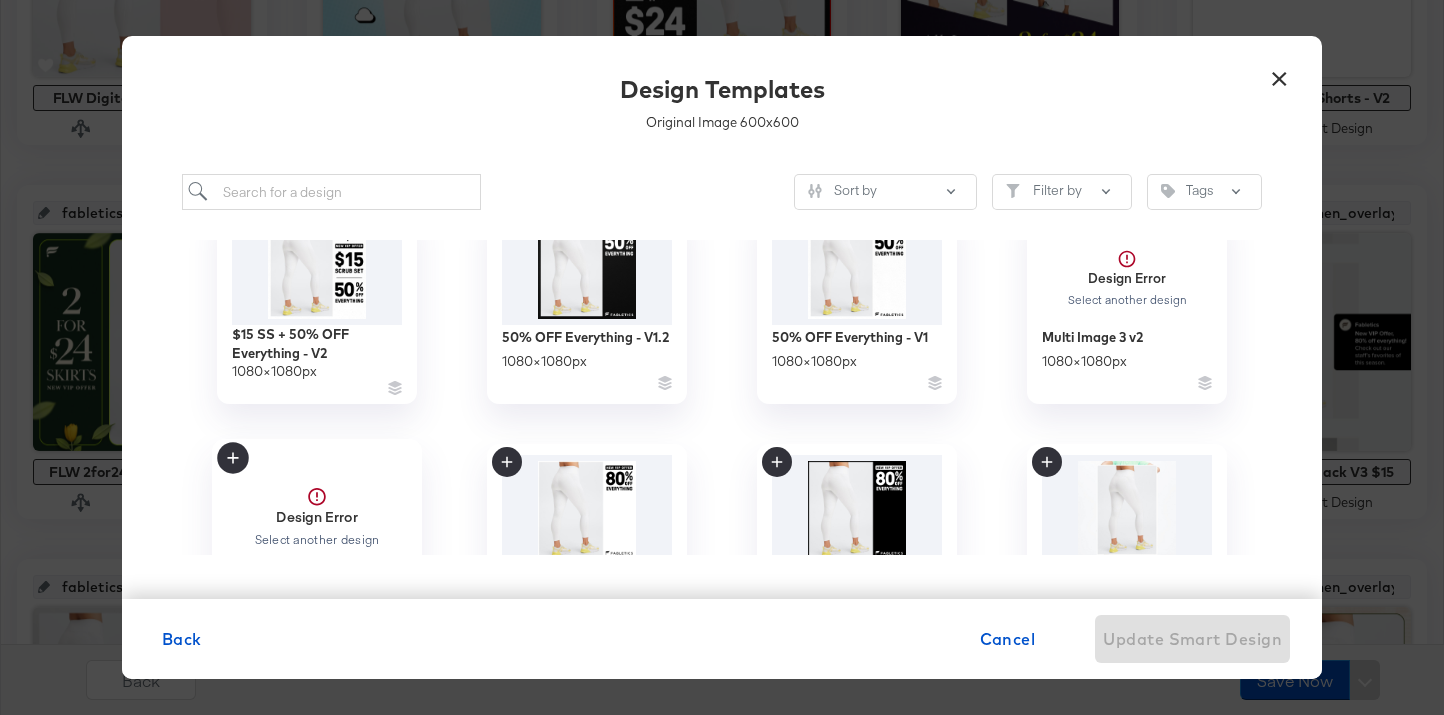 click on "Select another design" at bounding box center (316, 540) 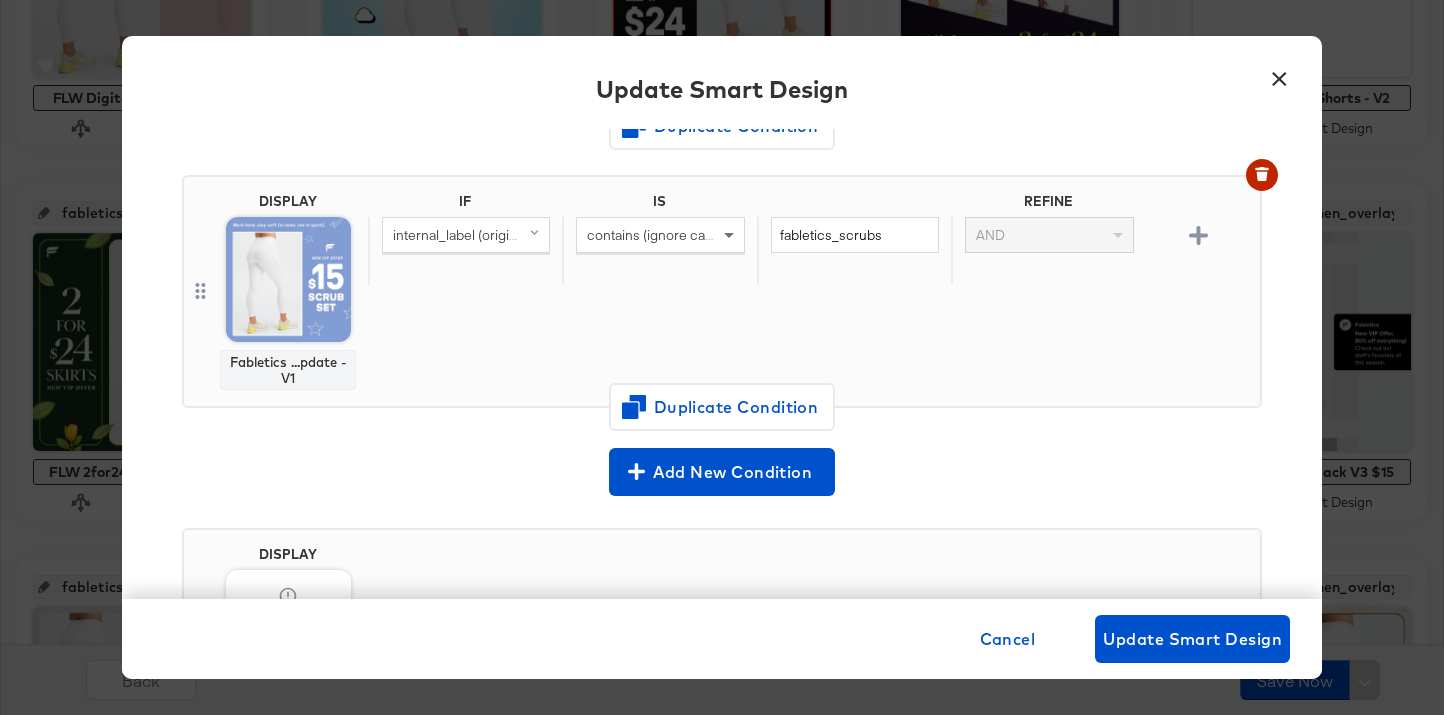 scroll, scrollTop: 875, scrollLeft: 0, axis: vertical 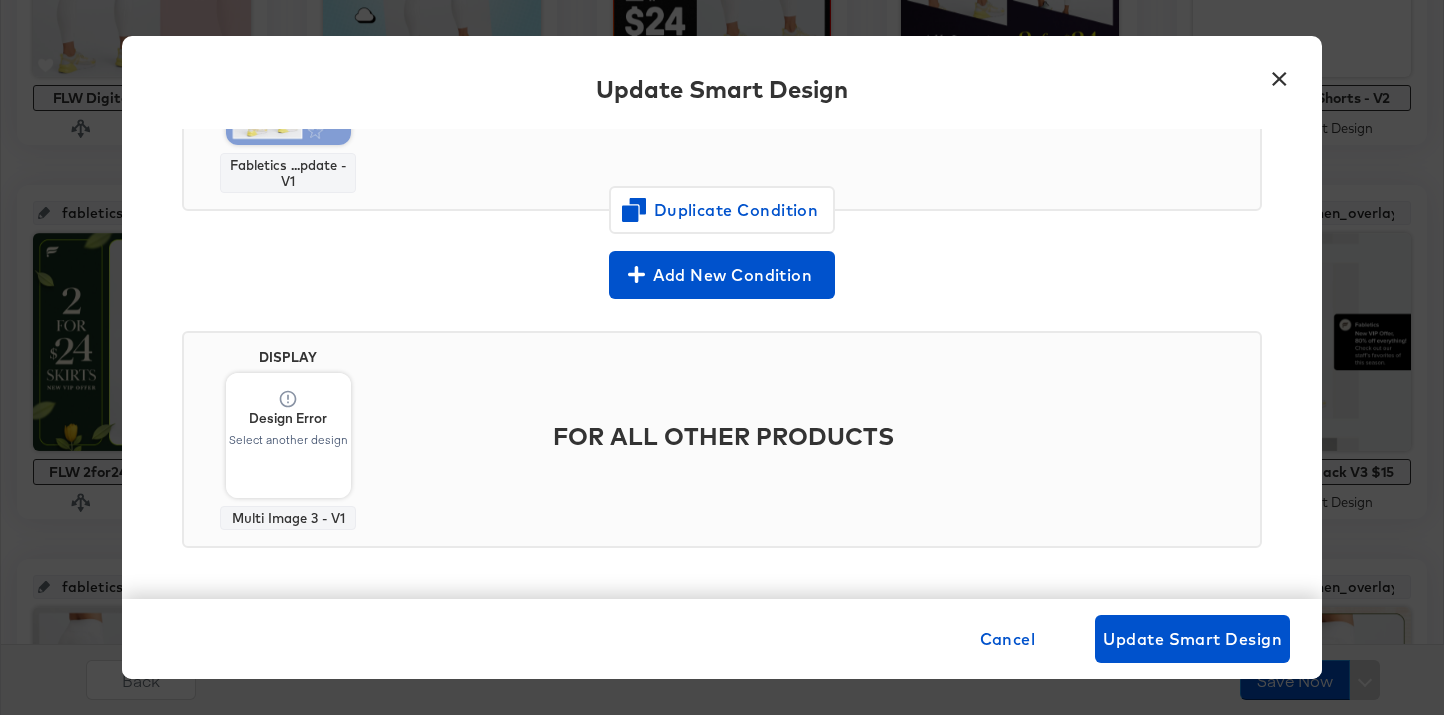 click on "×" at bounding box center [1279, 74] 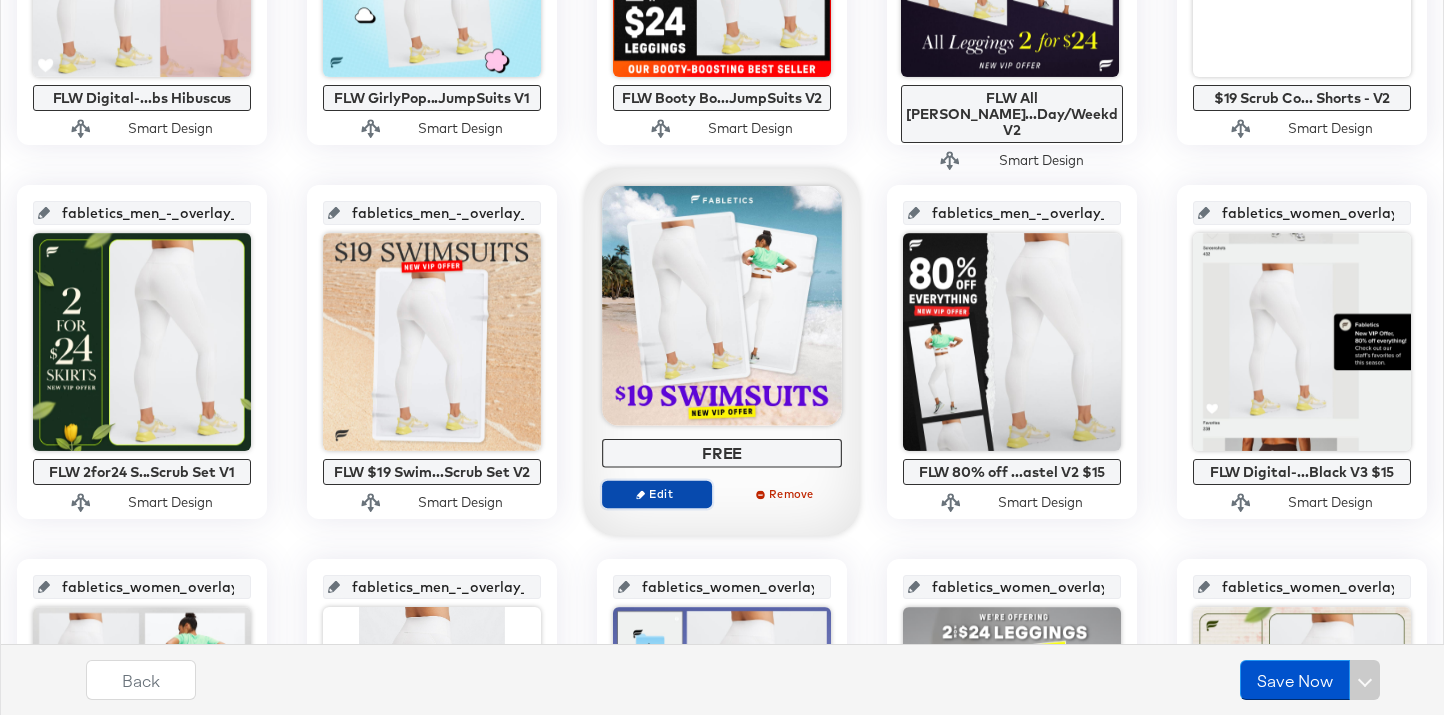 click on "Edit" at bounding box center [657, 493] 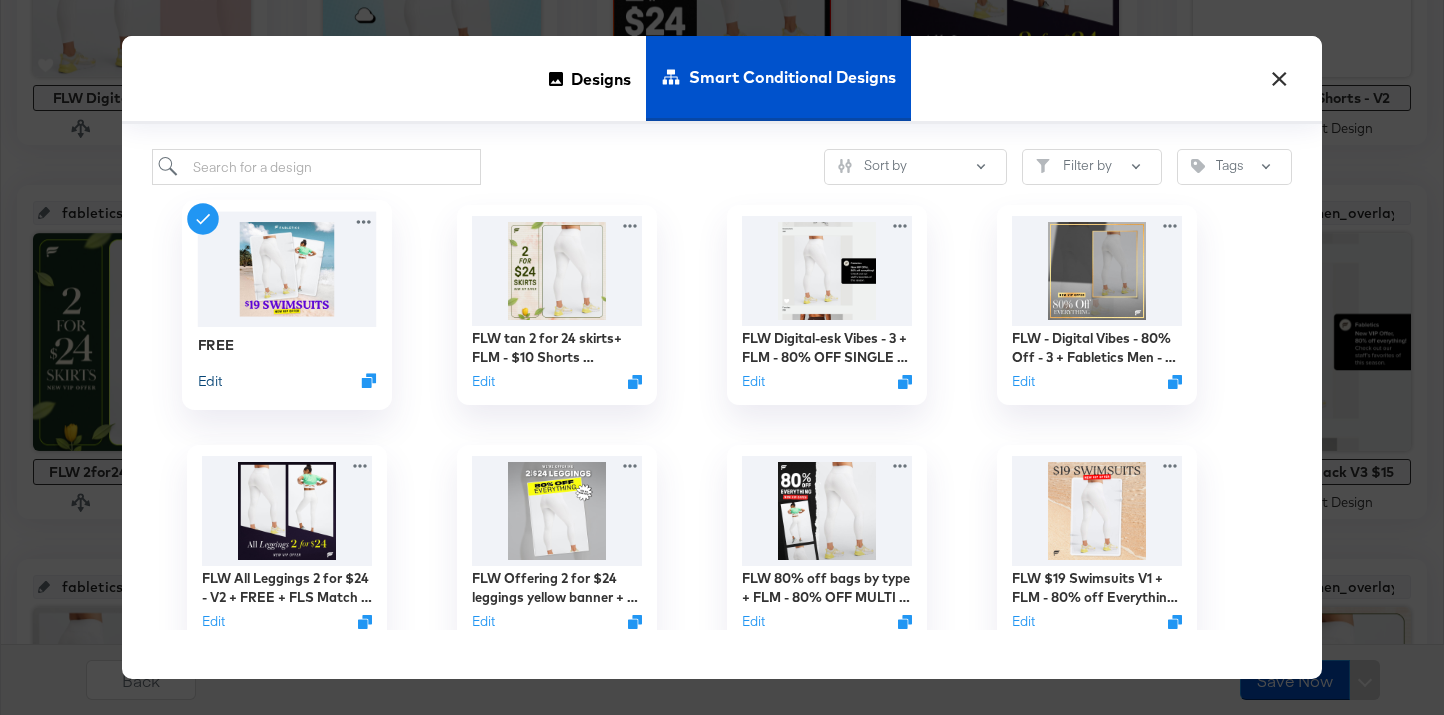 click on "Edit" at bounding box center (210, 380) 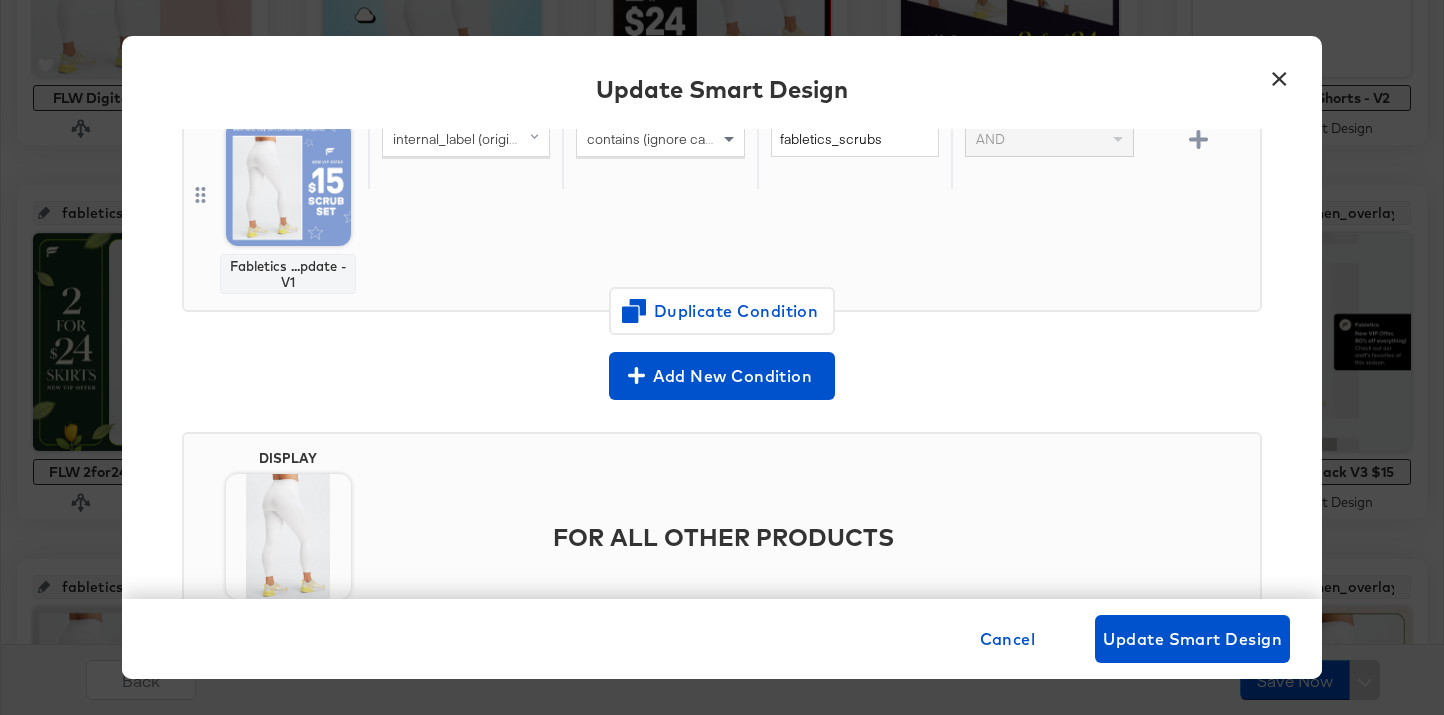 scroll, scrollTop: 738, scrollLeft: 0, axis: vertical 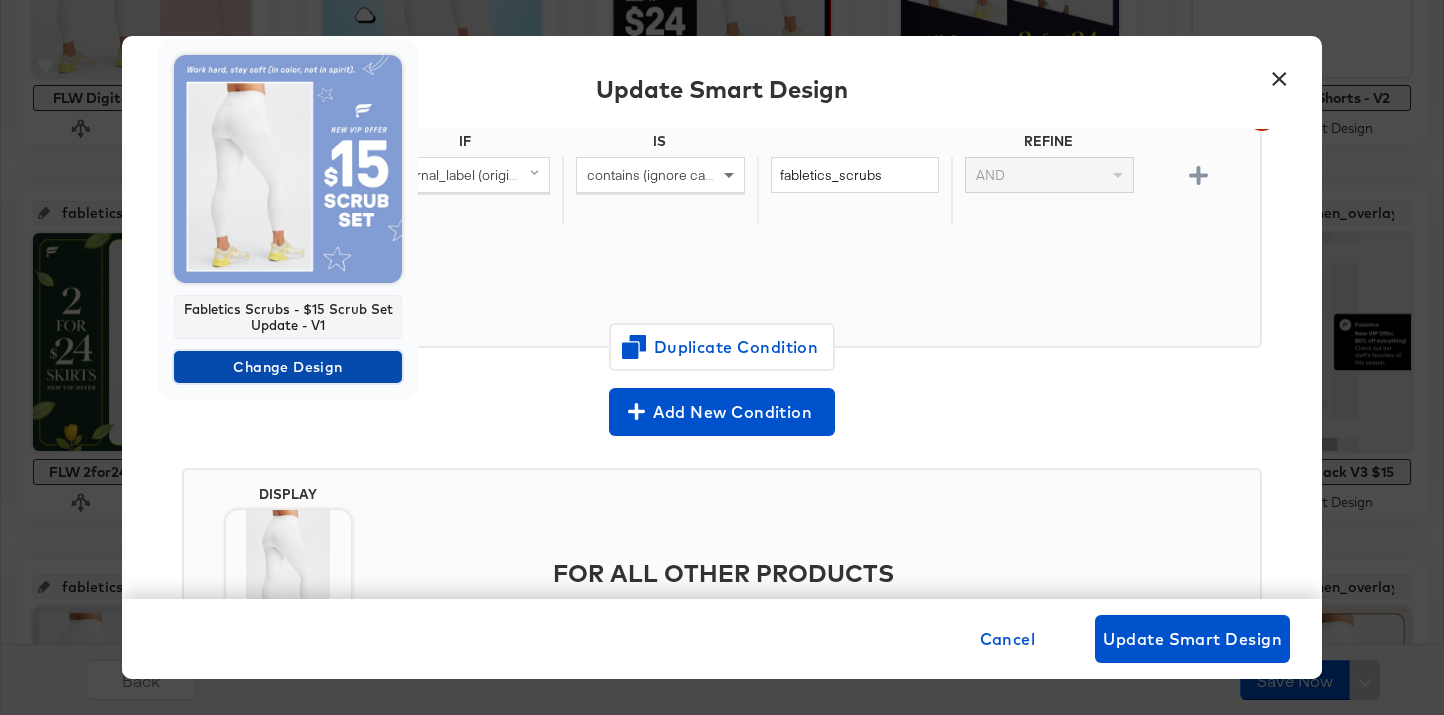 click on "Change Design" at bounding box center [288, 367] 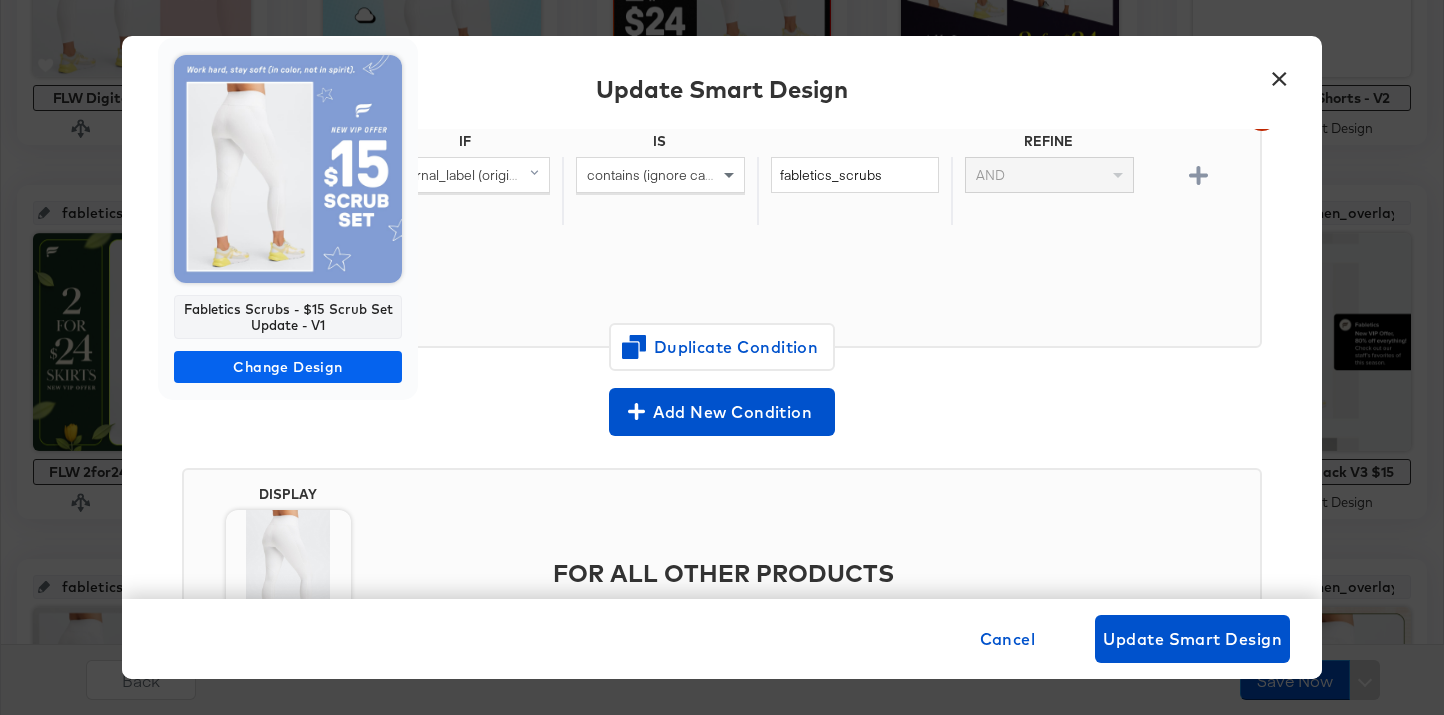 scroll, scrollTop: 0, scrollLeft: 0, axis: both 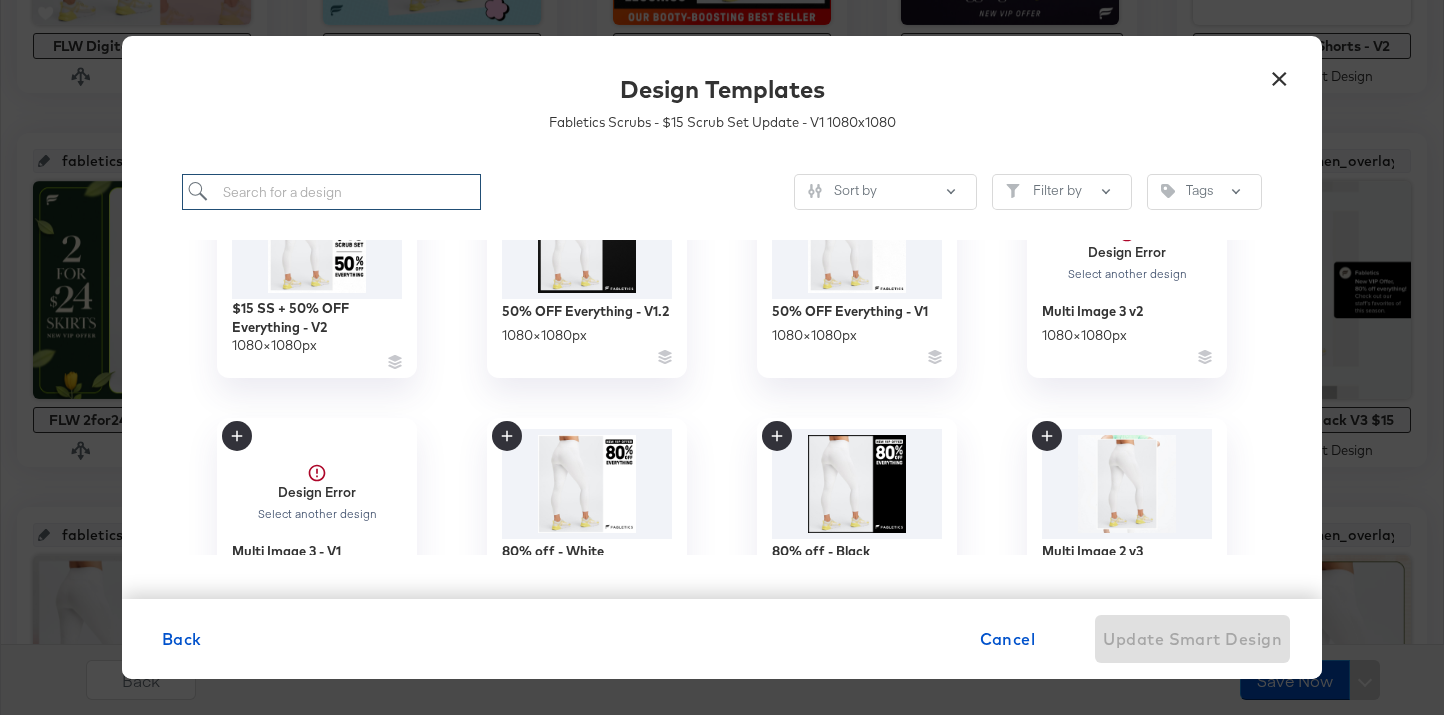 click at bounding box center [331, 192] 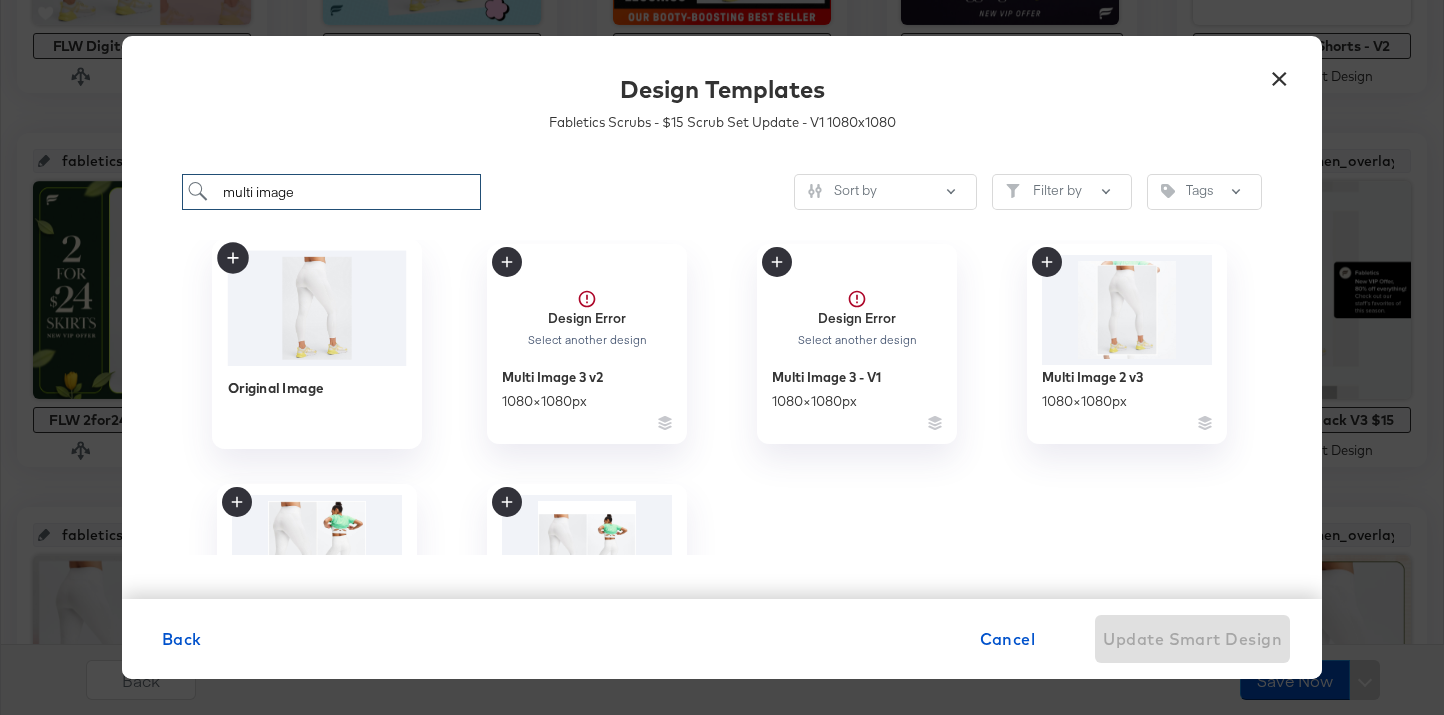 scroll, scrollTop: 13, scrollLeft: 0, axis: vertical 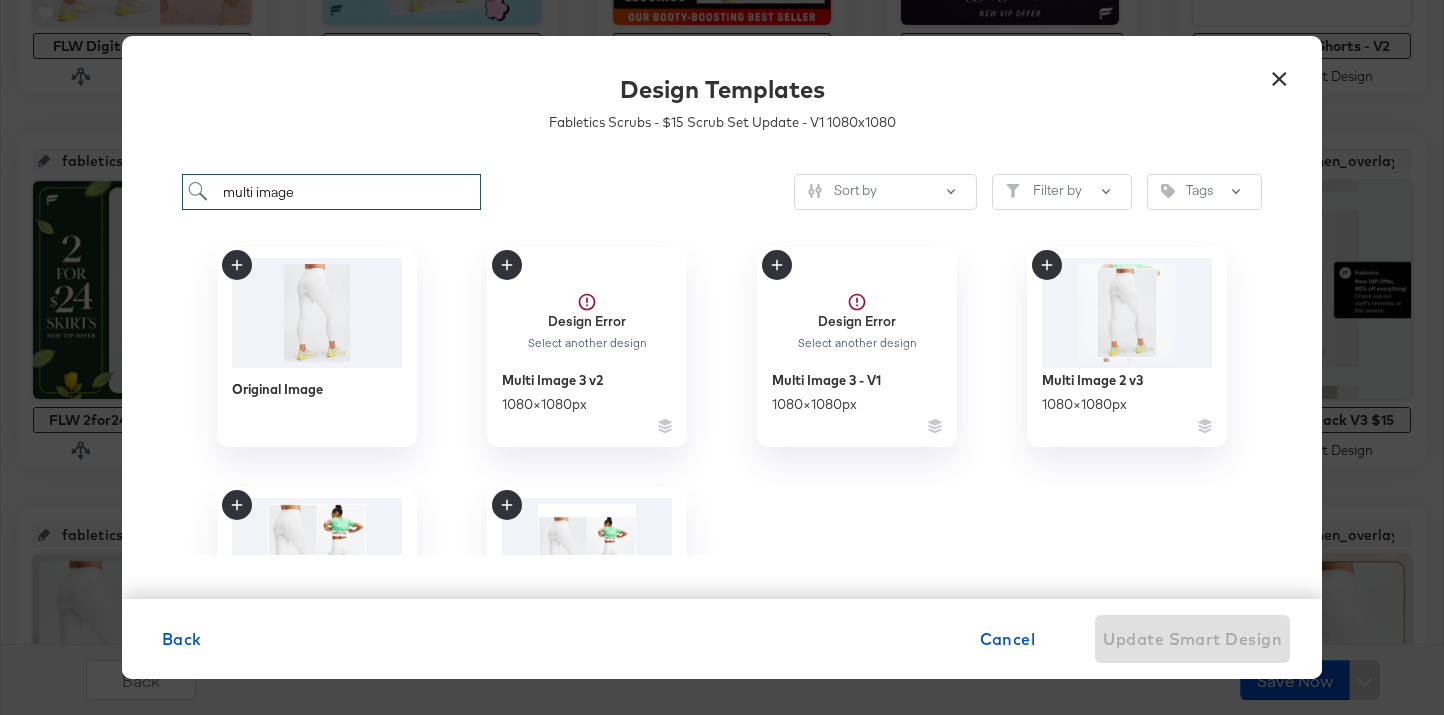 type on "multi image" 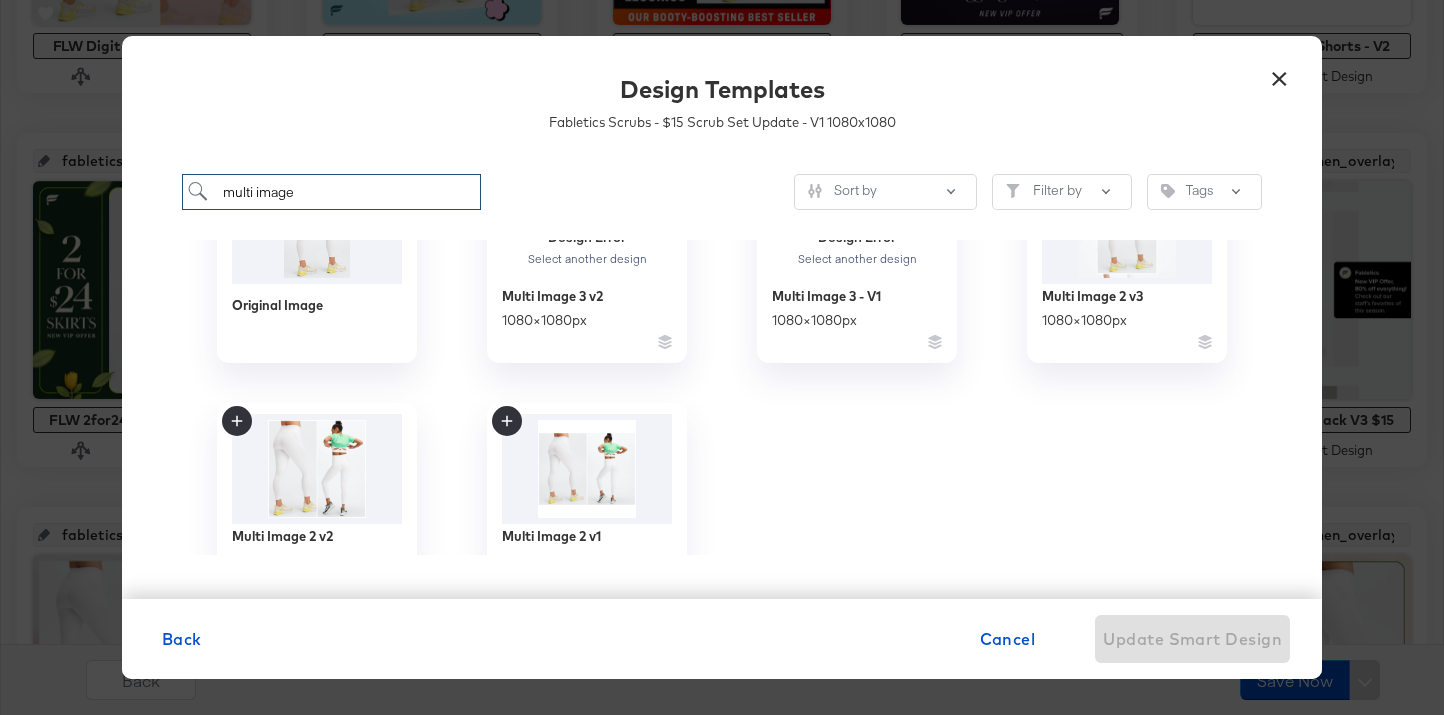 scroll, scrollTop: 165, scrollLeft: 0, axis: vertical 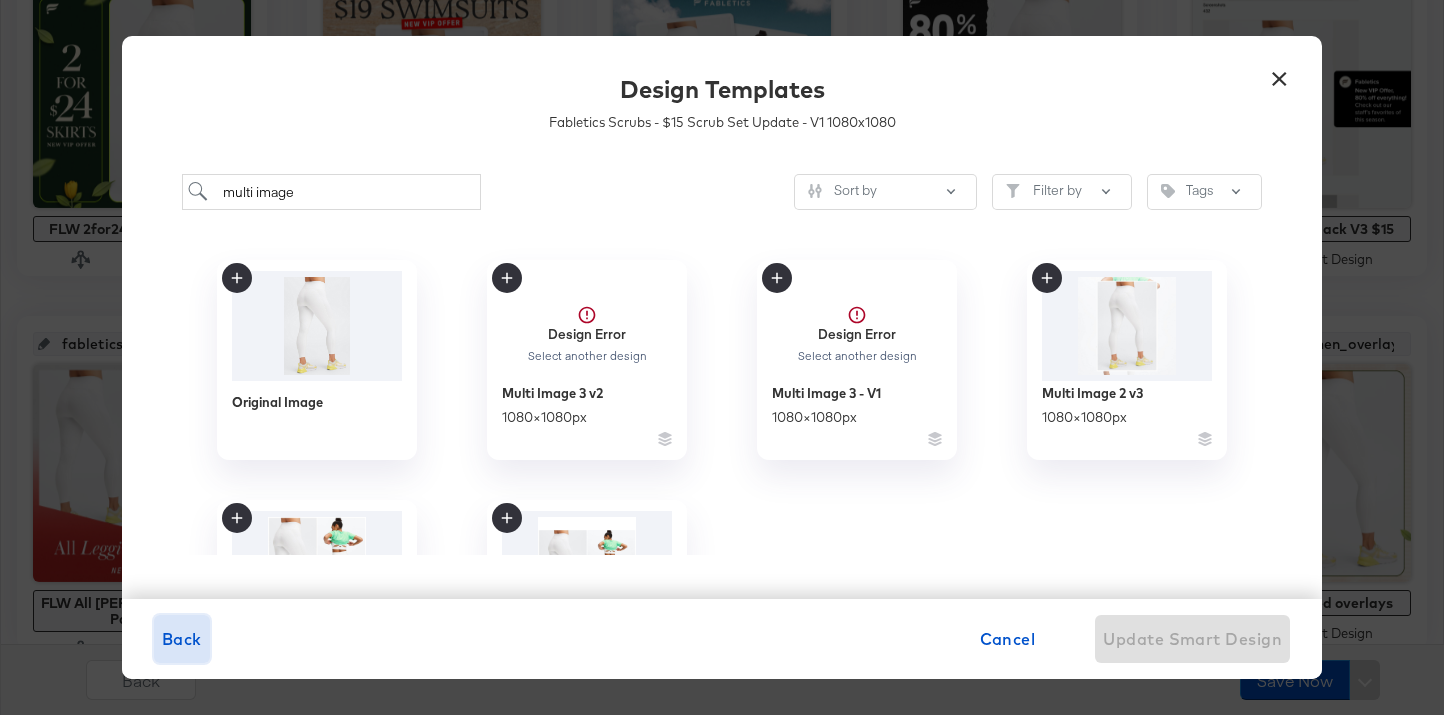 click on "Back" at bounding box center (182, 639) 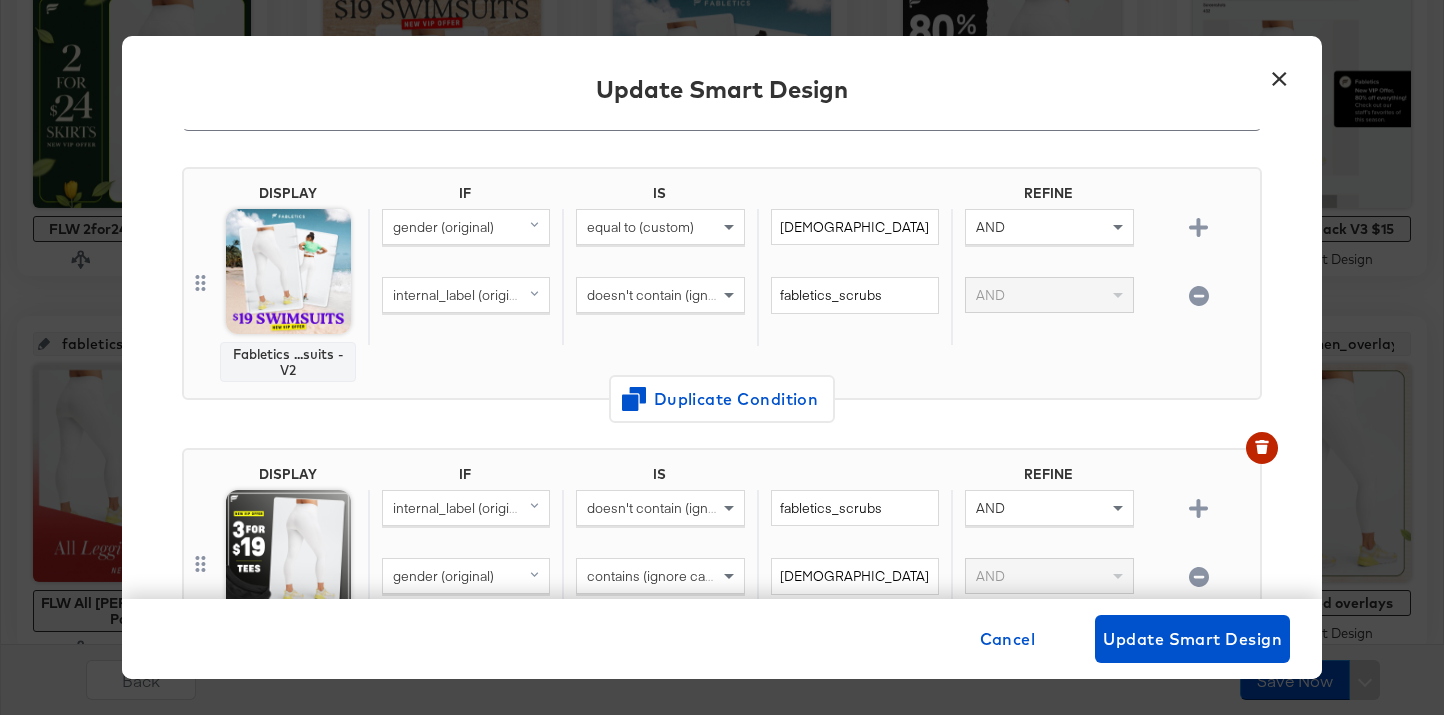 scroll, scrollTop: 46, scrollLeft: 0, axis: vertical 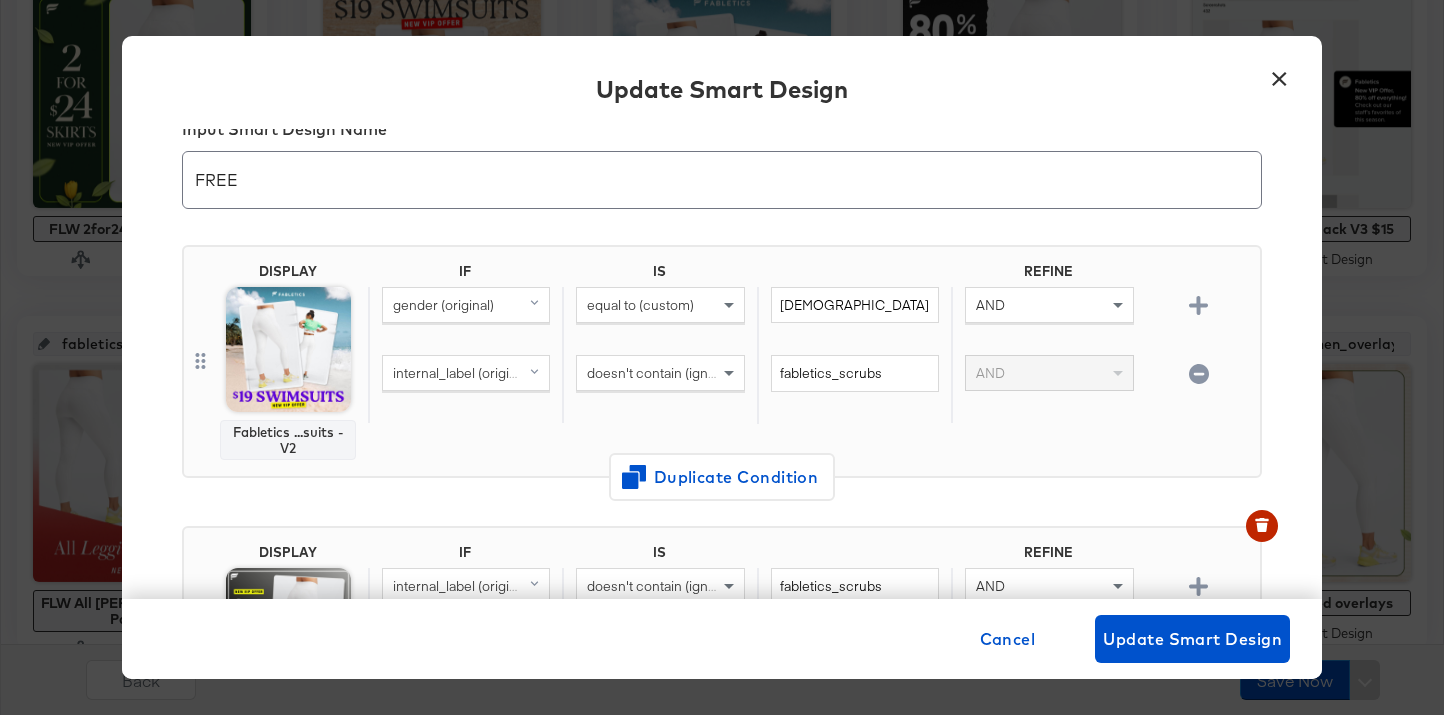 click on "gender (original)" at bounding box center (443, 305) 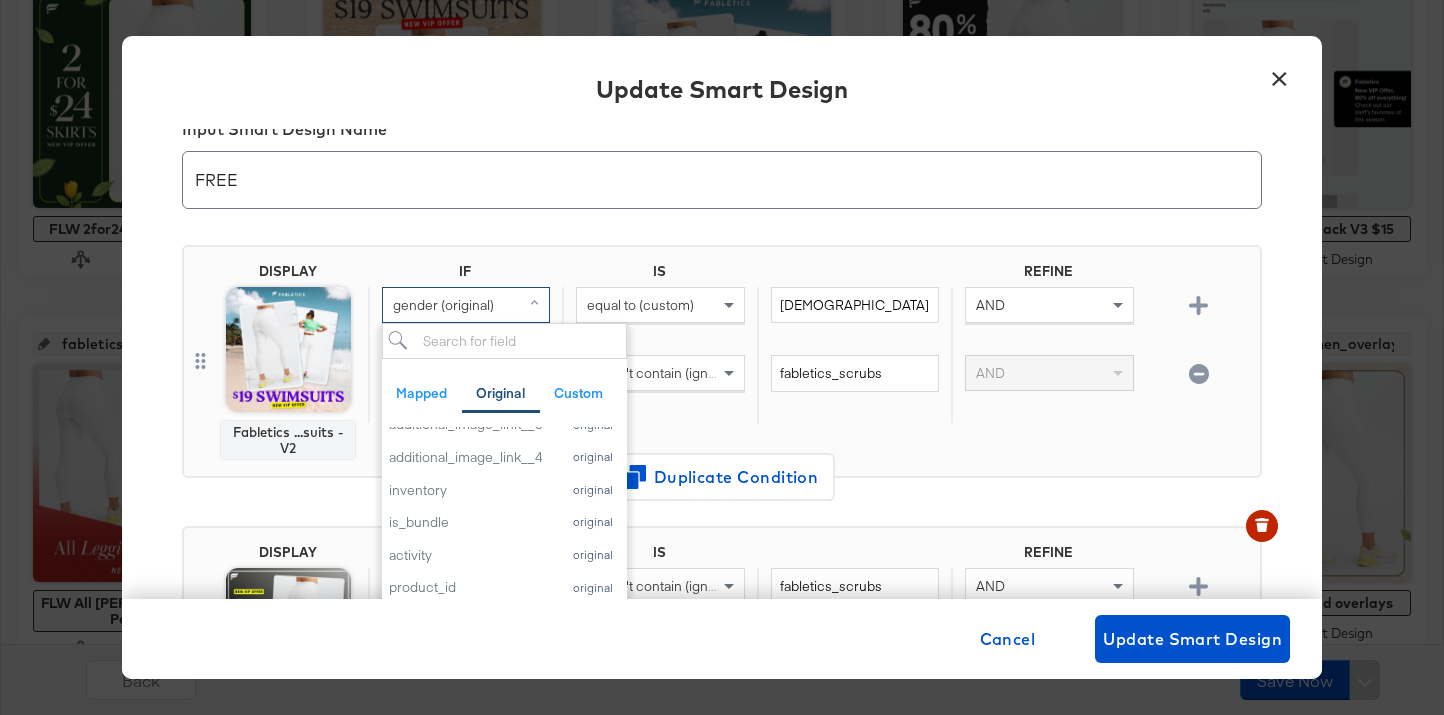 scroll, scrollTop: 886, scrollLeft: 0, axis: vertical 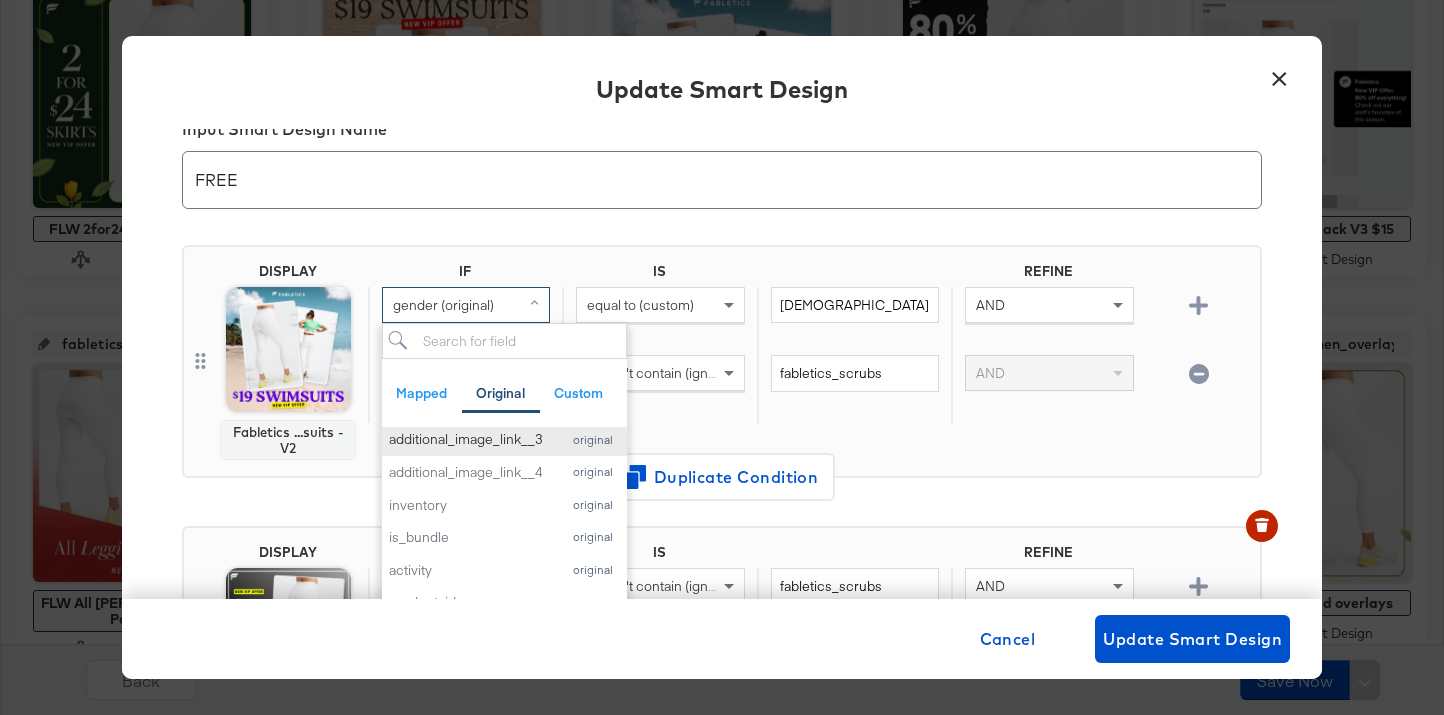 click on "additional_image_link__3" at bounding box center (469, 439) 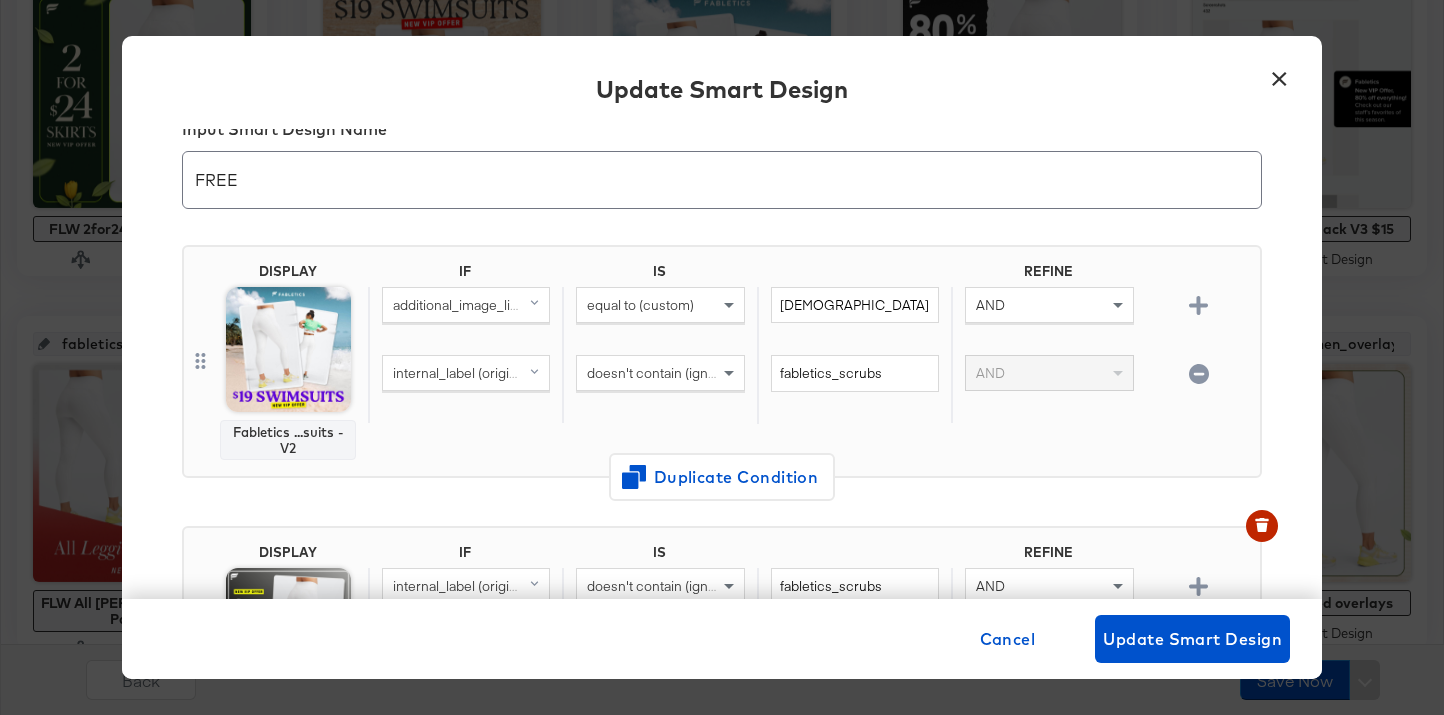 click 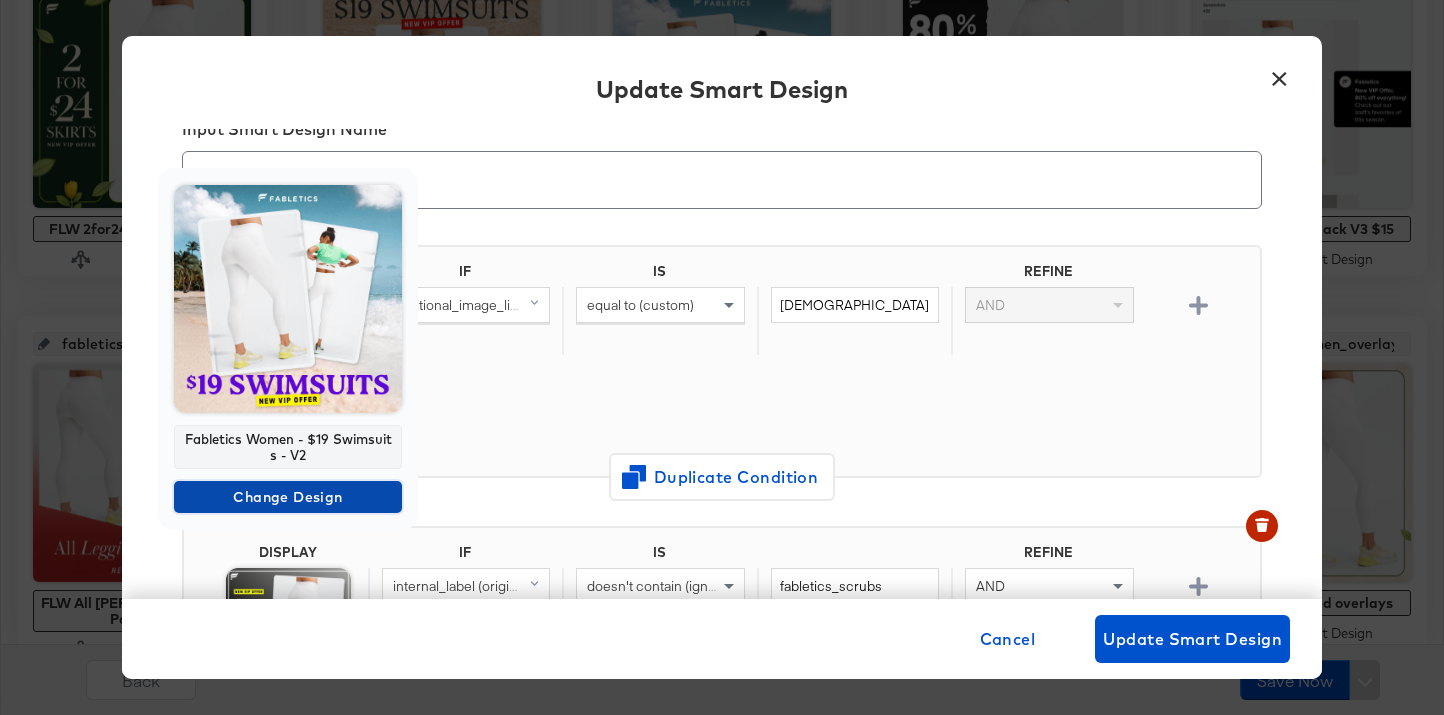 click on "Change Design" at bounding box center (288, 497) 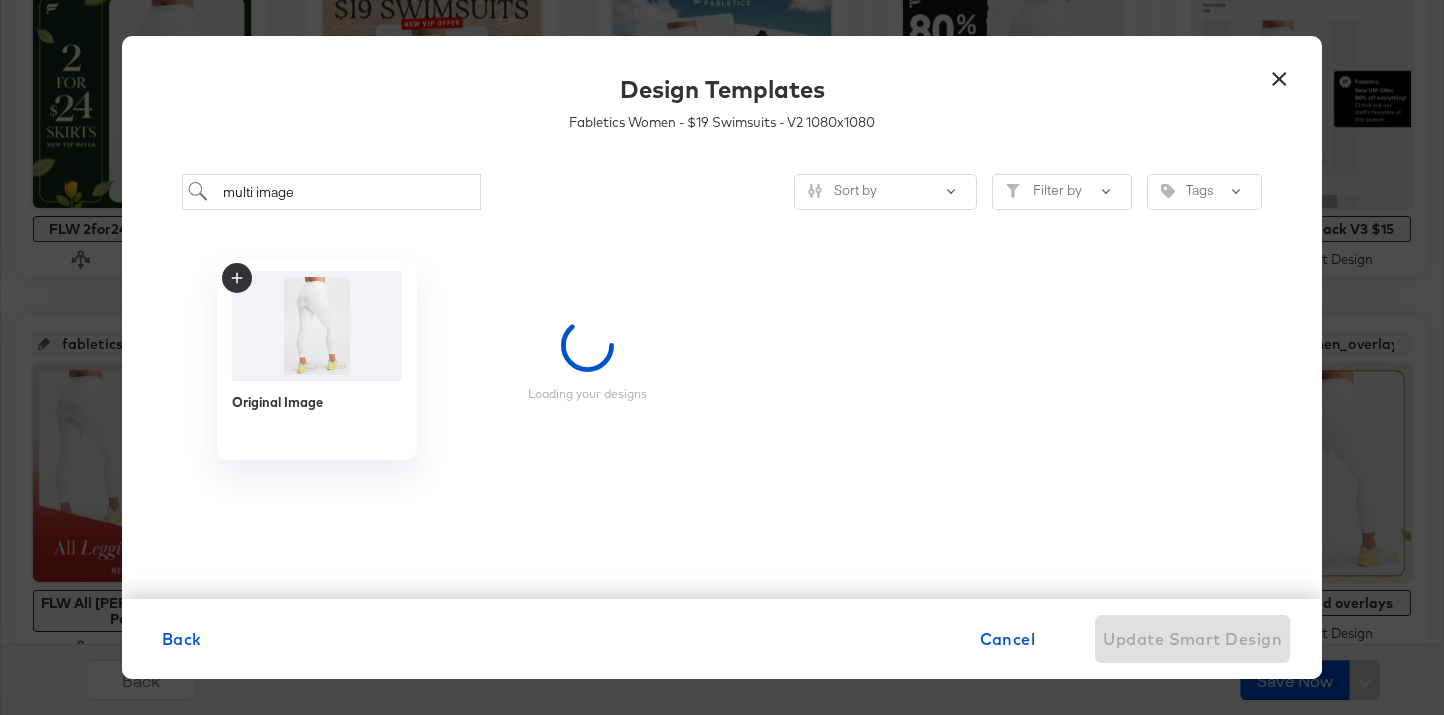 scroll, scrollTop: 0, scrollLeft: 0, axis: both 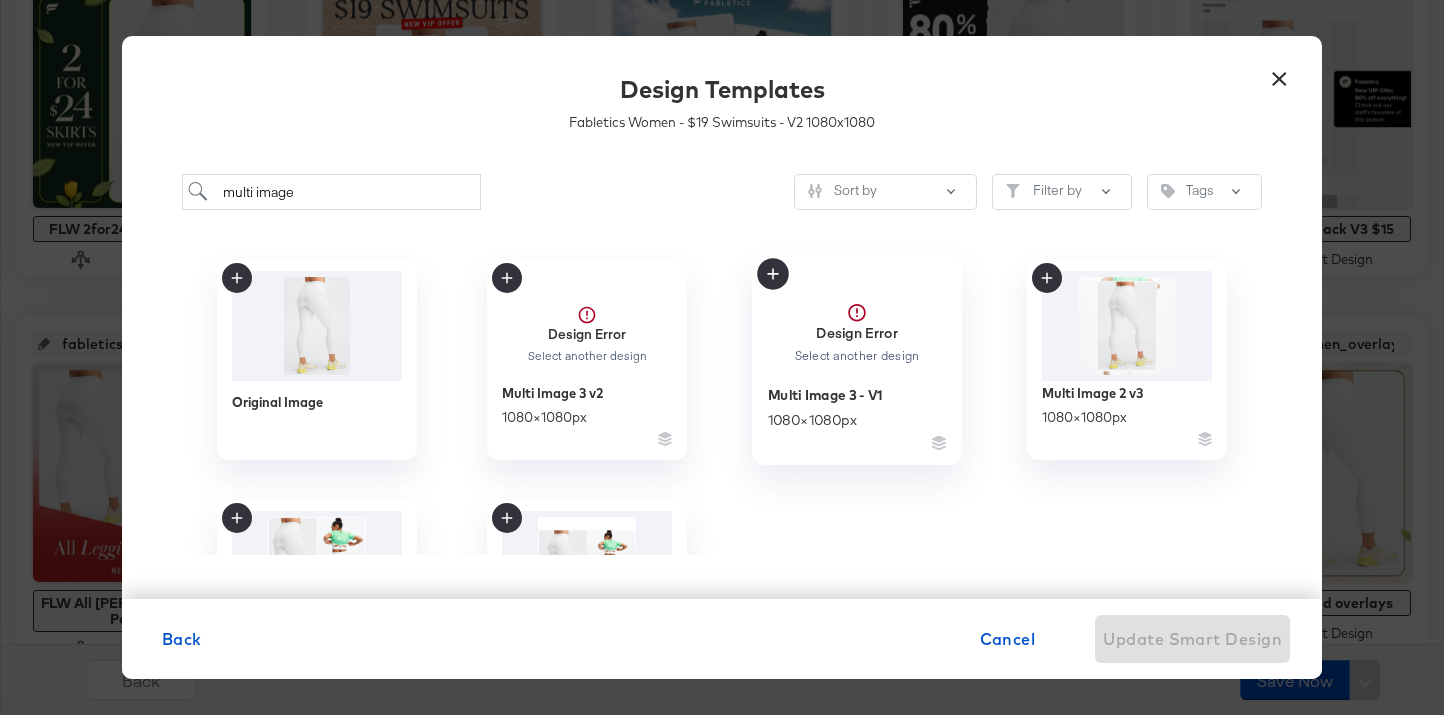click on "Design Error Select another design" at bounding box center [856, 332] 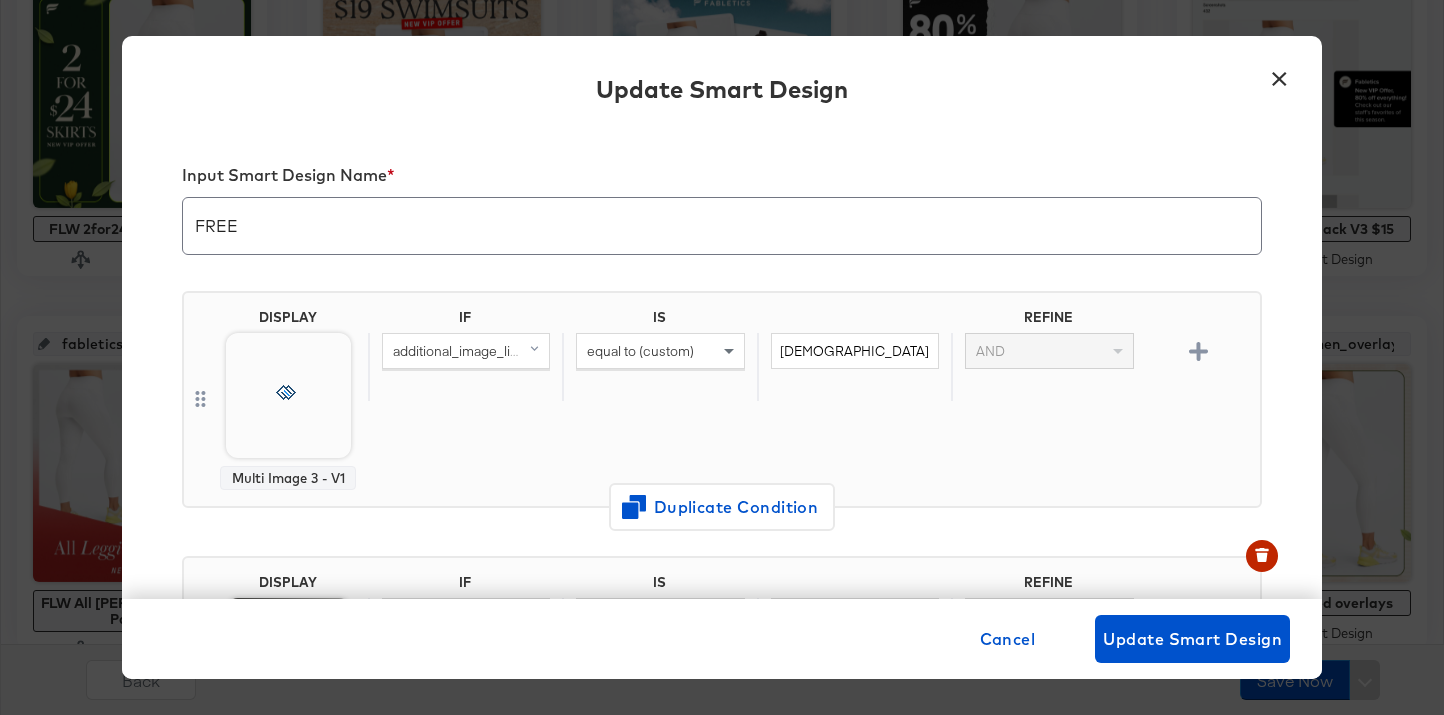 scroll, scrollTop: 46, scrollLeft: 0, axis: vertical 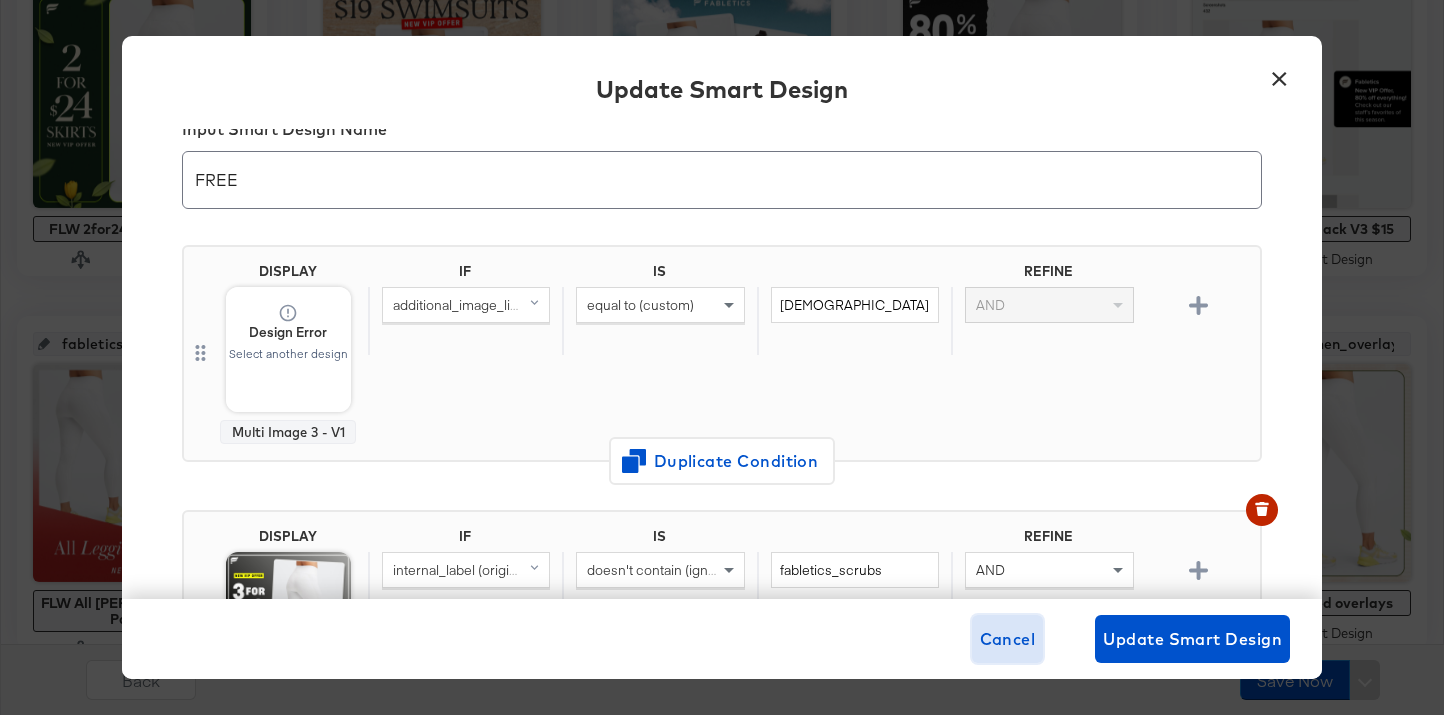 click on "Cancel" at bounding box center [1008, 639] 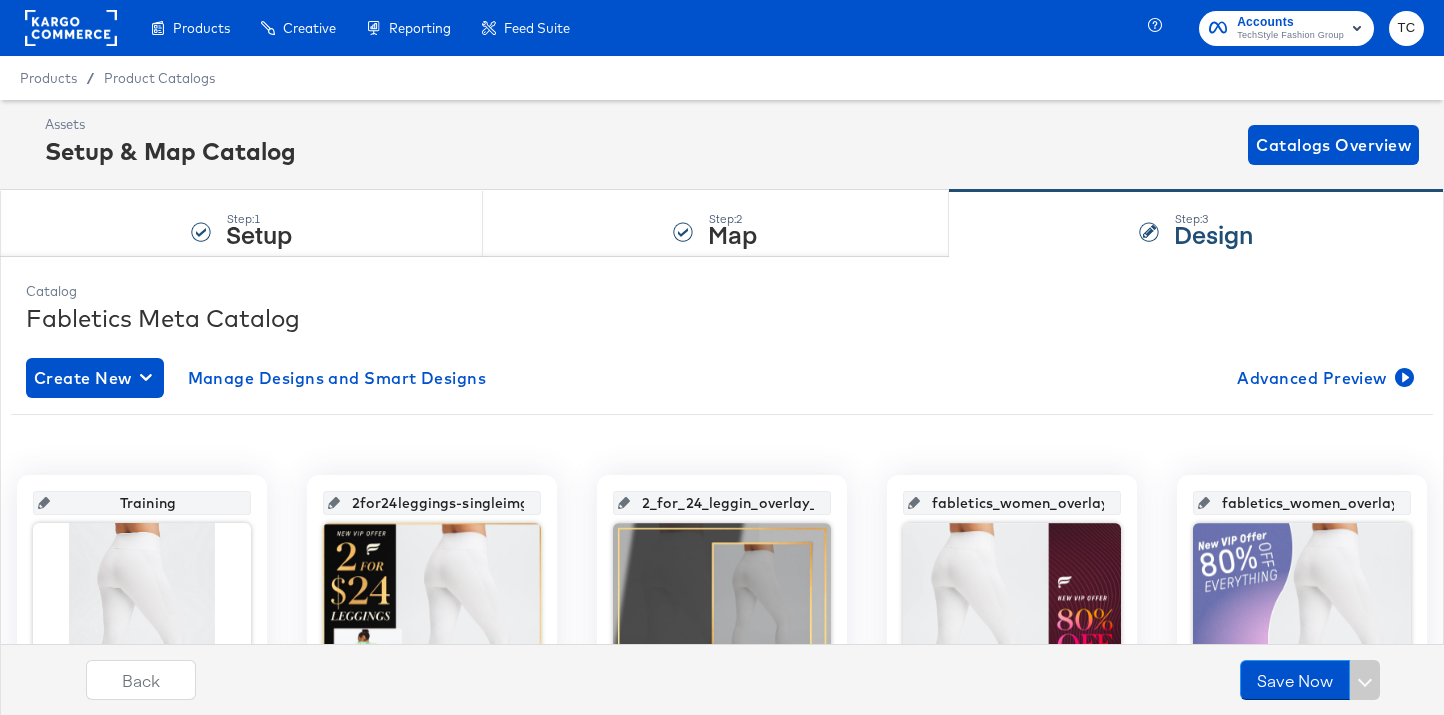 scroll, scrollTop: 0, scrollLeft: 0, axis: both 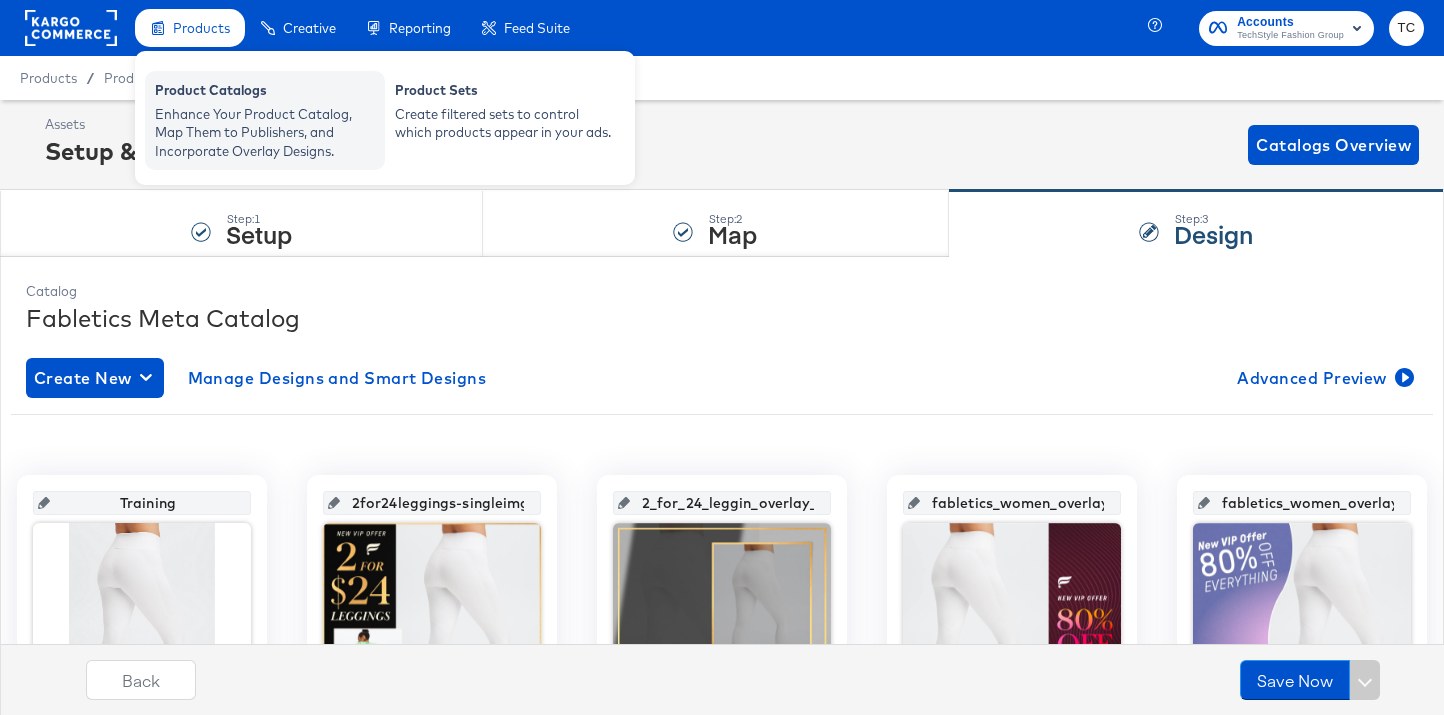 click on "Product Catalogs" at bounding box center (265, 93) 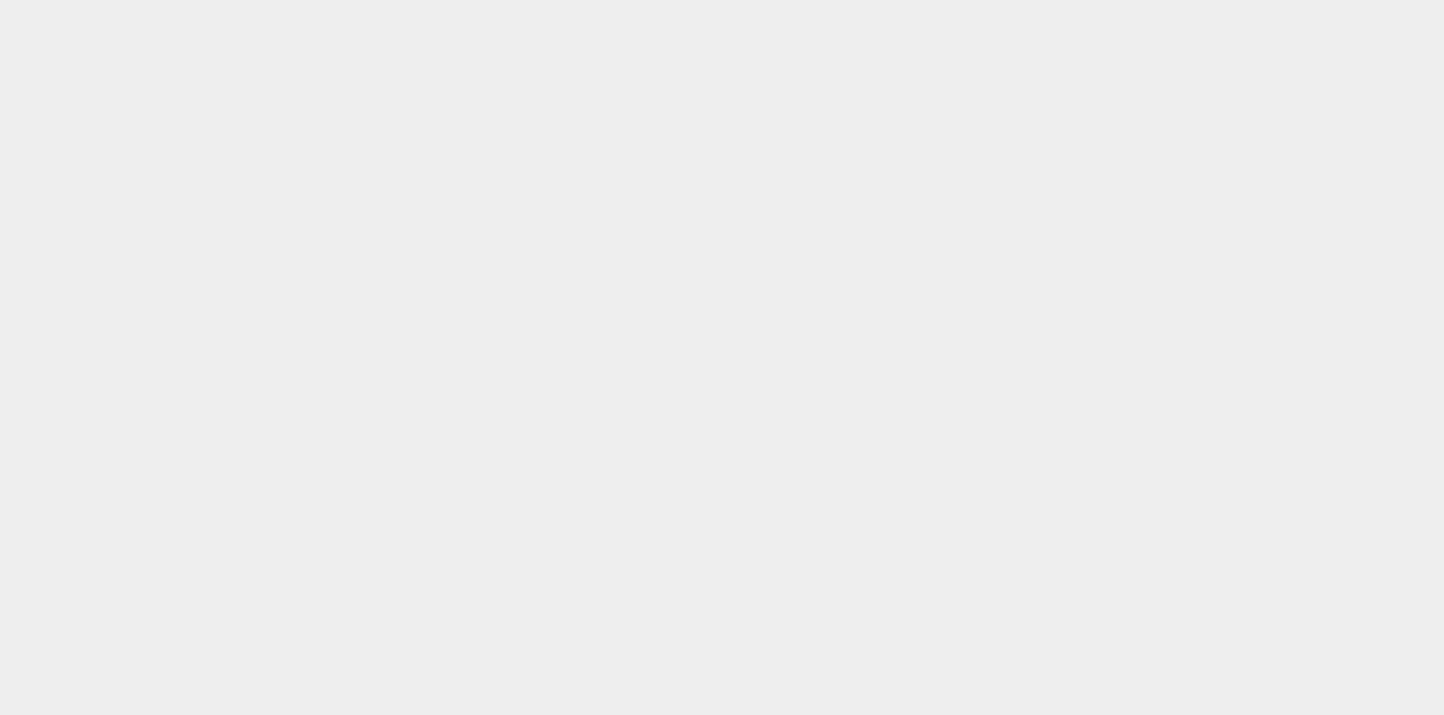 scroll, scrollTop: 0, scrollLeft: 0, axis: both 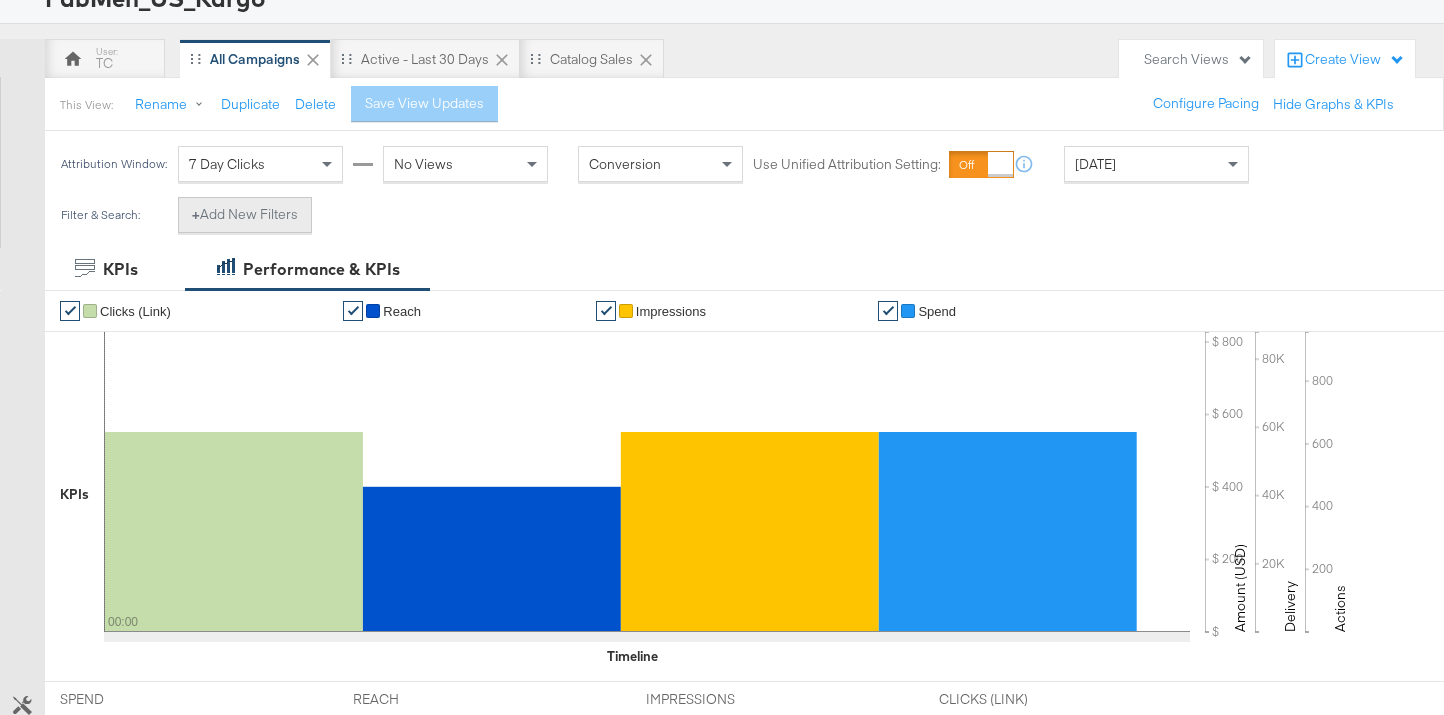 click on "+  Add New Filters" at bounding box center [245, 215] 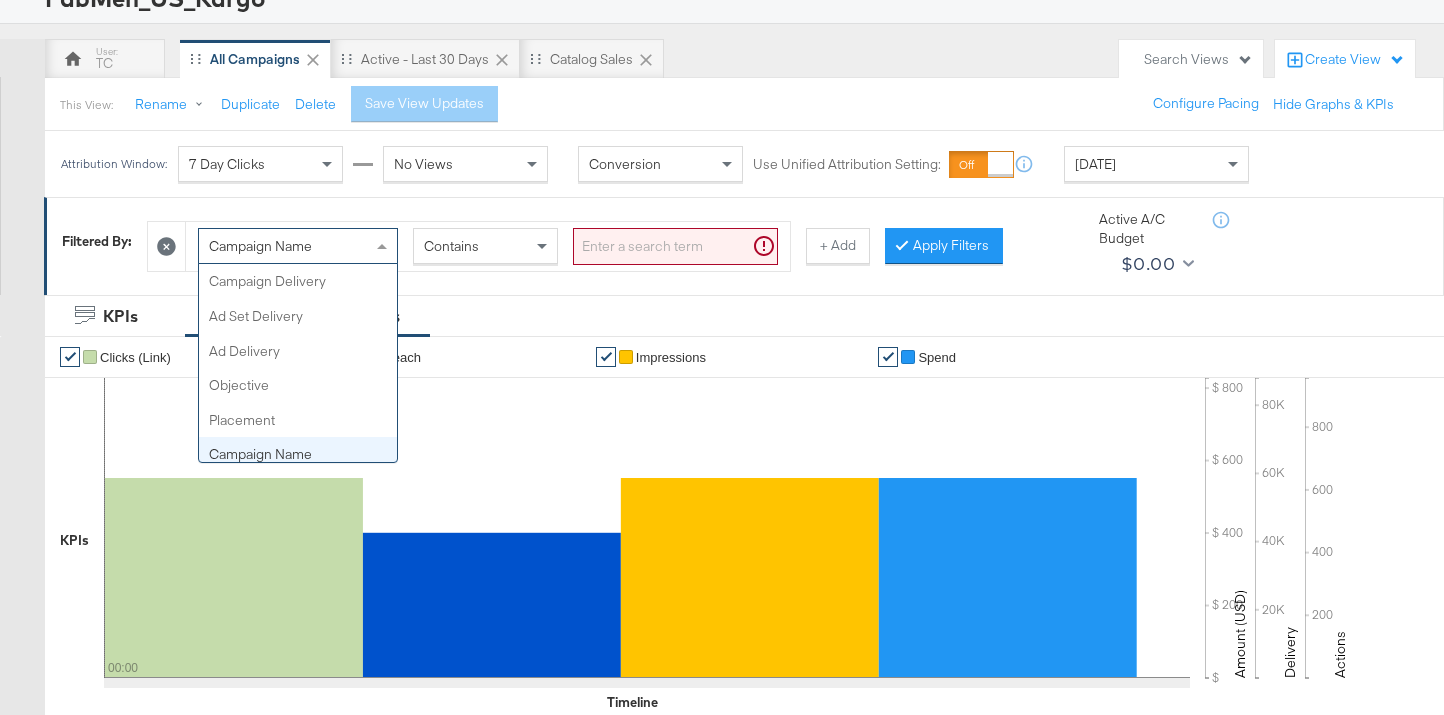 click on "Campaign Name" at bounding box center (298, 246) 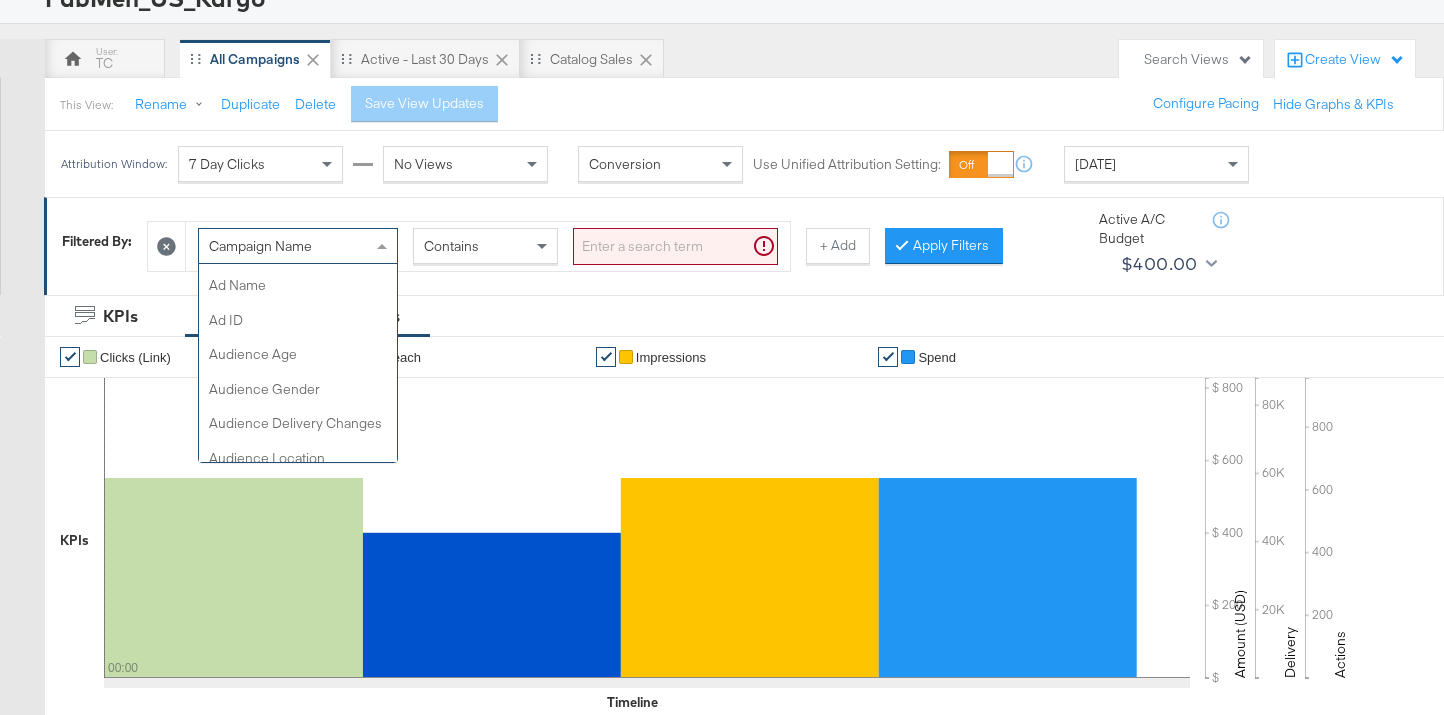 scroll, scrollTop: 30, scrollLeft: 0, axis: vertical 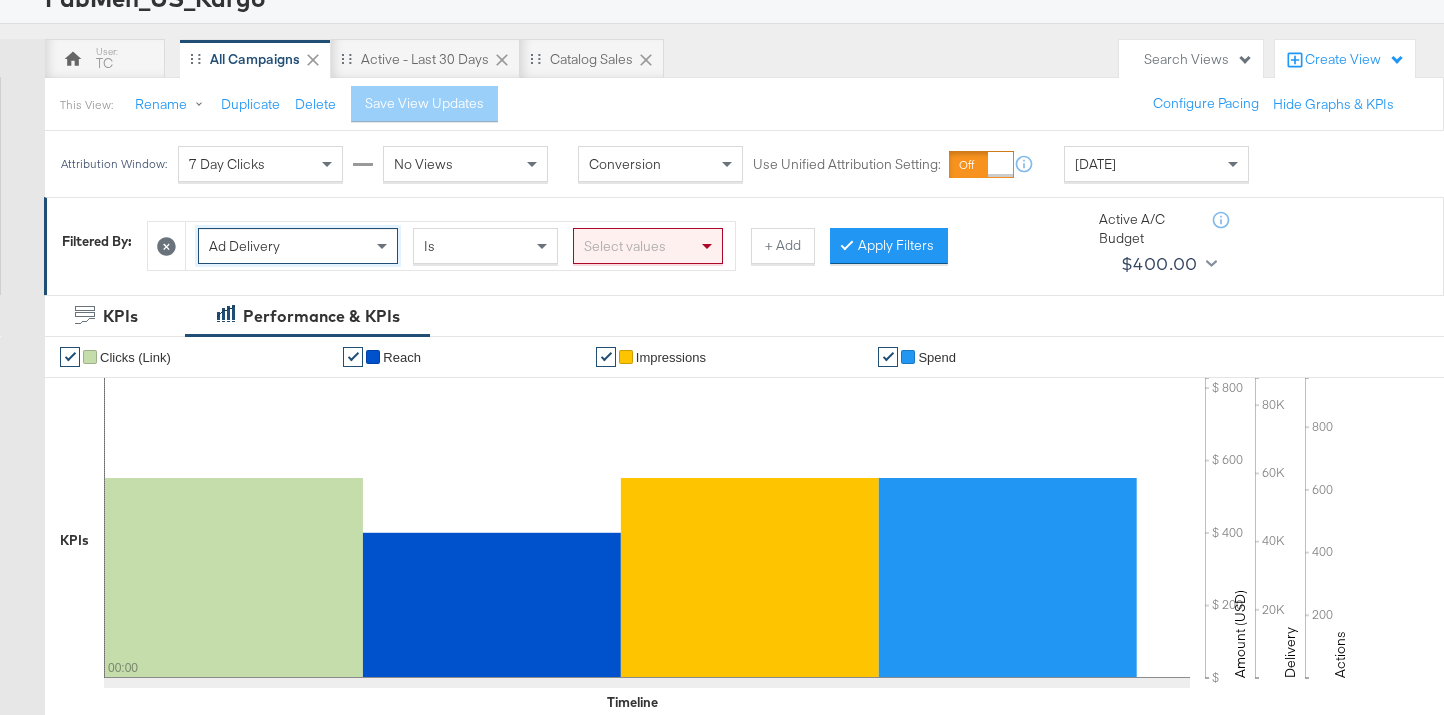 click on "Select values" at bounding box center [648, 246] 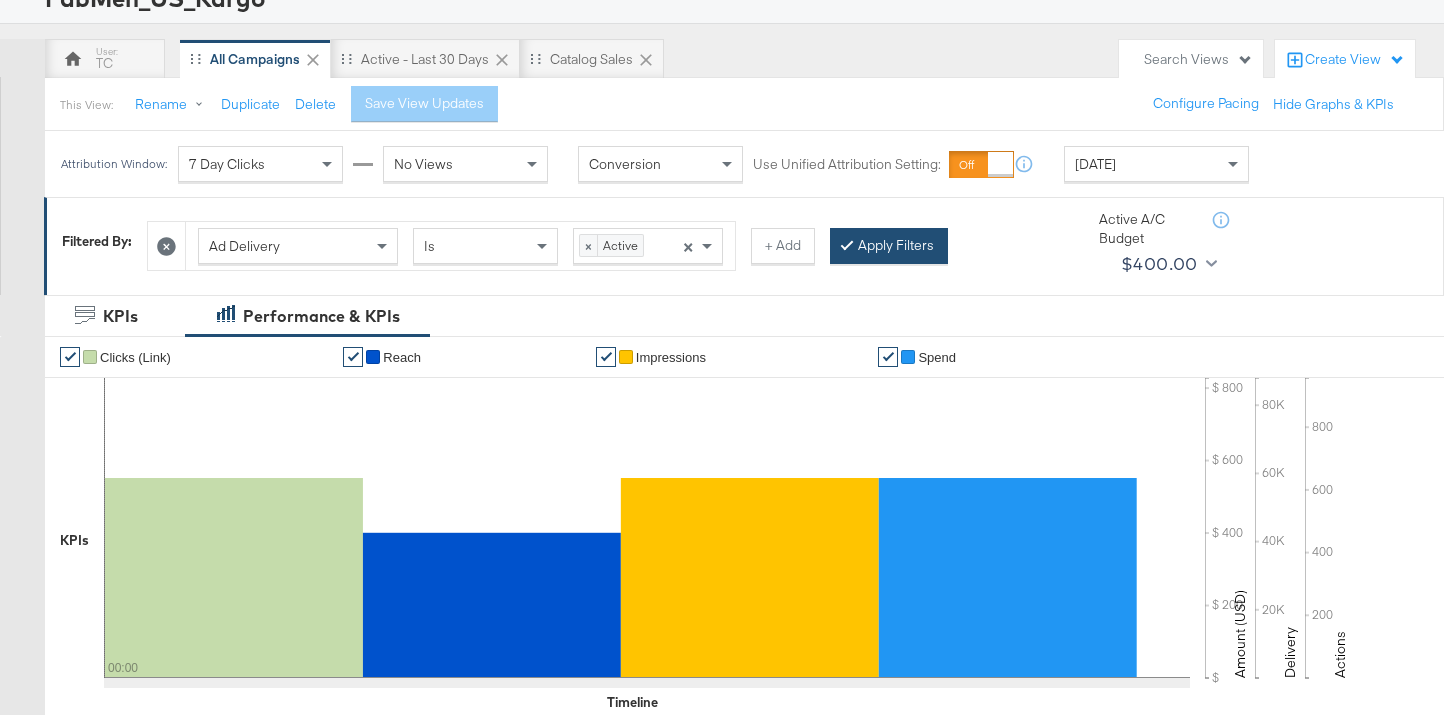 click on "Apply Filters" at bounding box center (889, 246) 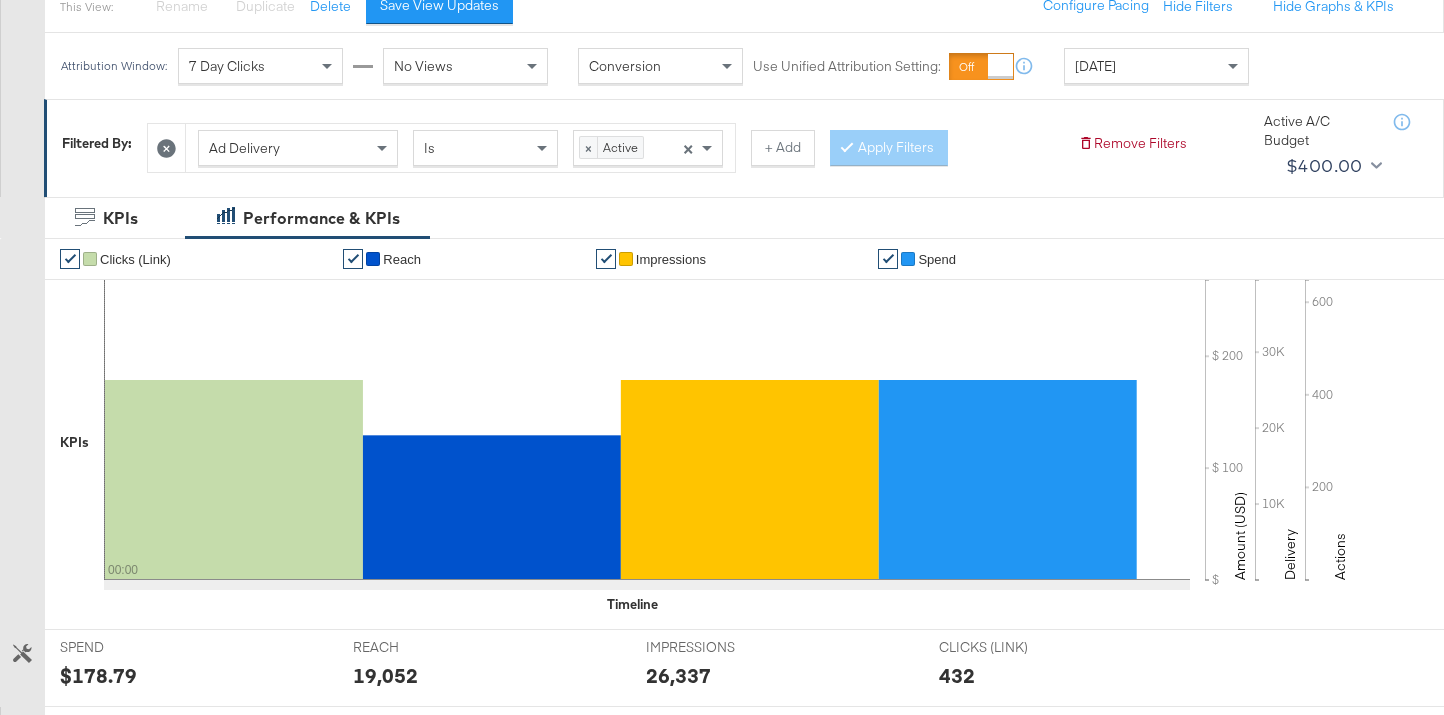 scroll, scrollTop: 0, scrollLeft: 0, axis: both 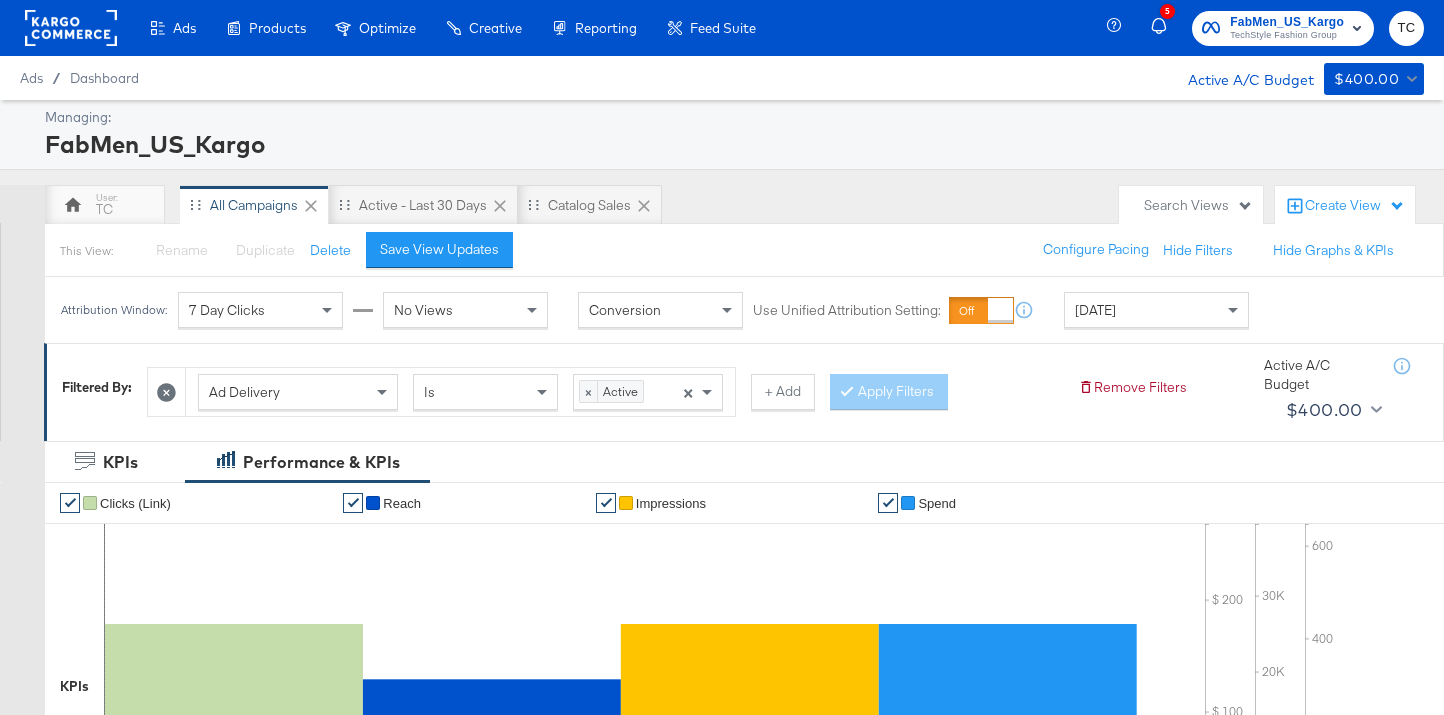 click 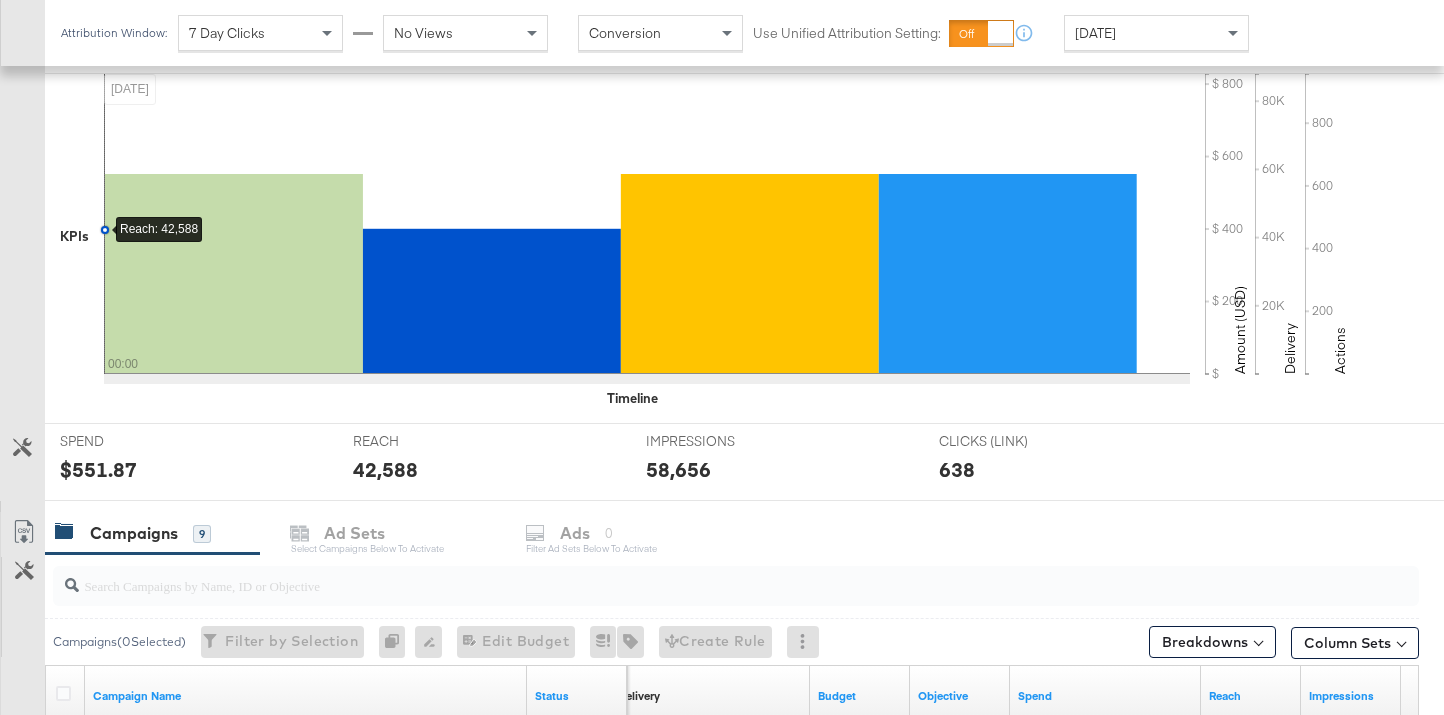 scroll, scrollTop: 131, scrollLeft: 0, axis: vertical 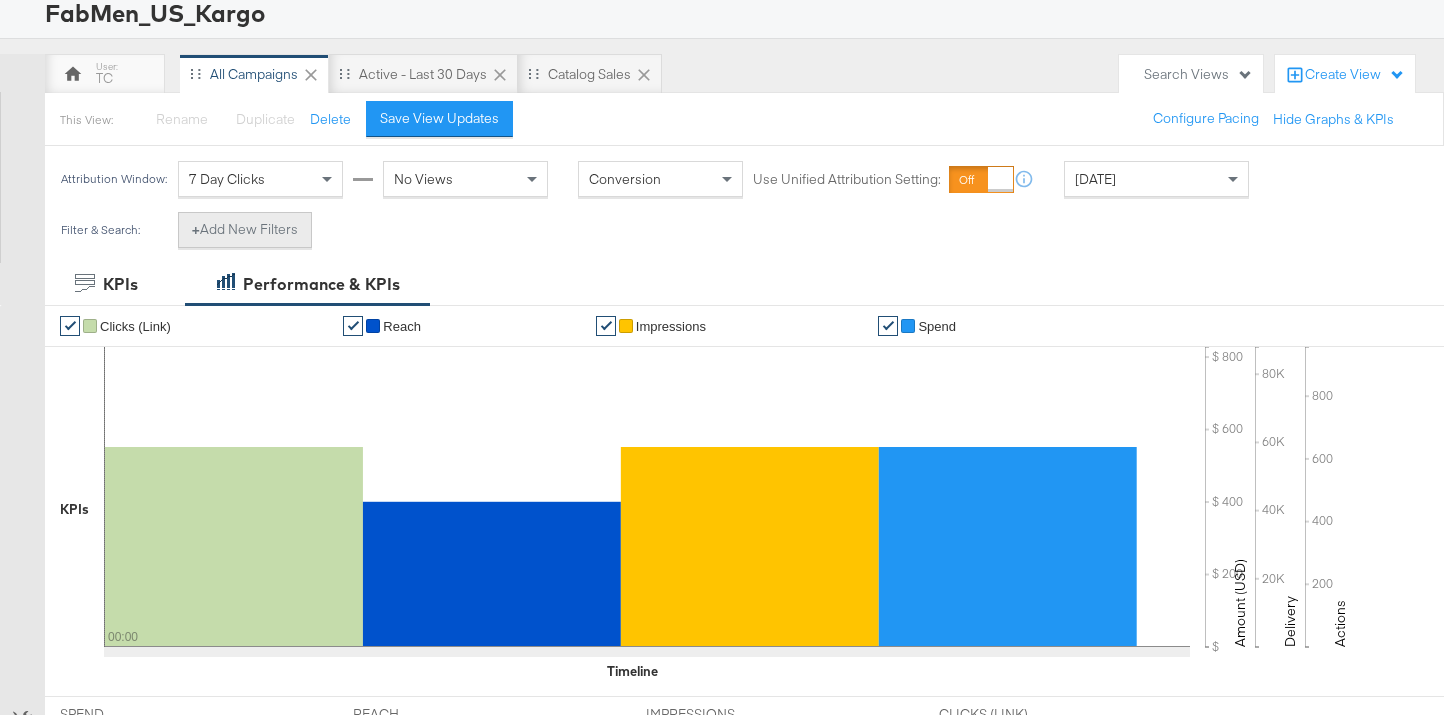 click on "+  Add New Filters" at bounding box center (245, 230) 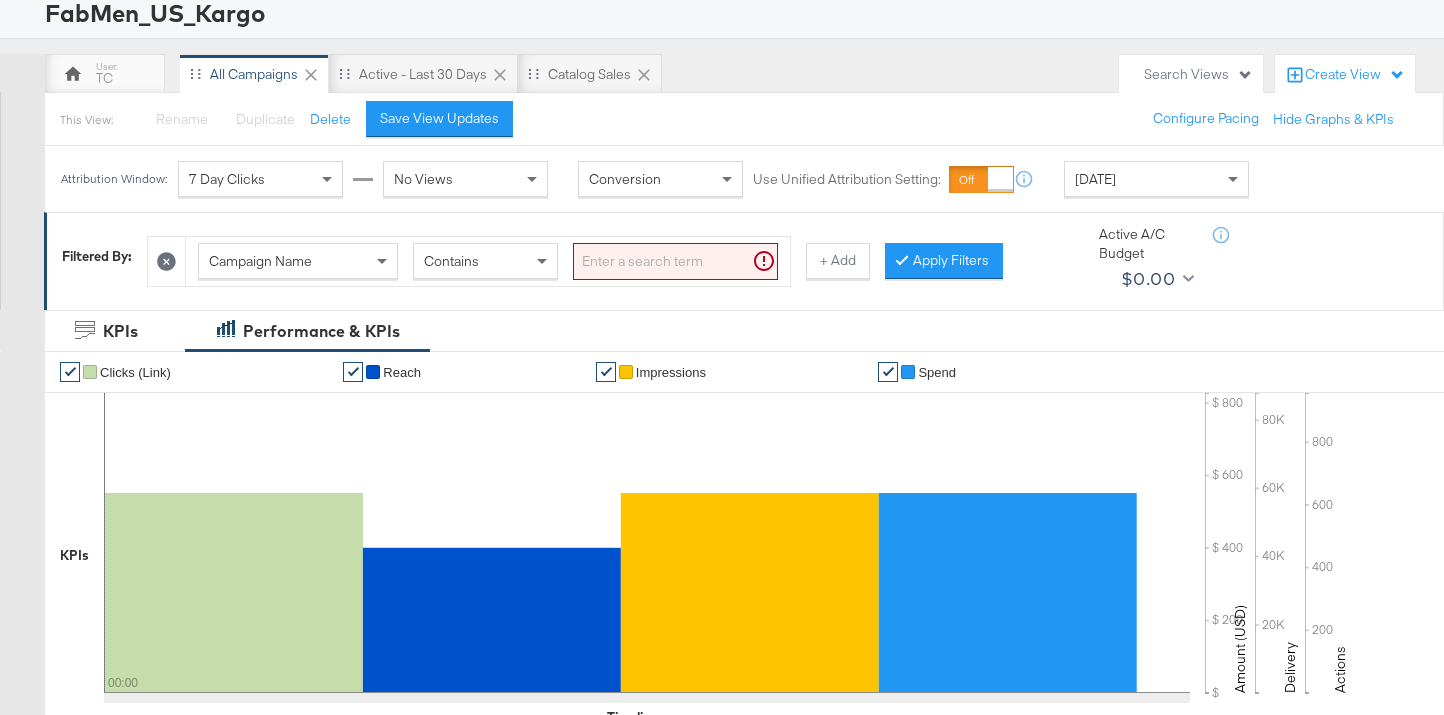 click on "Campaign Name" at bounding box center (298, 261) 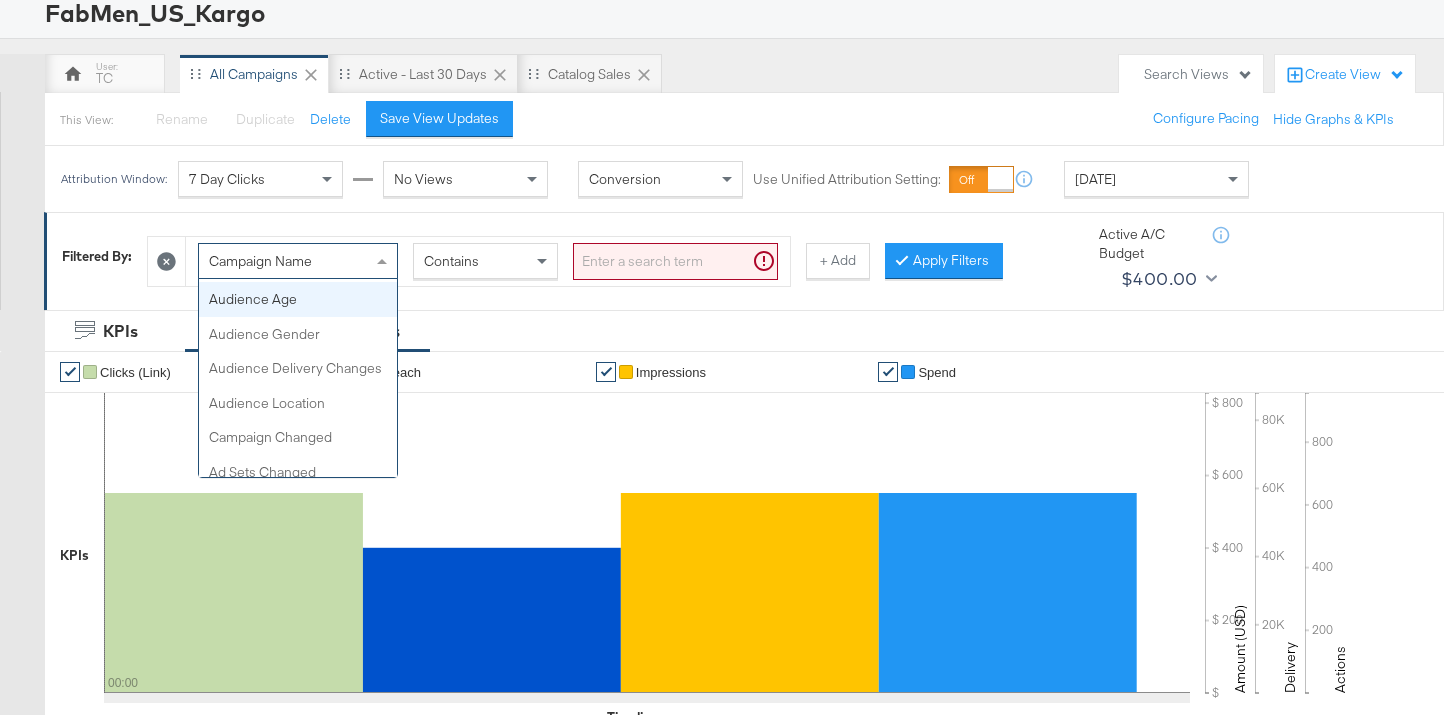 scroll, scrollTop: 392, scrollLeft: 0, axis: vertical 